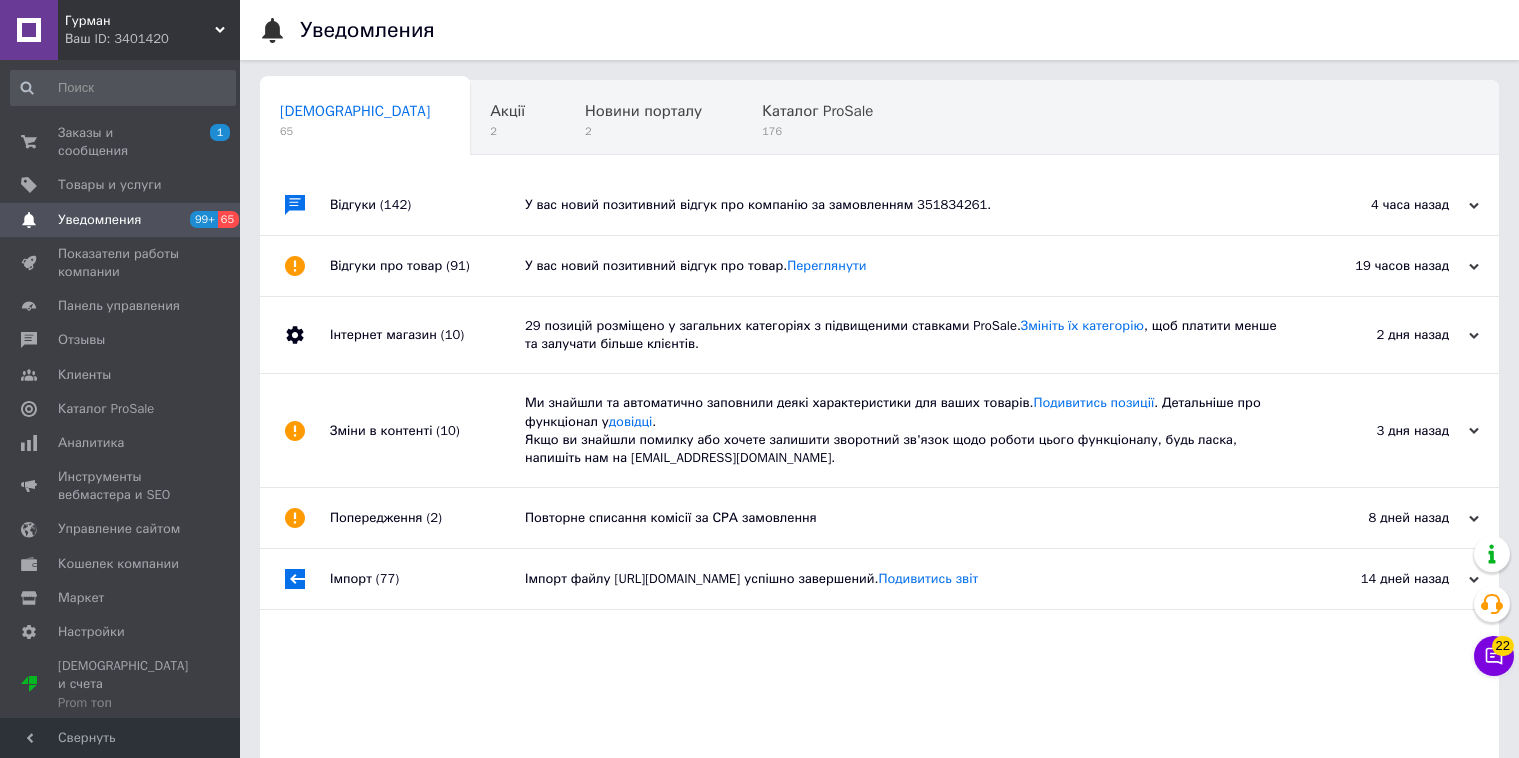 scroll, scrollTop: 0, scrollLeft: 0, axis: both 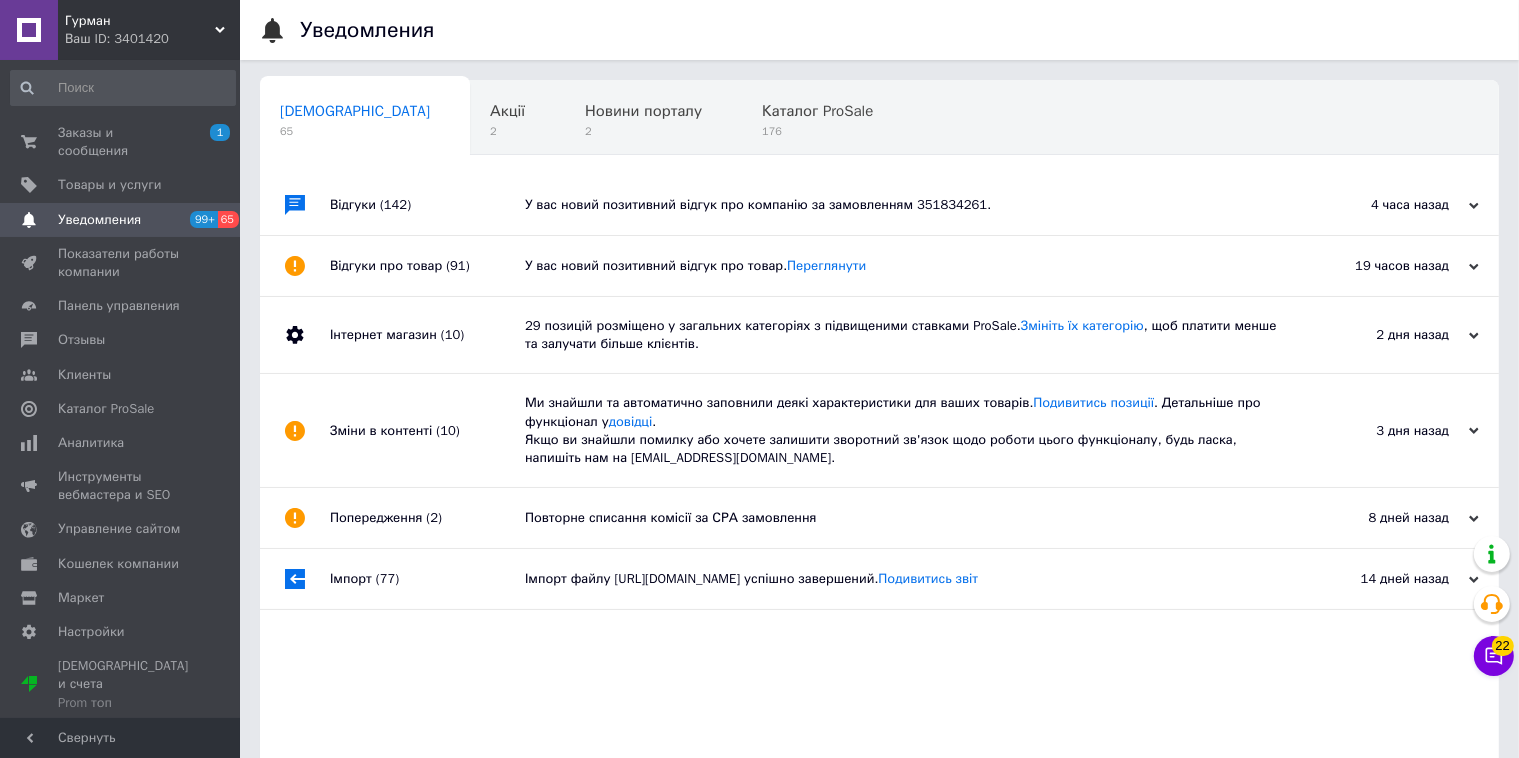 click on "[PERSON_NAME] Ваш ID: 3401420" at bounding box center [149, 30] 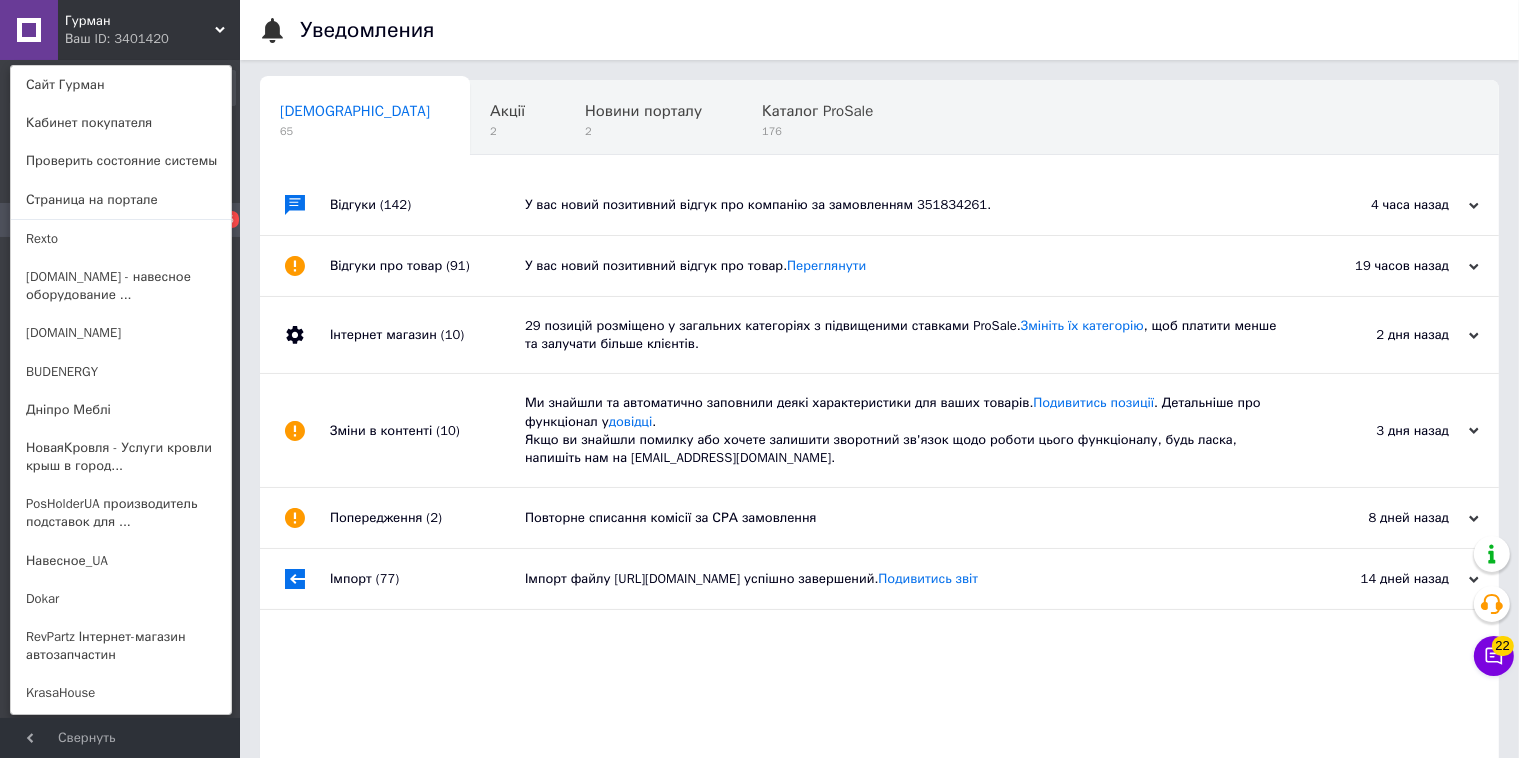 scroll, scrollTop: 1042, scrollLeft: 0, axis: vertical 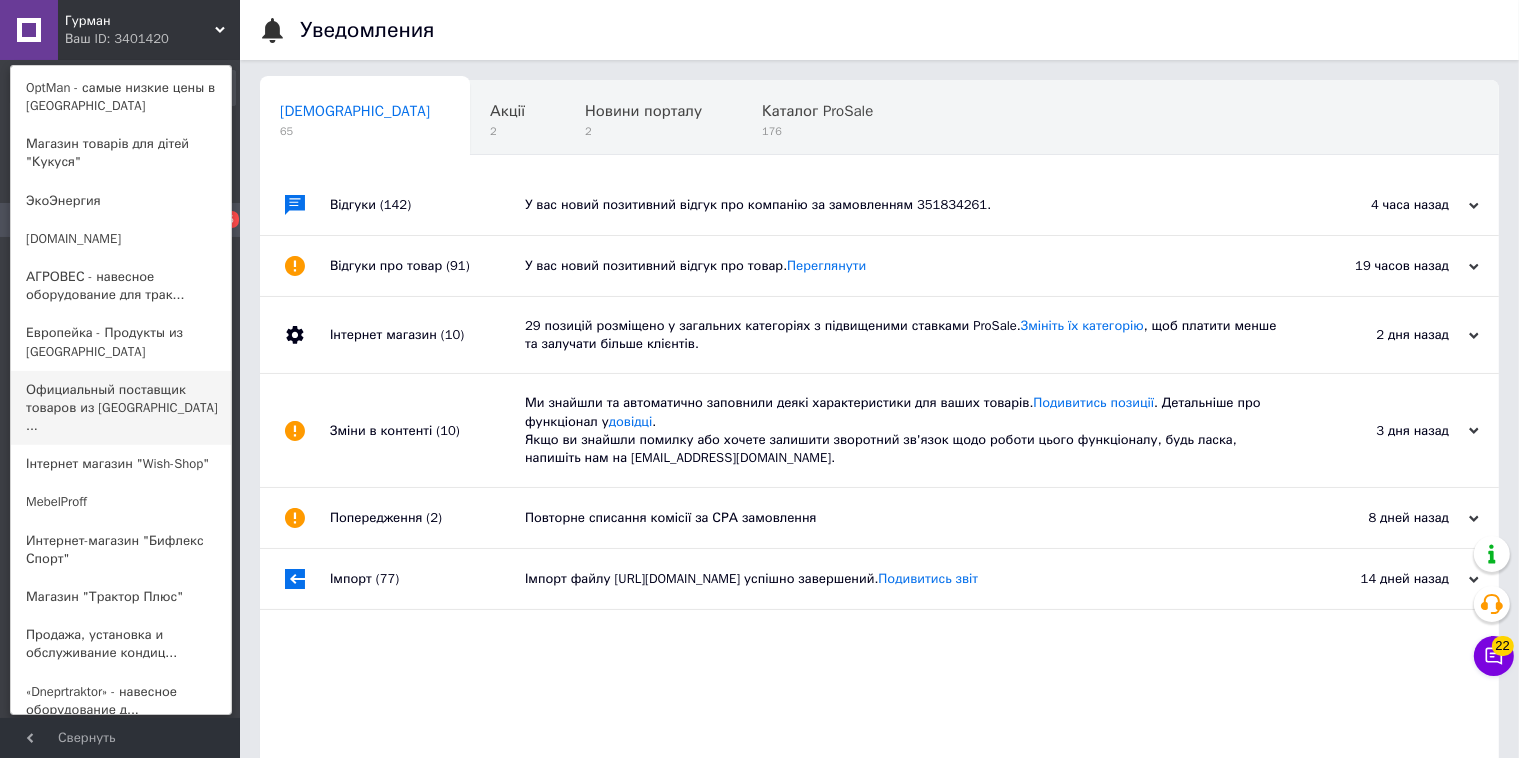 click on "Официальный поставщик товаров из Европы ..." at bounding box center [121, 408] 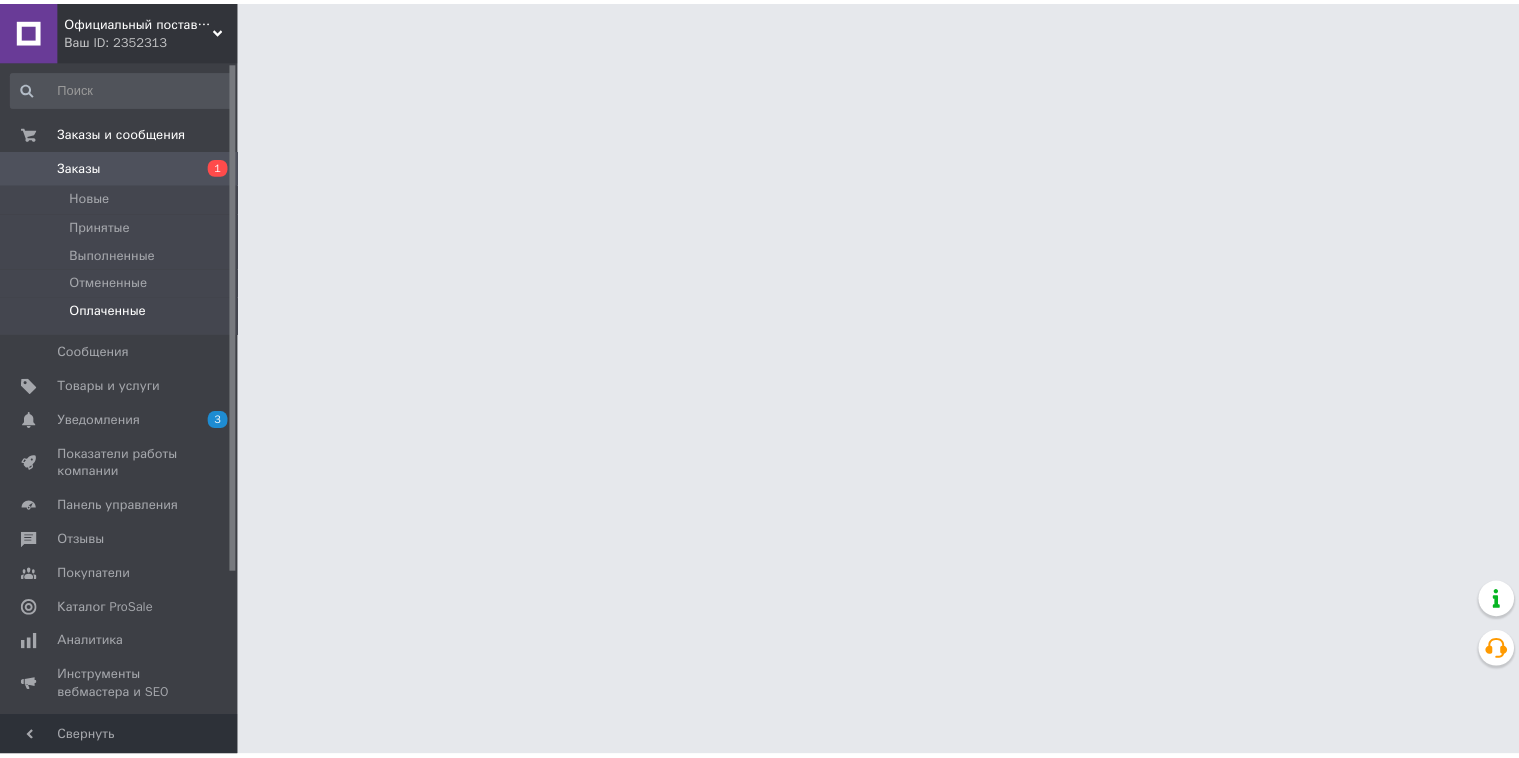 scroll, scrollTop: 0, scrollLeft: 0, axis: both 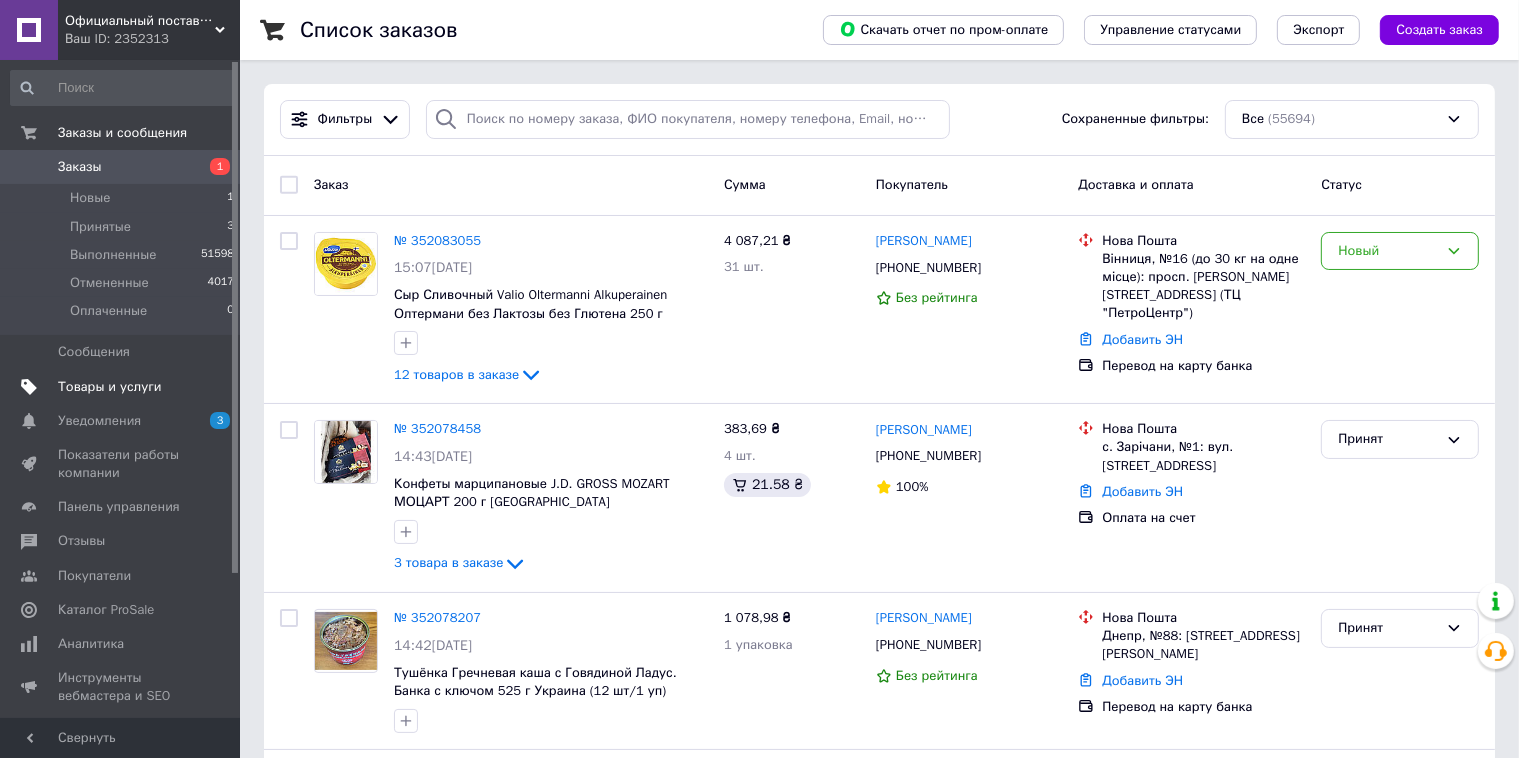 click on "Товары и услуги" at bounding box center [110, 387] 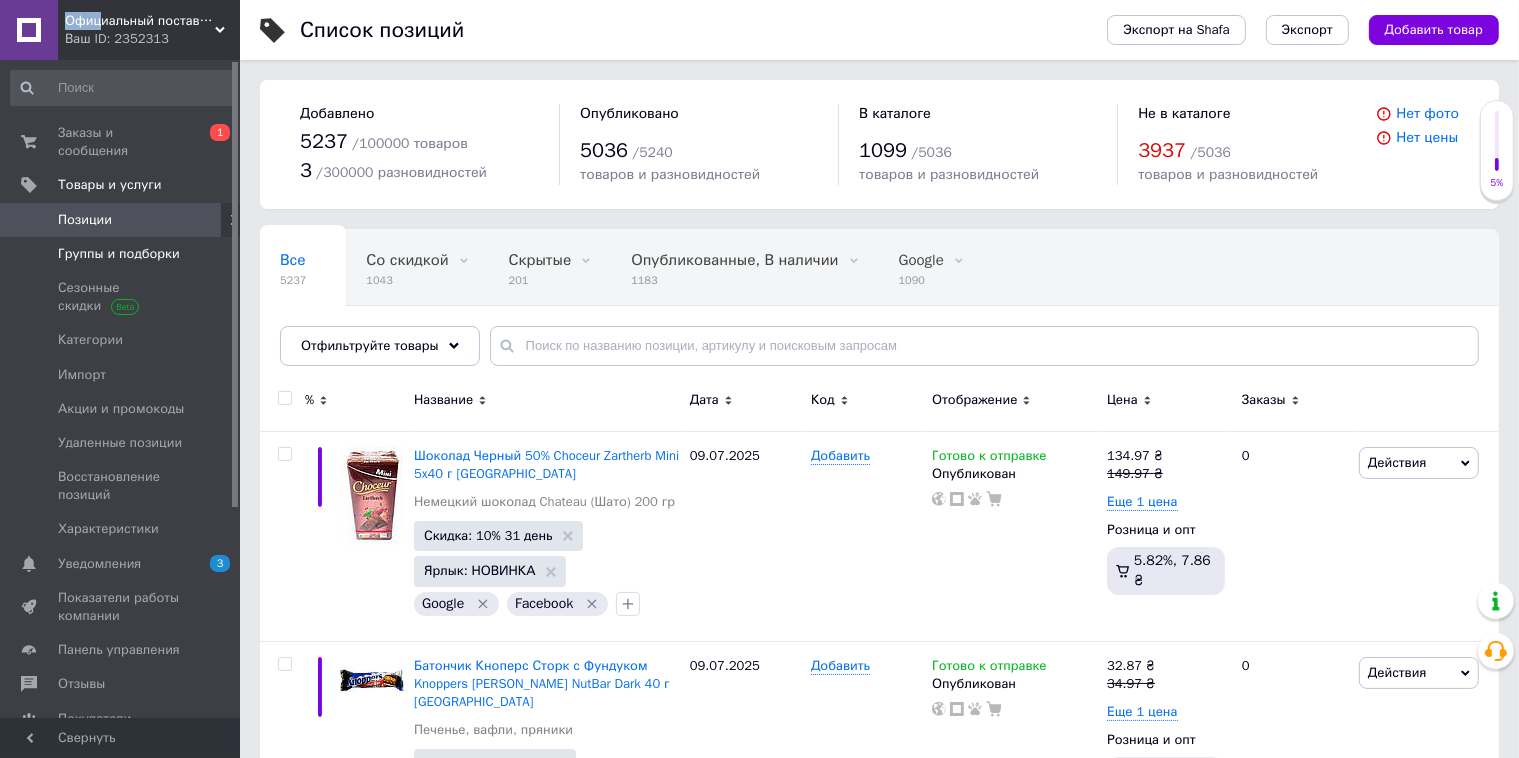click on "Группы и подборки" at bounding box center [119, 254] 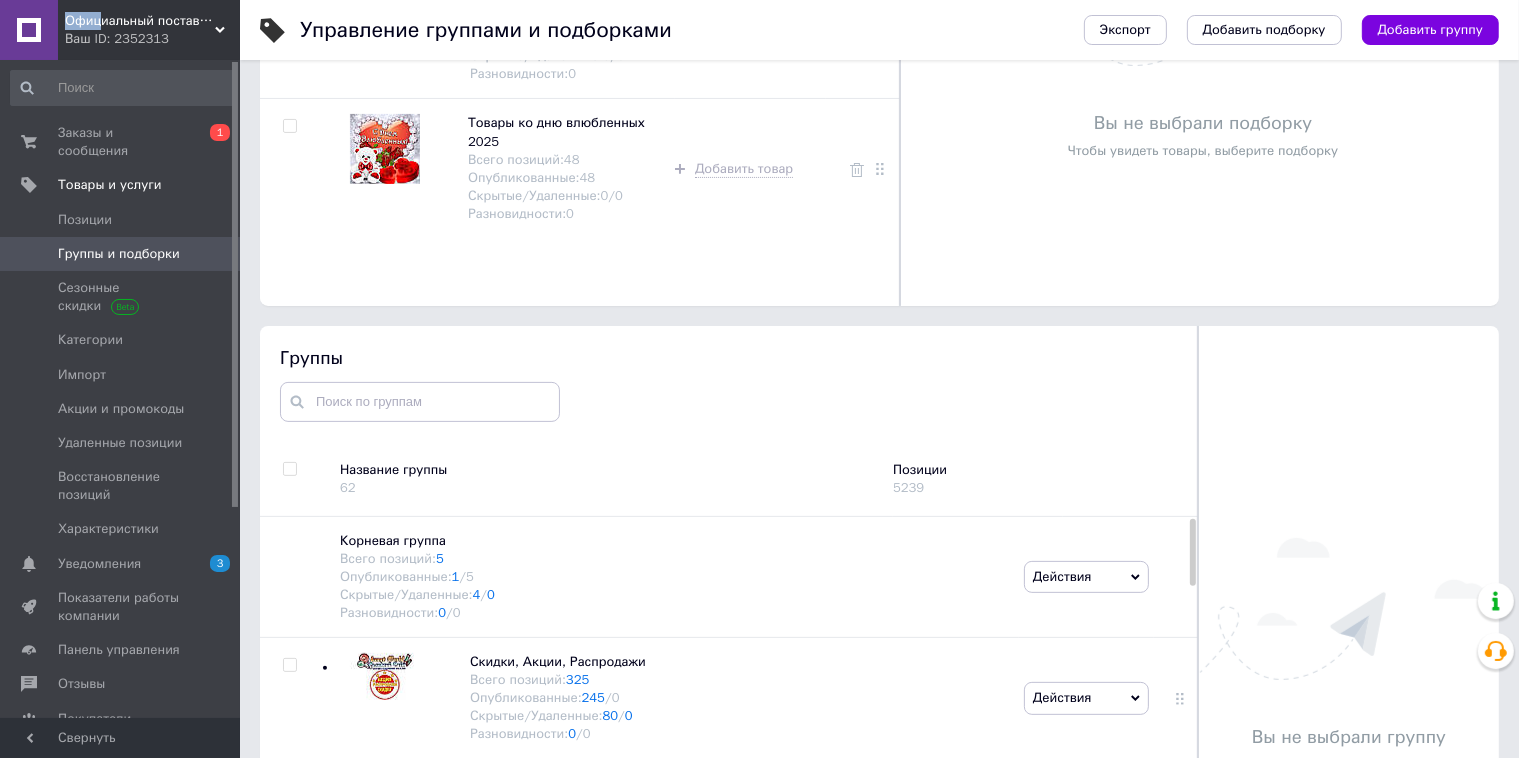 scroll, scrollTop: 500, scrollLeft: 0, axis: vertical 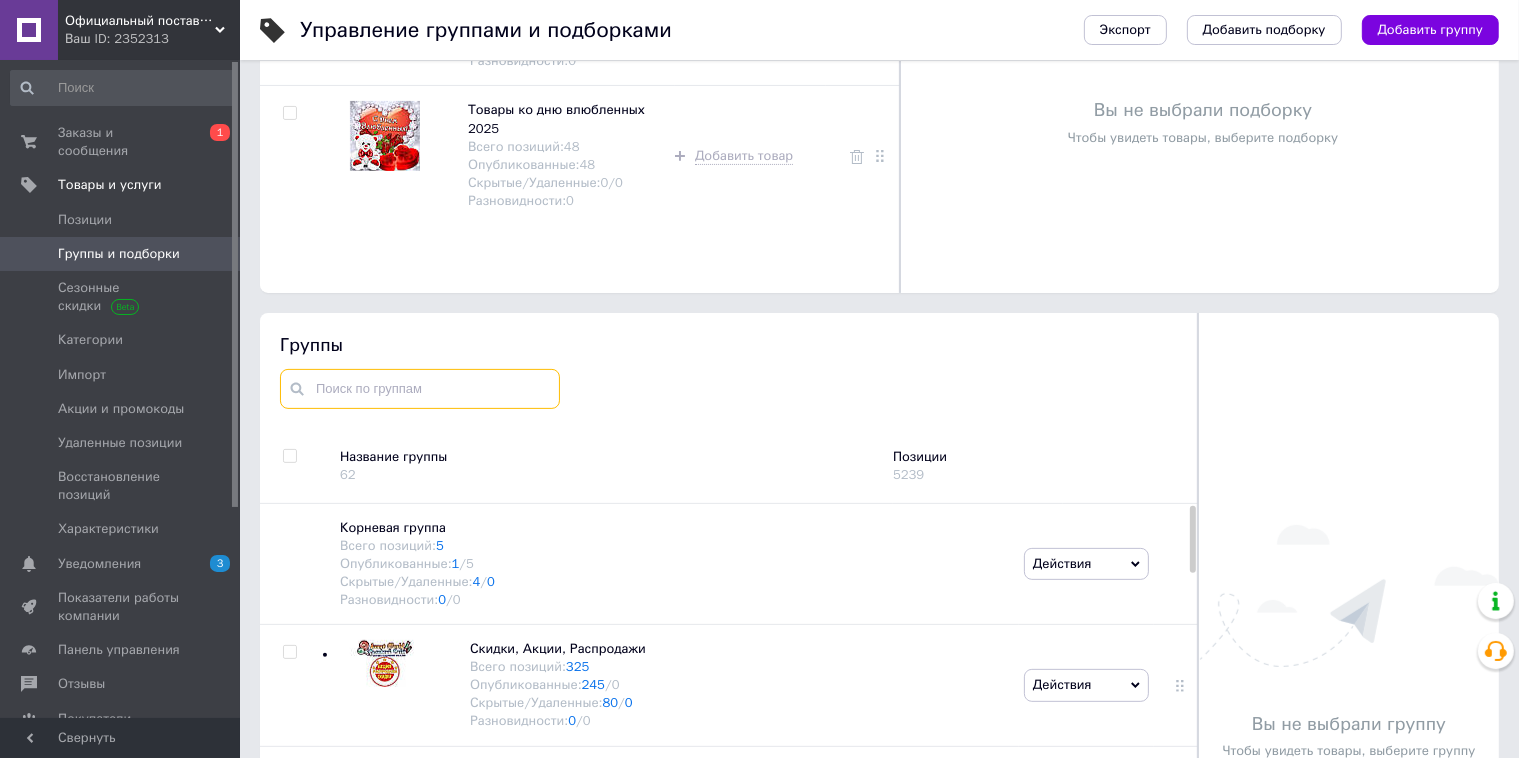 click at bounding box center (420, 389) 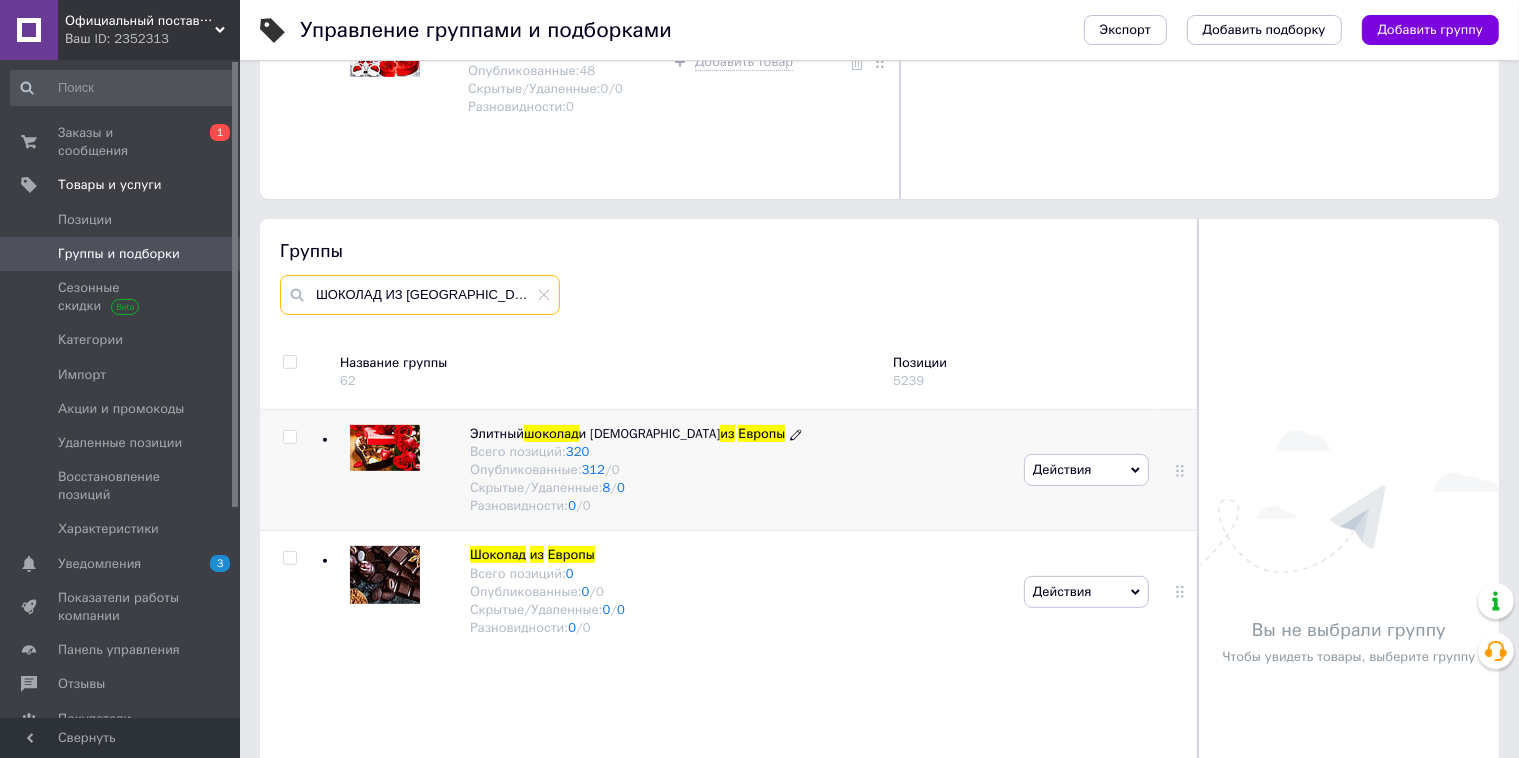 scroll, scrollTop: 600, scrollLeft: 0, axis: vertical 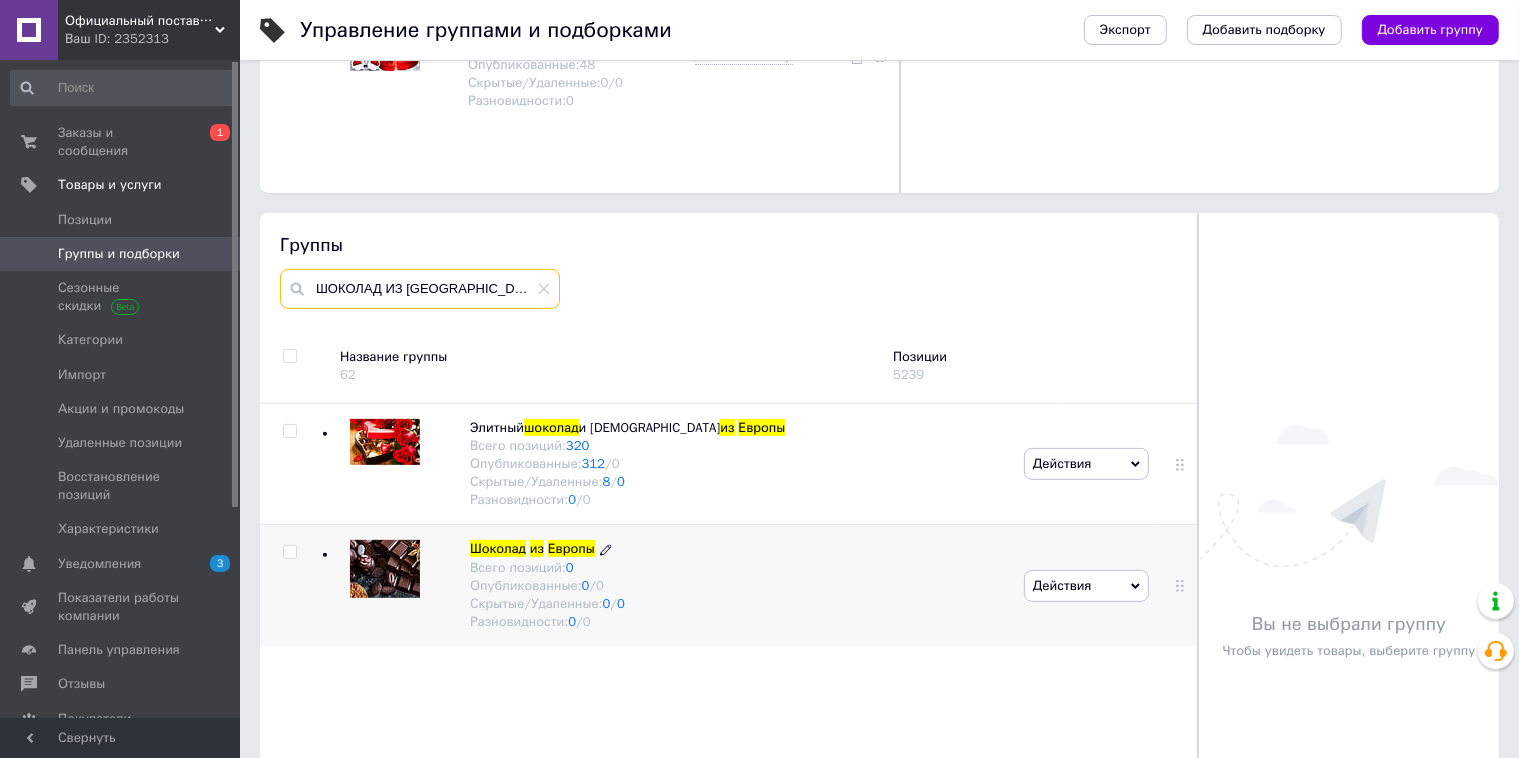 type on "ШОКОЛАД ИЗ [GEOGRAPHIC_DATA]" 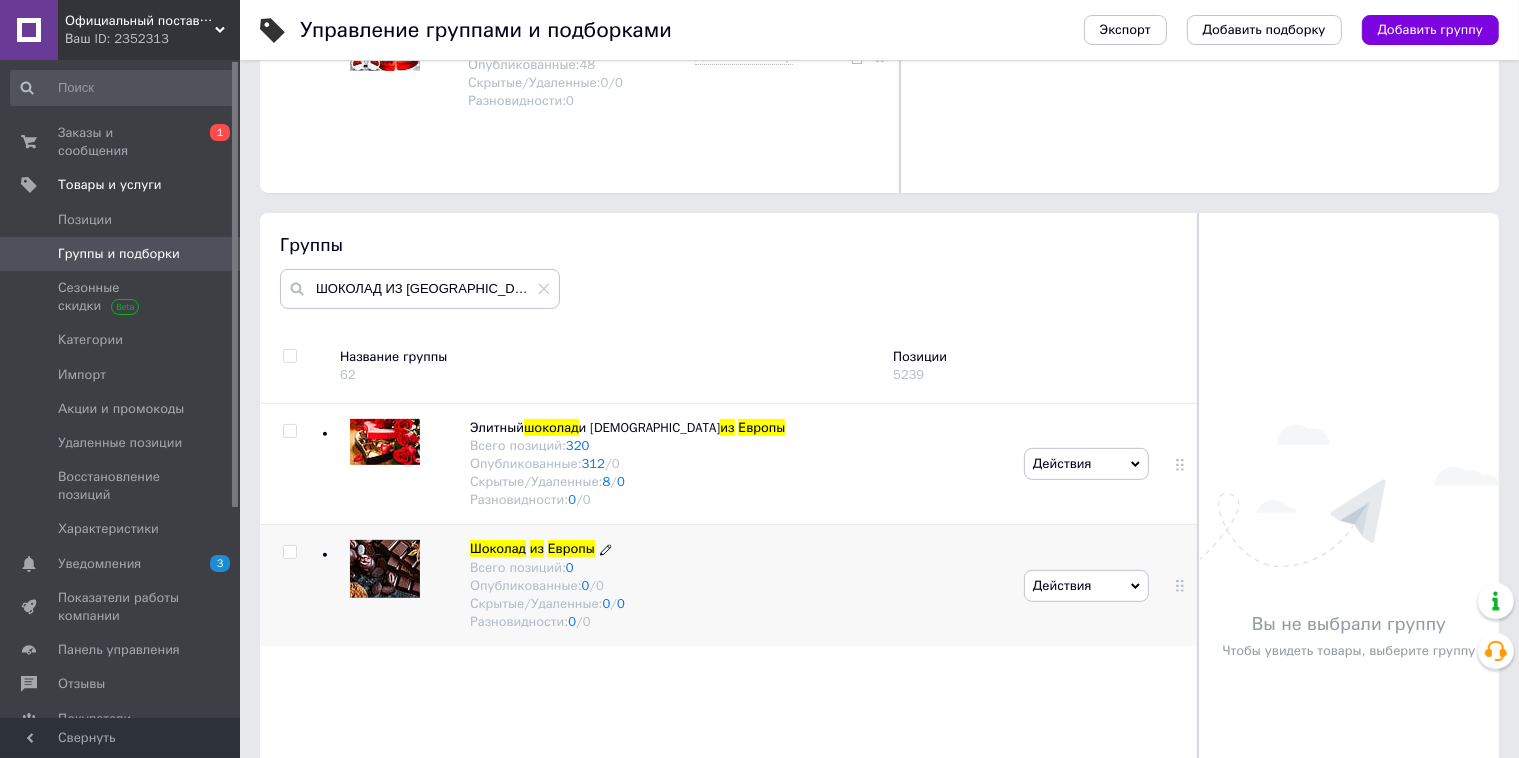 click 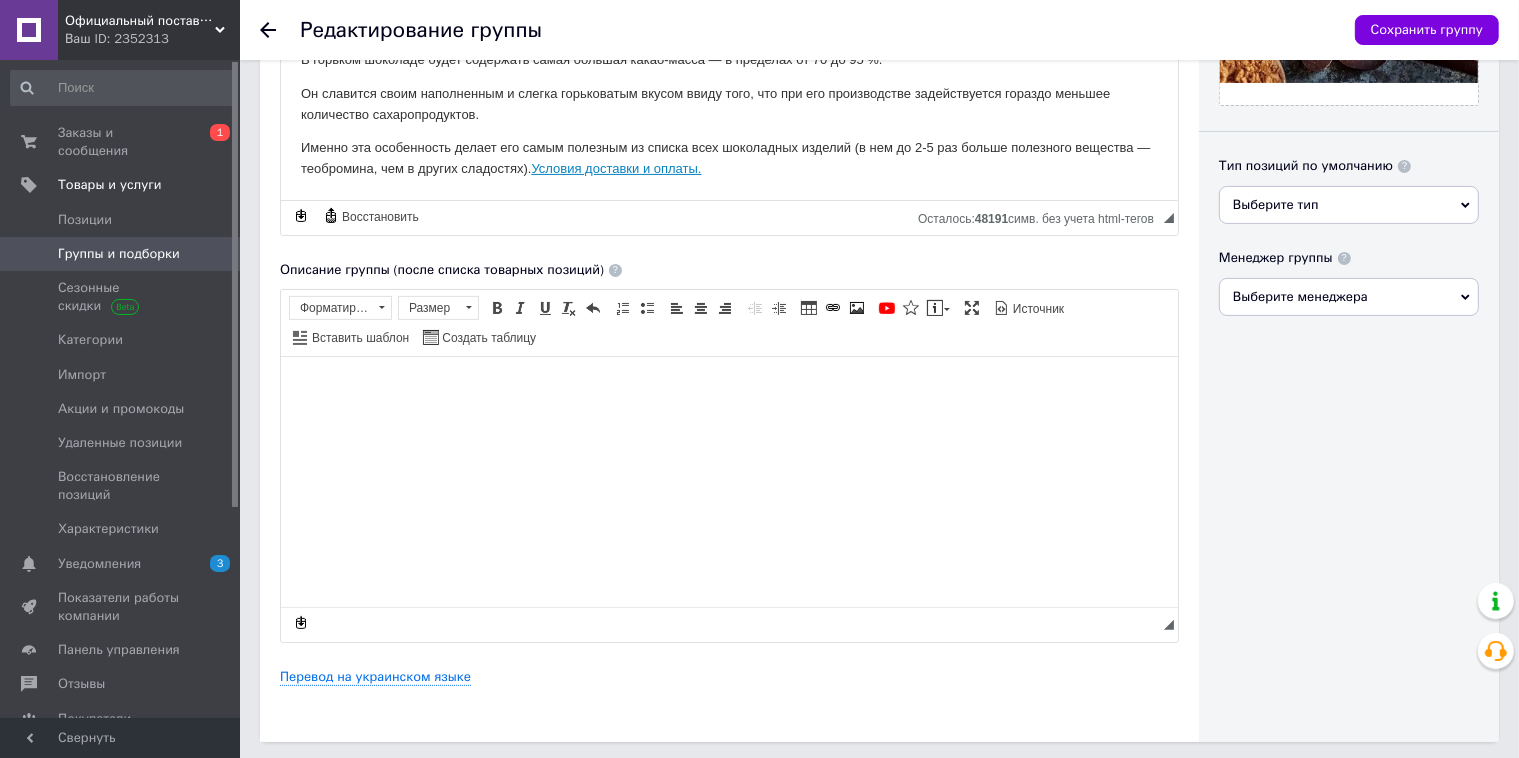 scroll, scrollTop: 500, scrollLeft: 0, axis: vertical 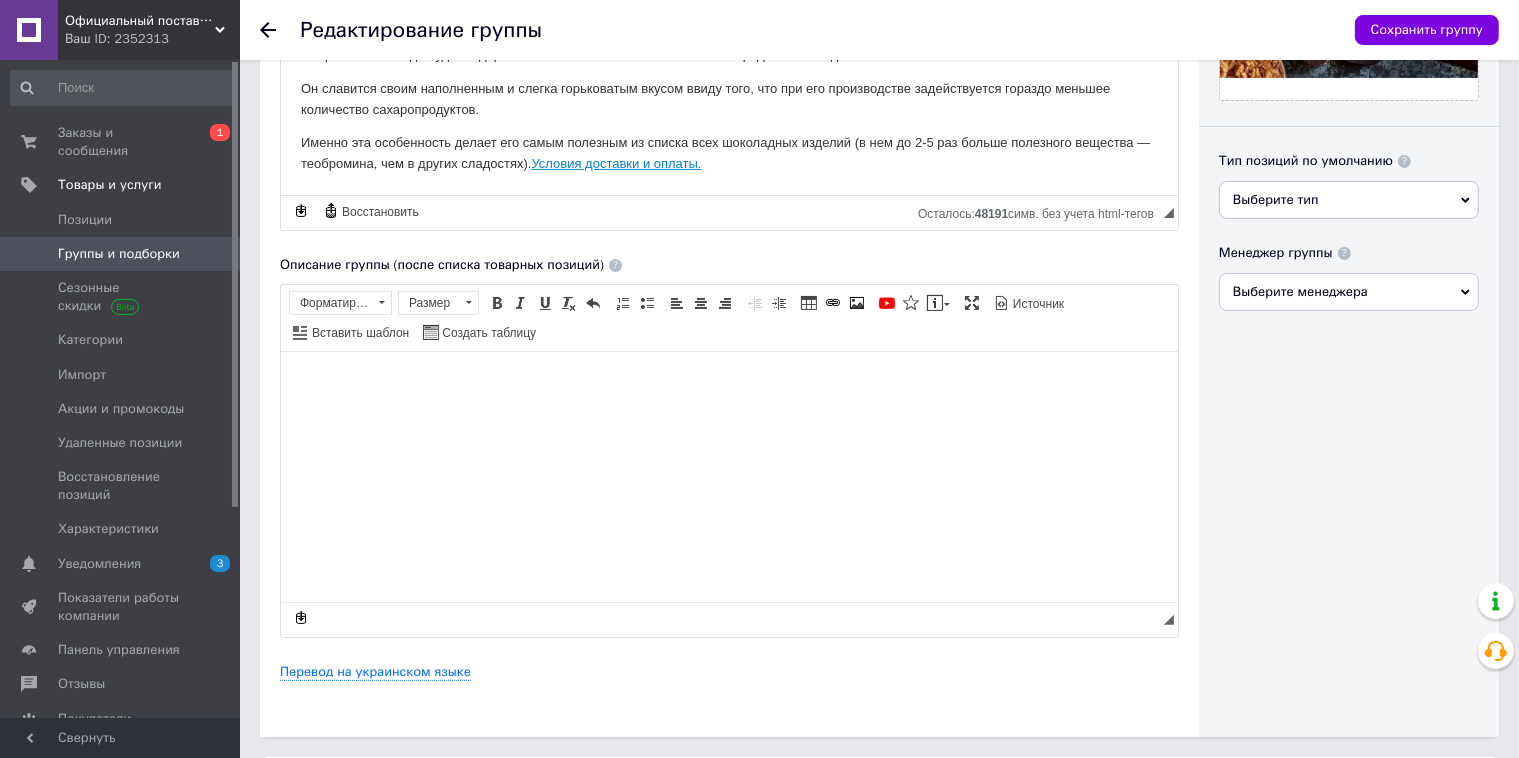 click at bounding box center [728, 382] 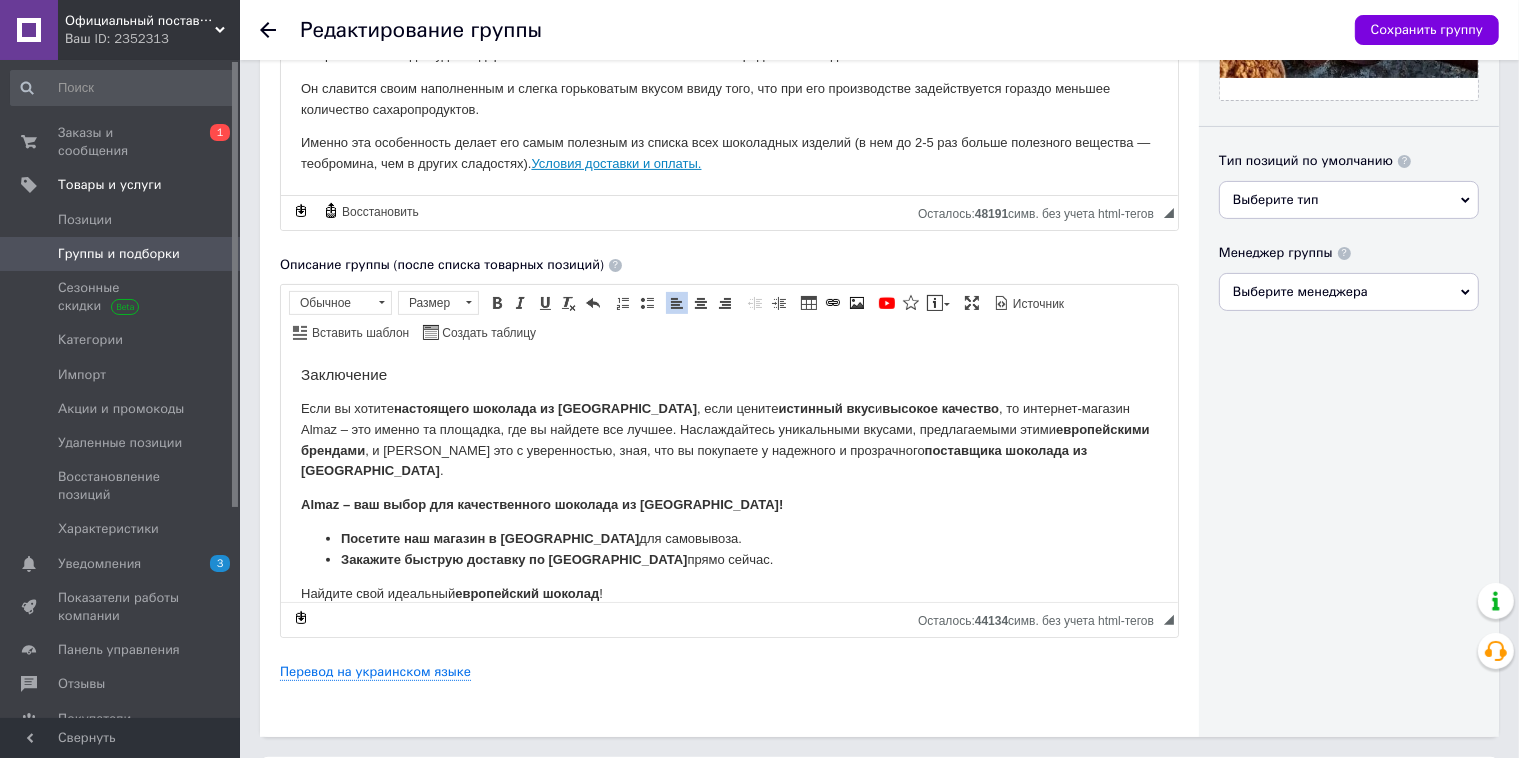scroll, scrollTop: 1732, scrollLeft: 0, axis: vertical 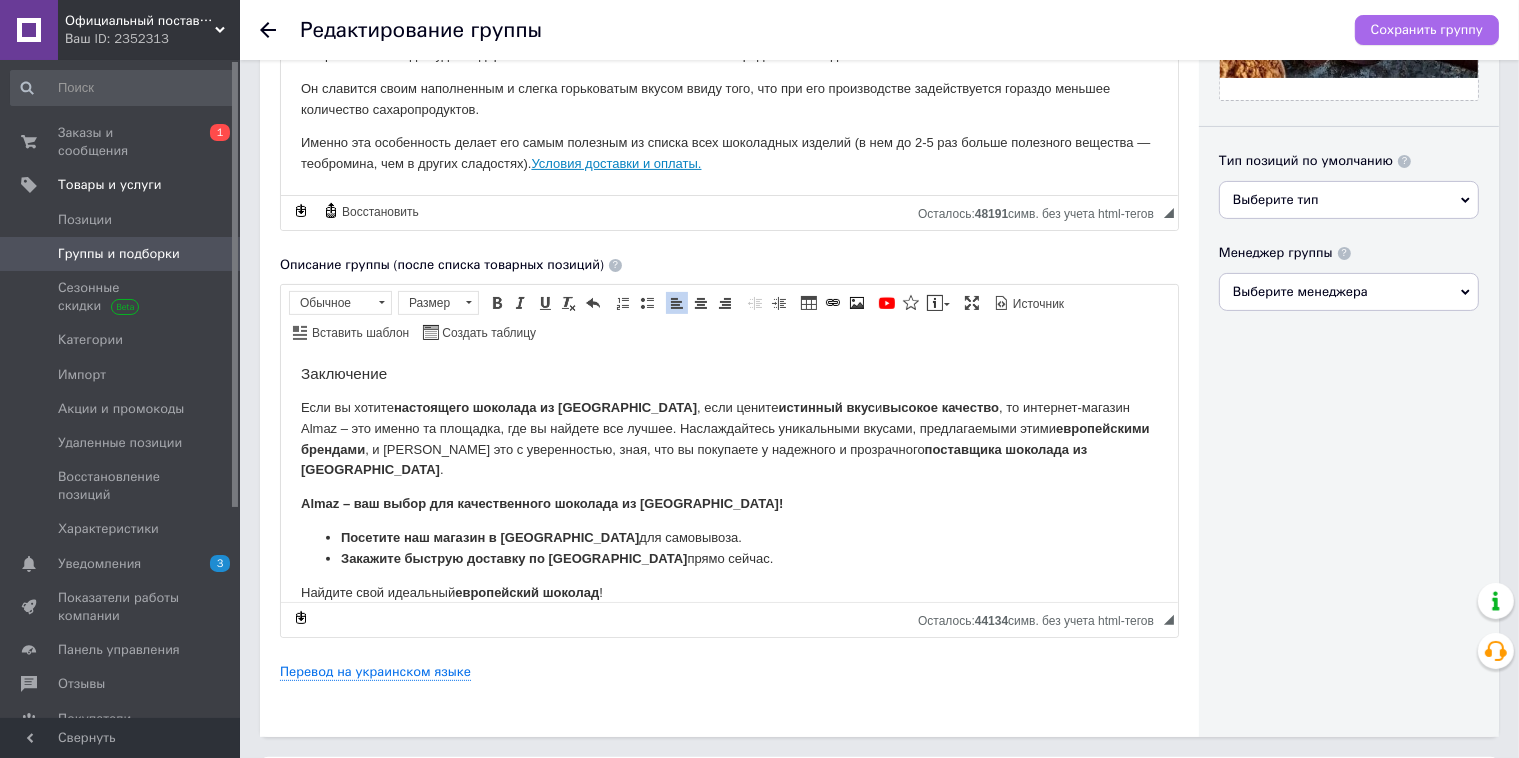 click on "Сохранить группу" at bounding box center (1427, 30) 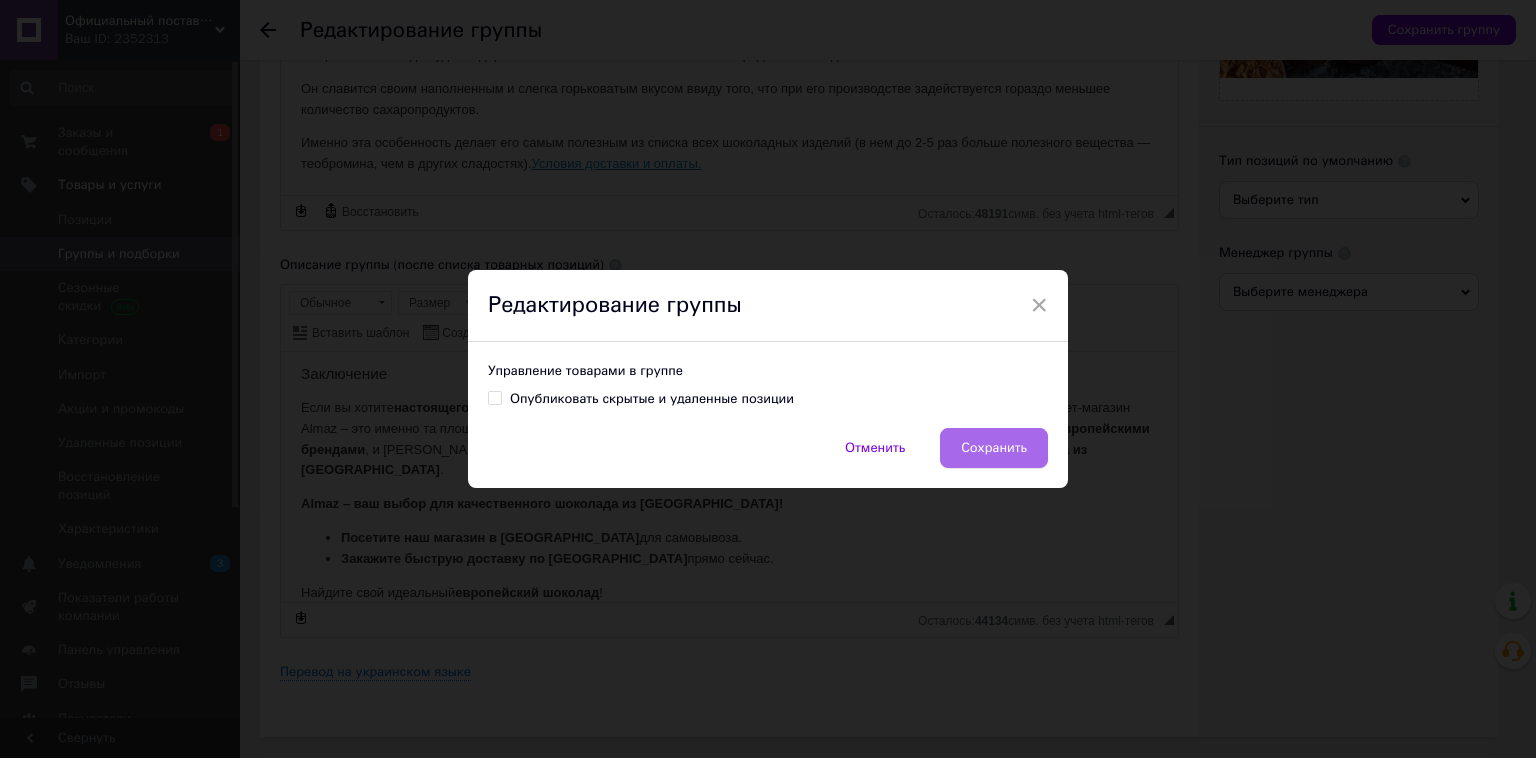 drag, startPoint x: 974, startPoint y: 447, endPoint x: 692, endPoint y: 92, distance: 453.37512 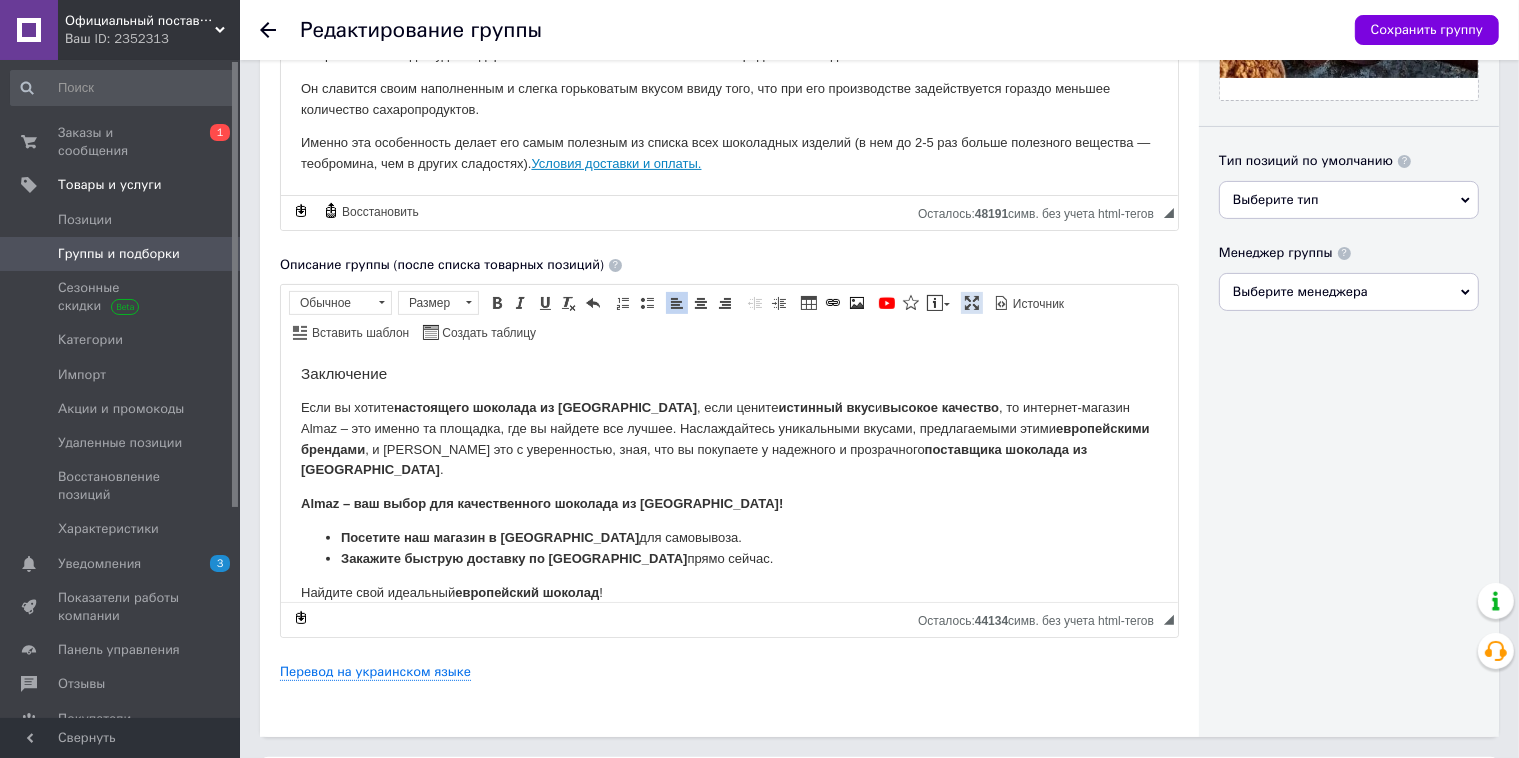 click at bounding box center (972, 303) 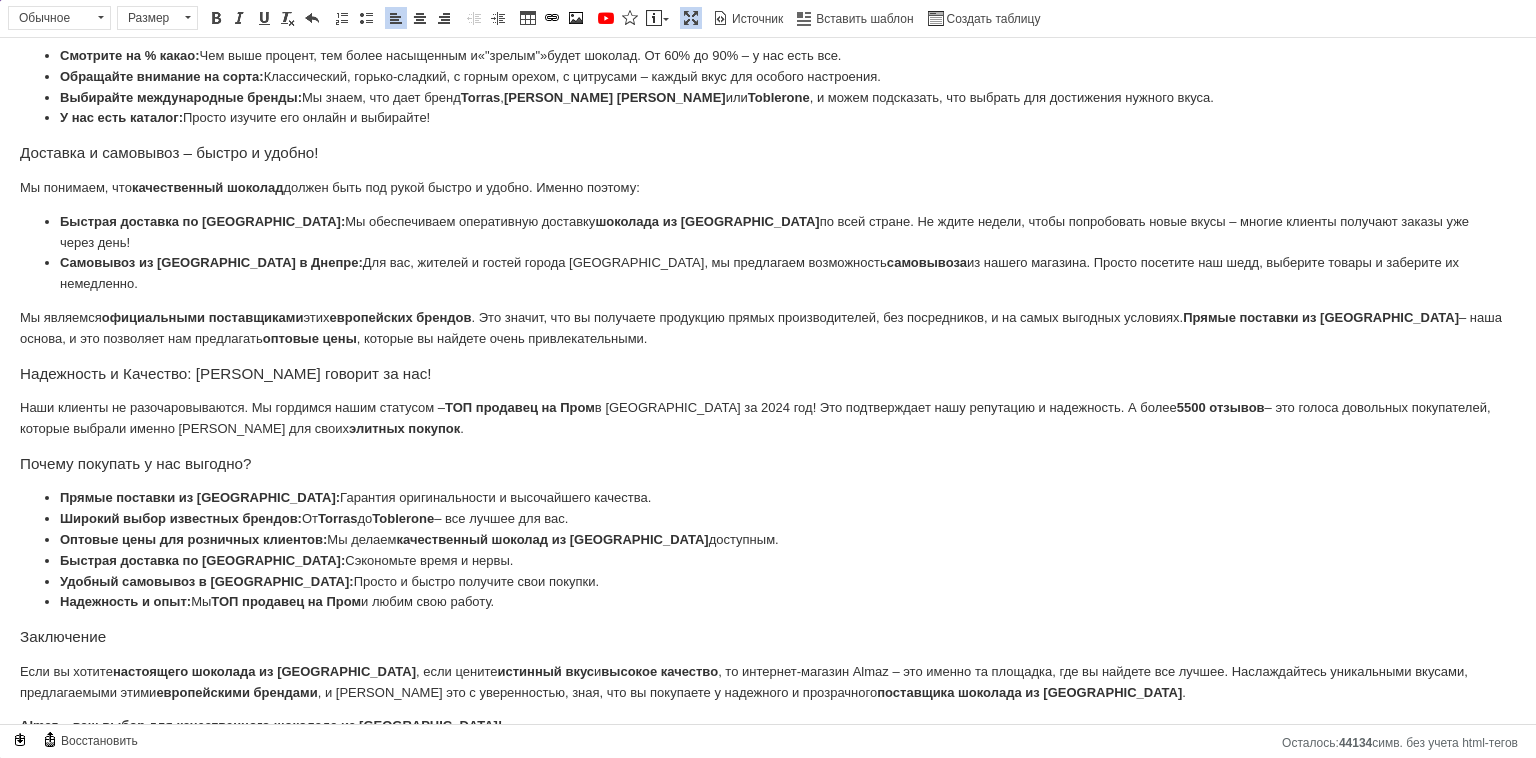 scroll, scrollTop: 942, scrollLeft: 0, axis: vertical 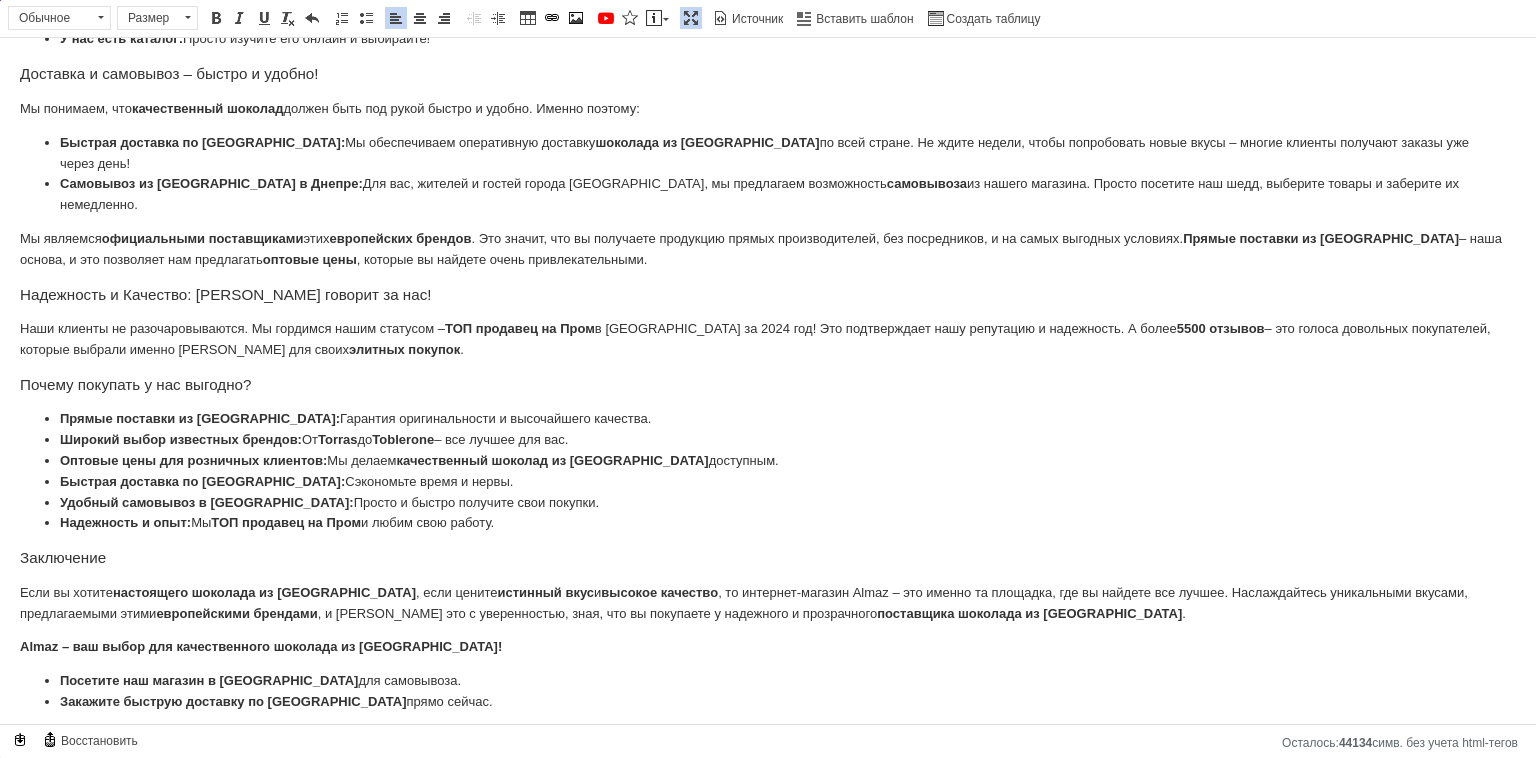 click on "Заключение" at bounding box center [768, 558] 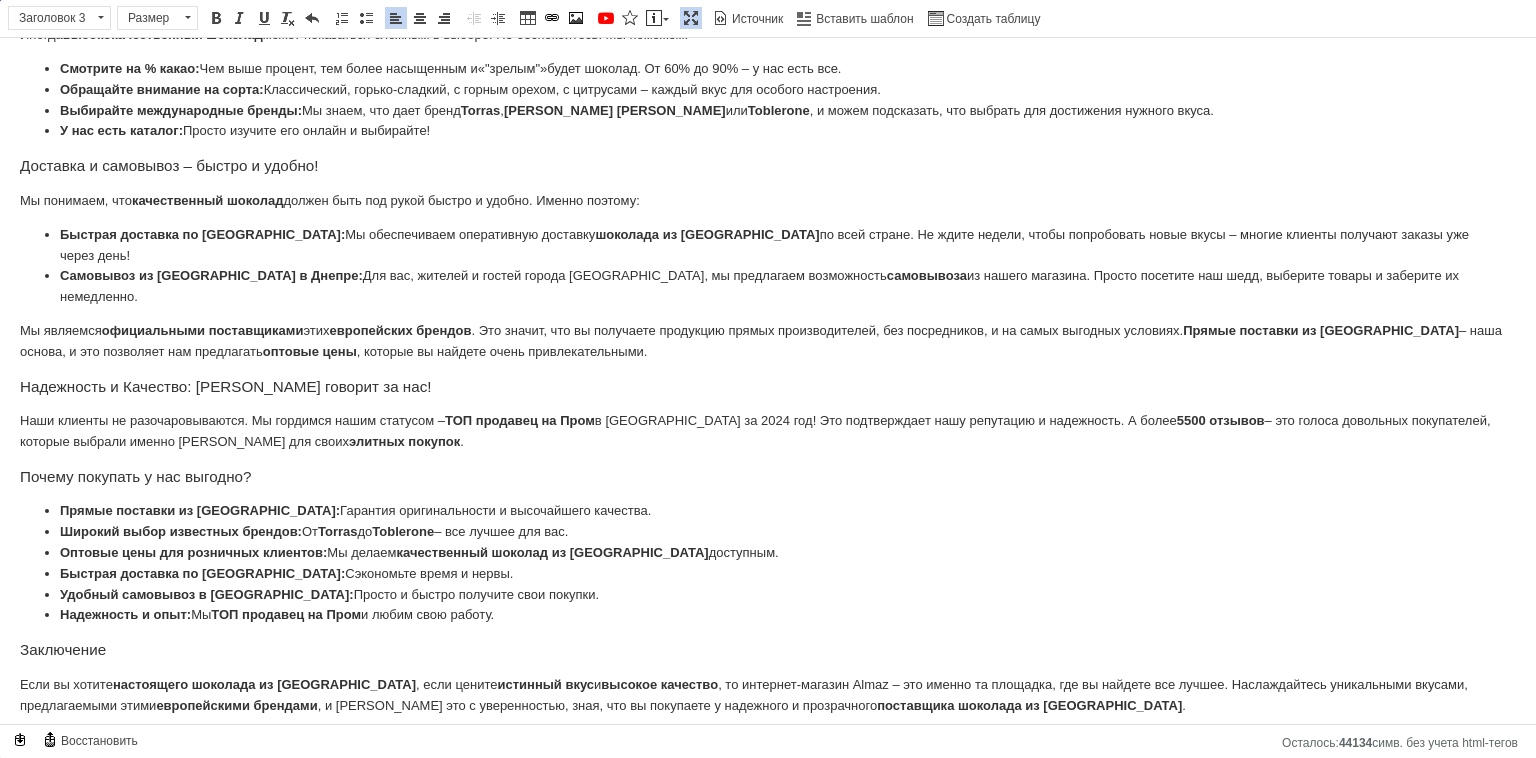 scroll, scrollTop: 842, scrollLeft: 0, axis: vertical 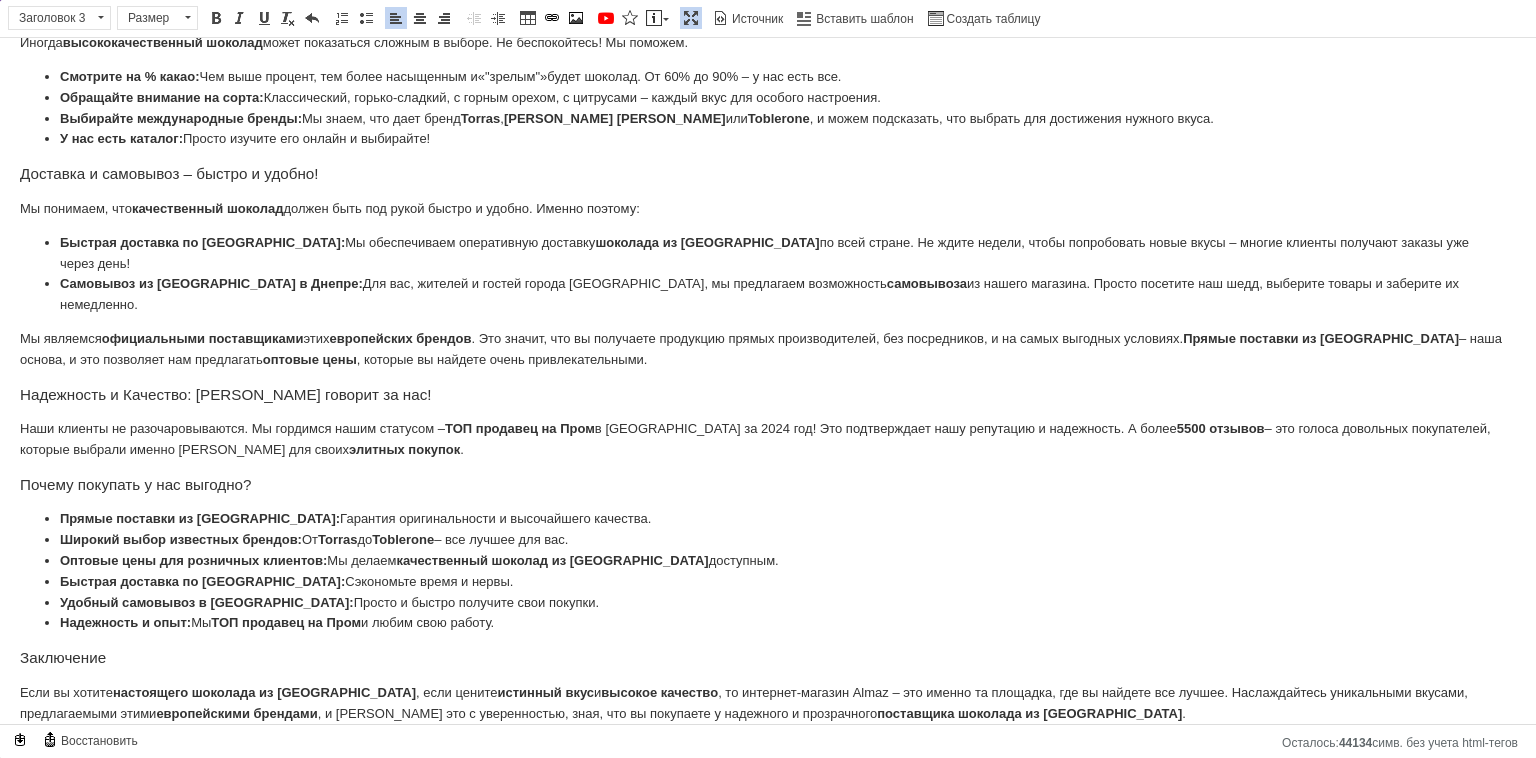click on "Почему покупать у нас выгодно?" at bounding box center [768, 485] 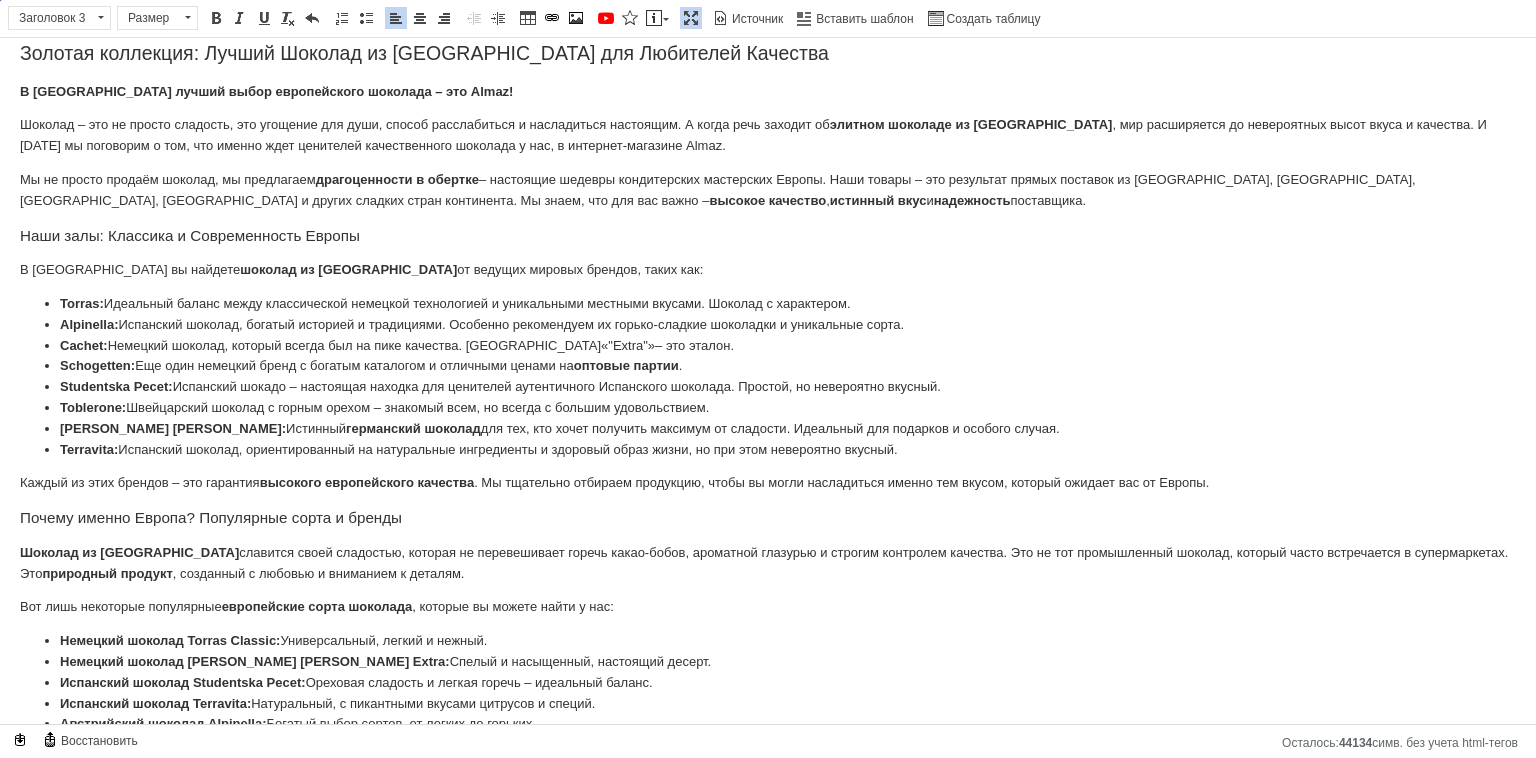 scroll, scrollTop: 0, scrollLeft: 0, axis: both 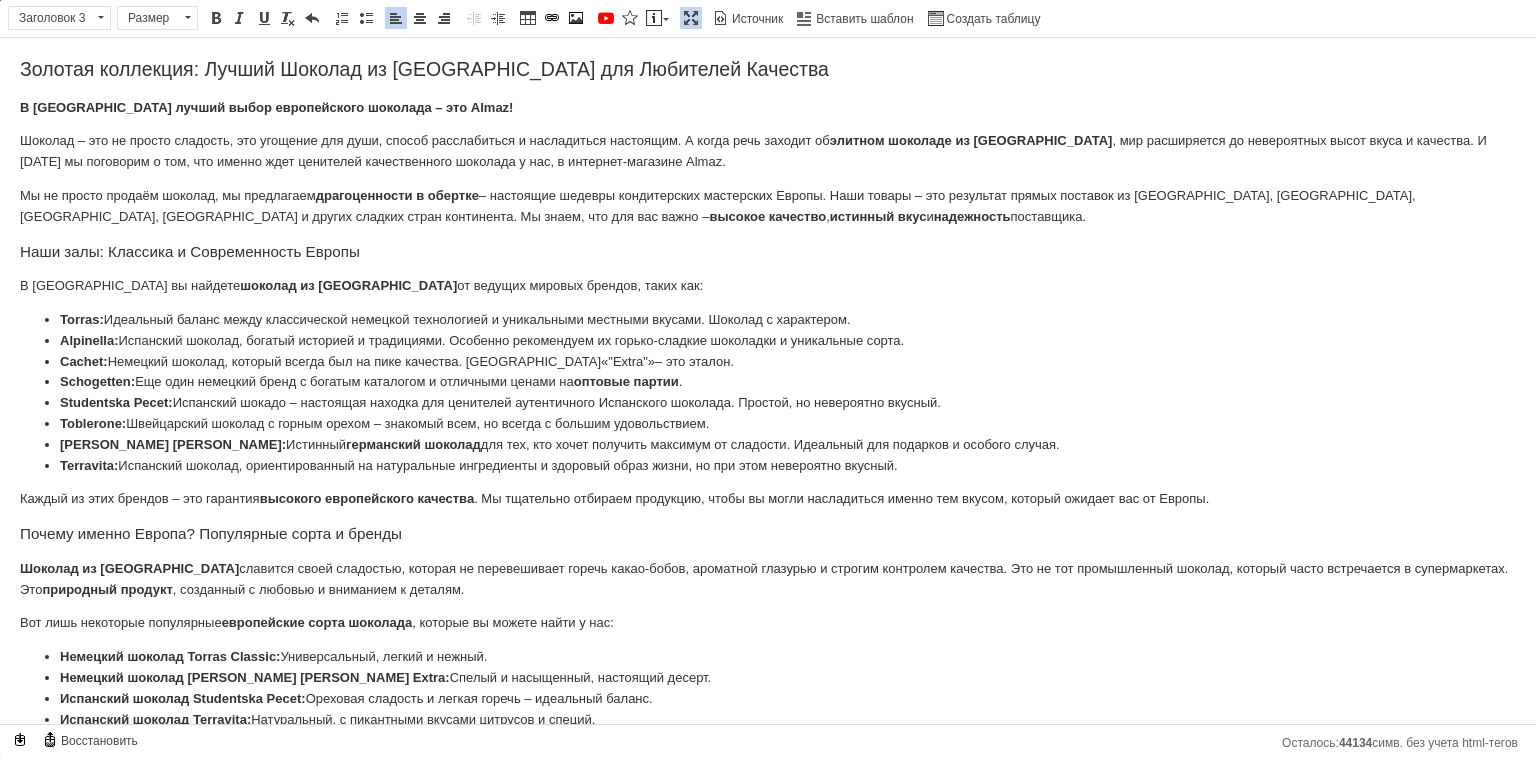click on "Золотая коллекция: Лучший Шоколад из [GEOGRAPHIC_DATA] для Любителей Качества" at bounding box center (768, 69) 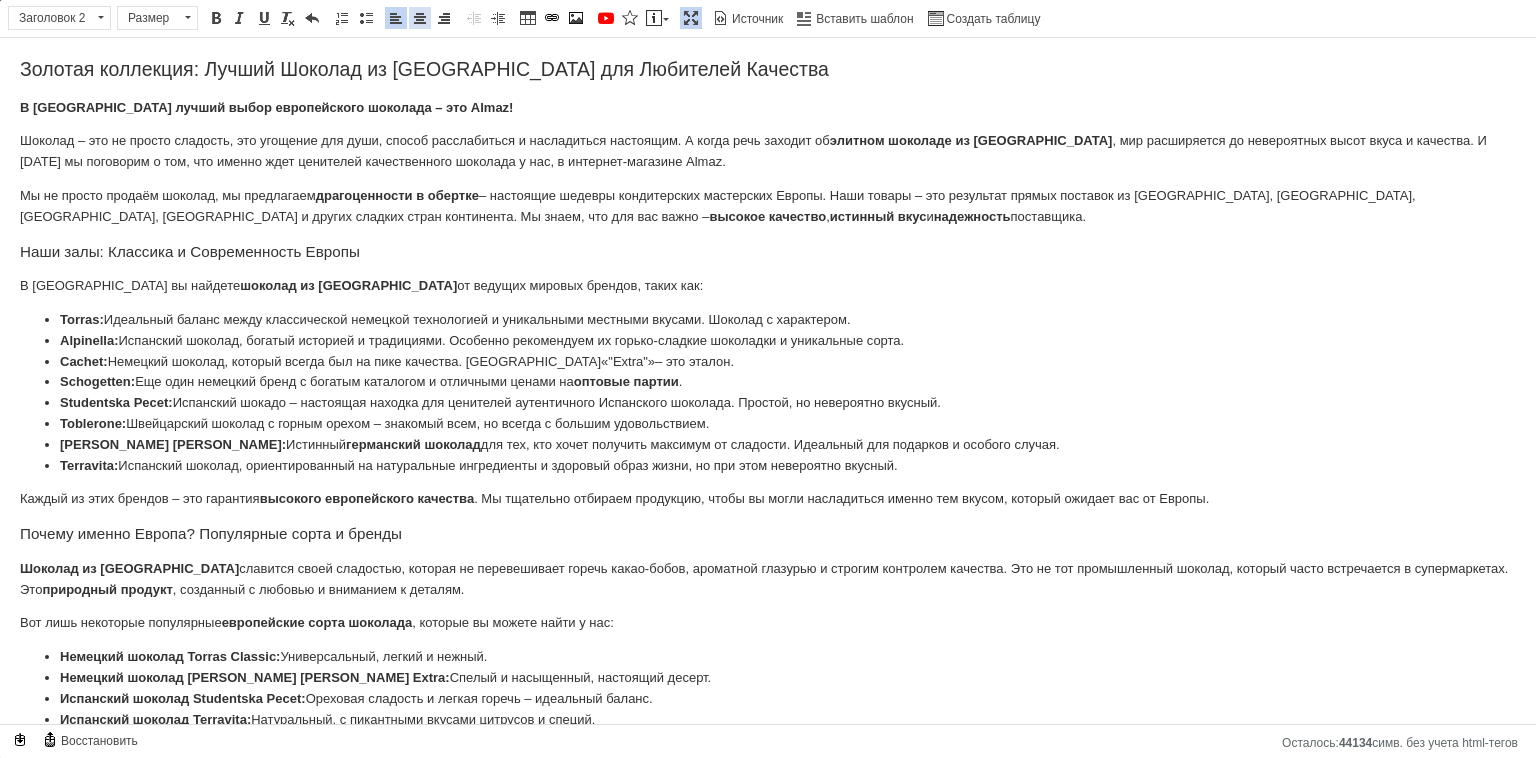click at bounding box center [420, 18] 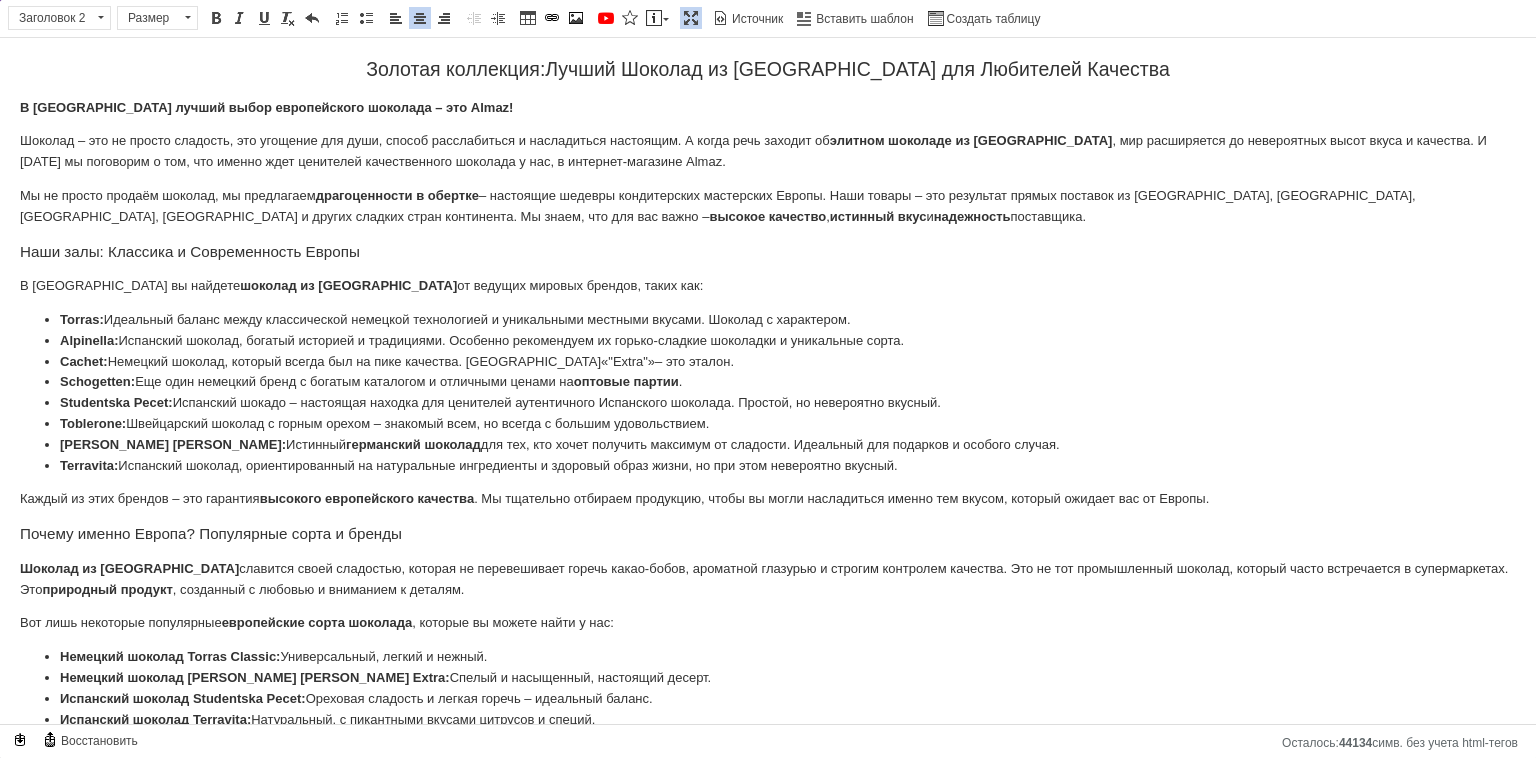 click on "В [GEOGRAPHIC_DATA] лучший выбор европейского шоколада – это Almaz!" at bounding box center [266, 107] 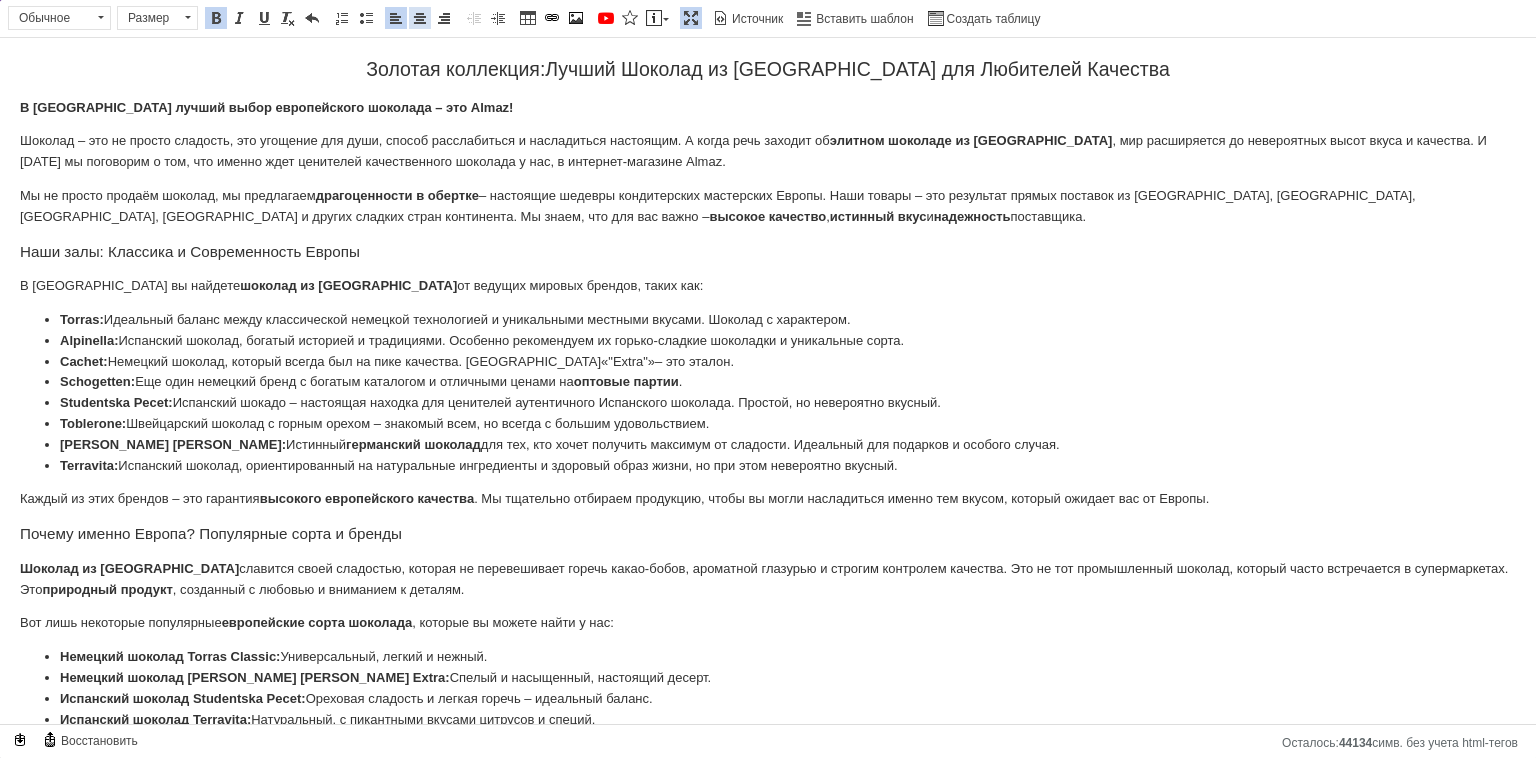 click at bounding box center (420, 18) 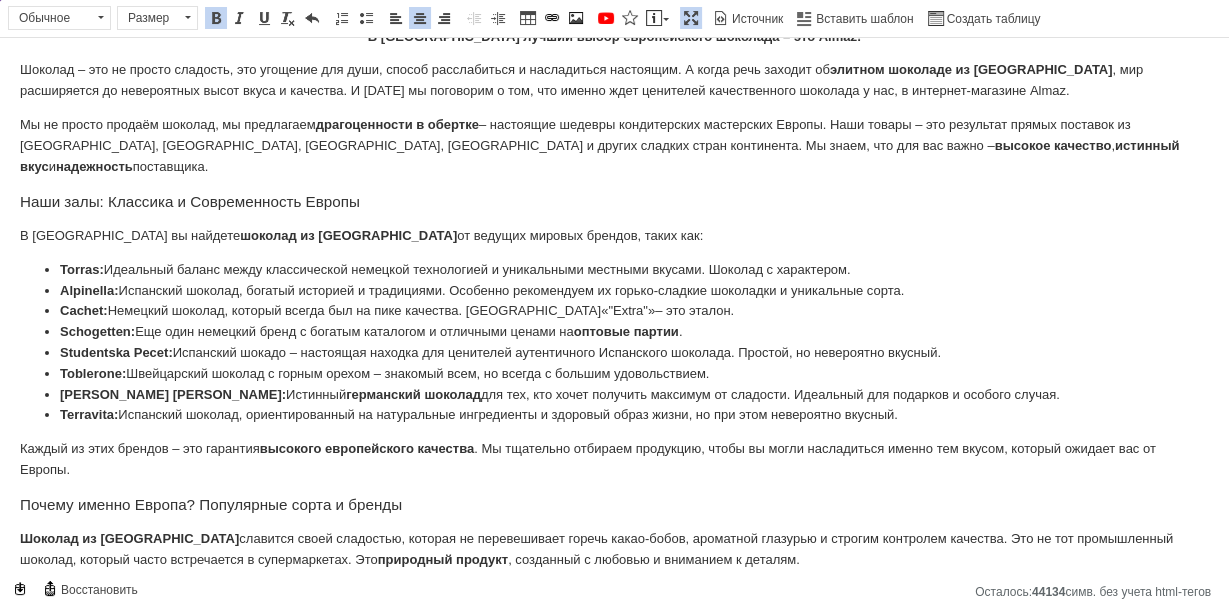 scroll, scrollTop: 80, scrollLeft: 0, axis: vertical 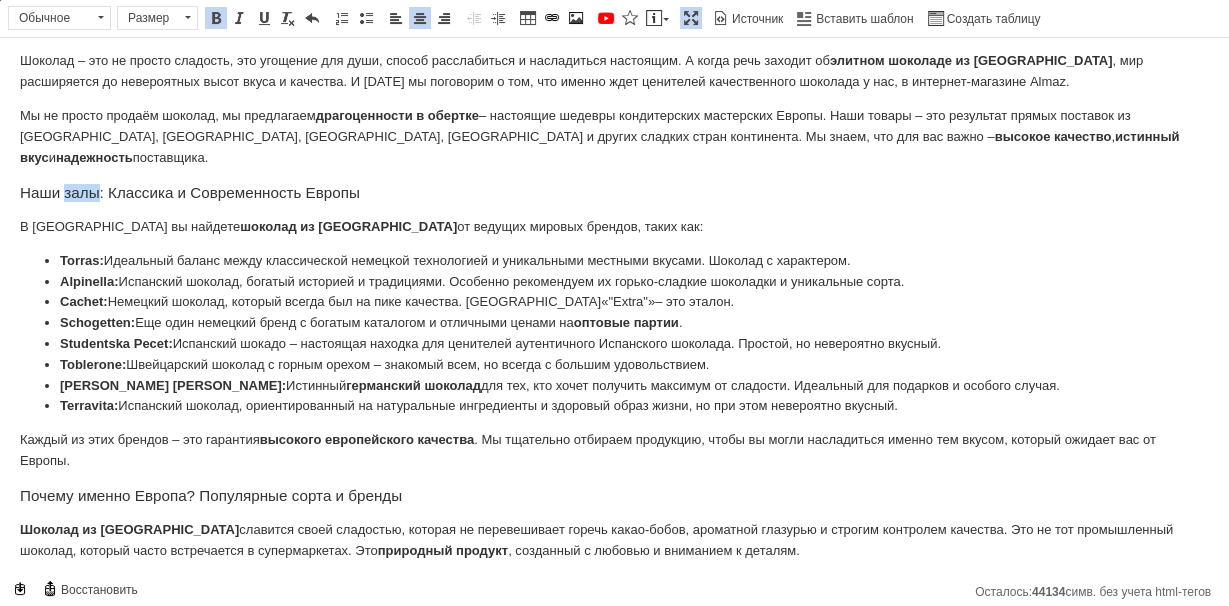 drag, startPoint x: 98, startPoint y: 174, endPoint x: 67, endPoint y: 179, distance: 31.400637 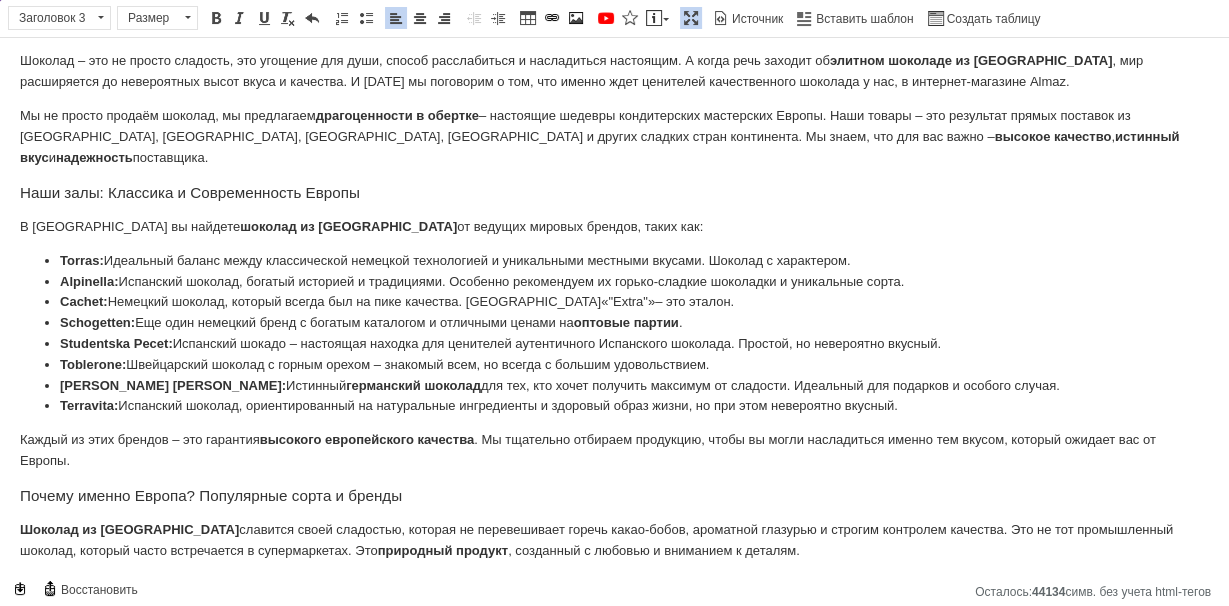 click on "Наши залы: Классика и Современность Европы" at bounding box center [614, 193] 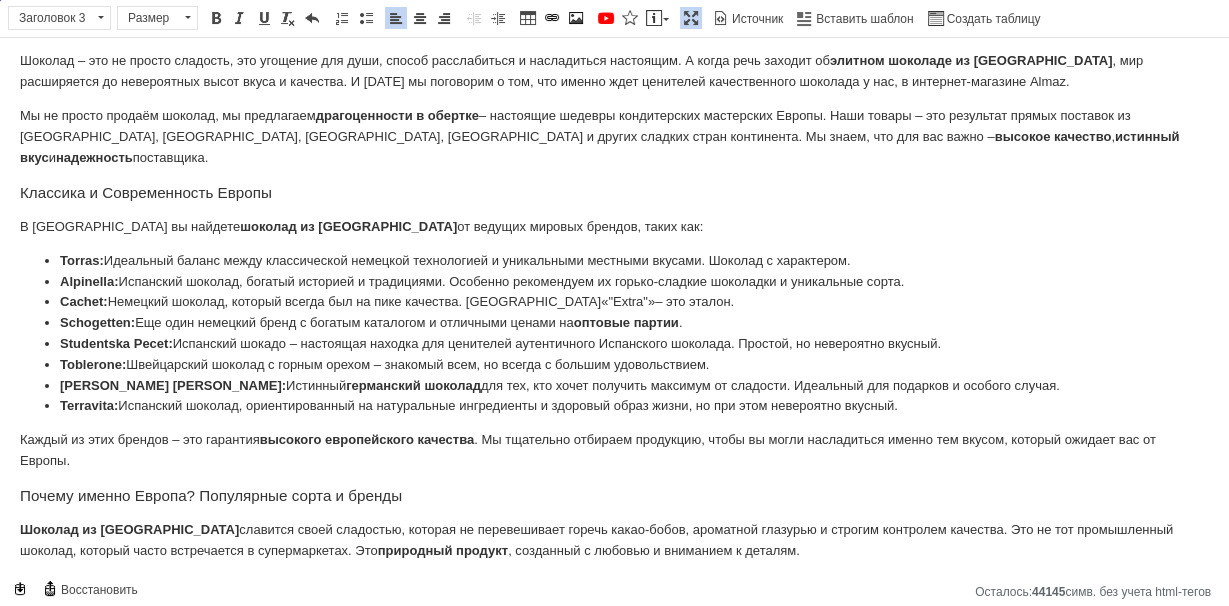 click on "Классика и Современность Европы" at bounding box center [614, 193] 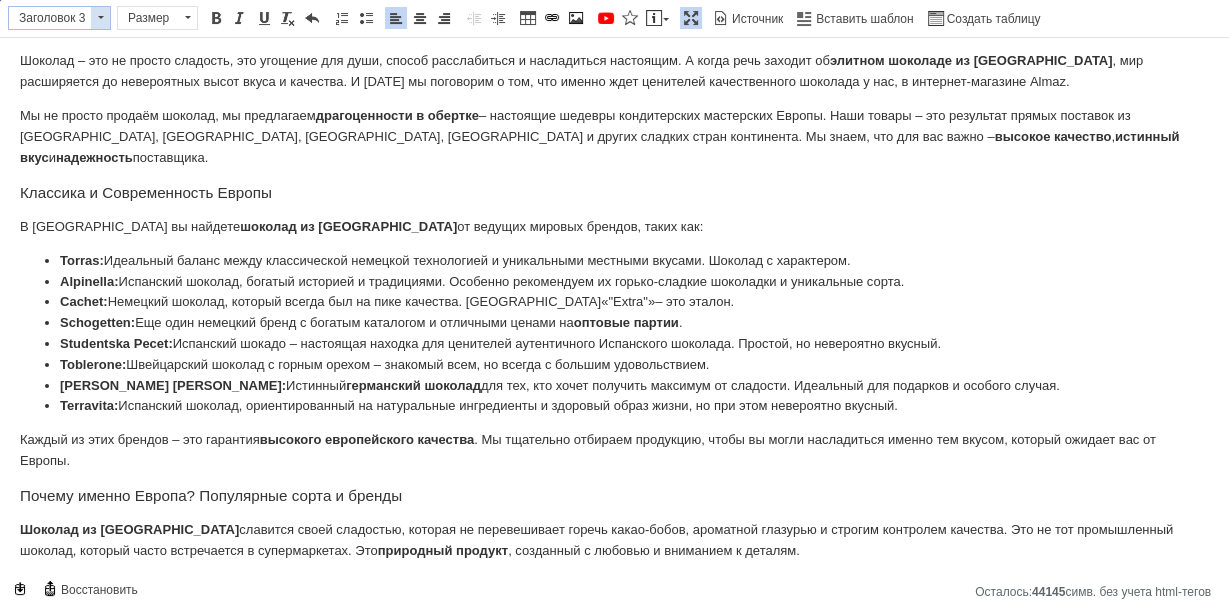 click on "Заголовок 3" at bounding box center [50, 18] 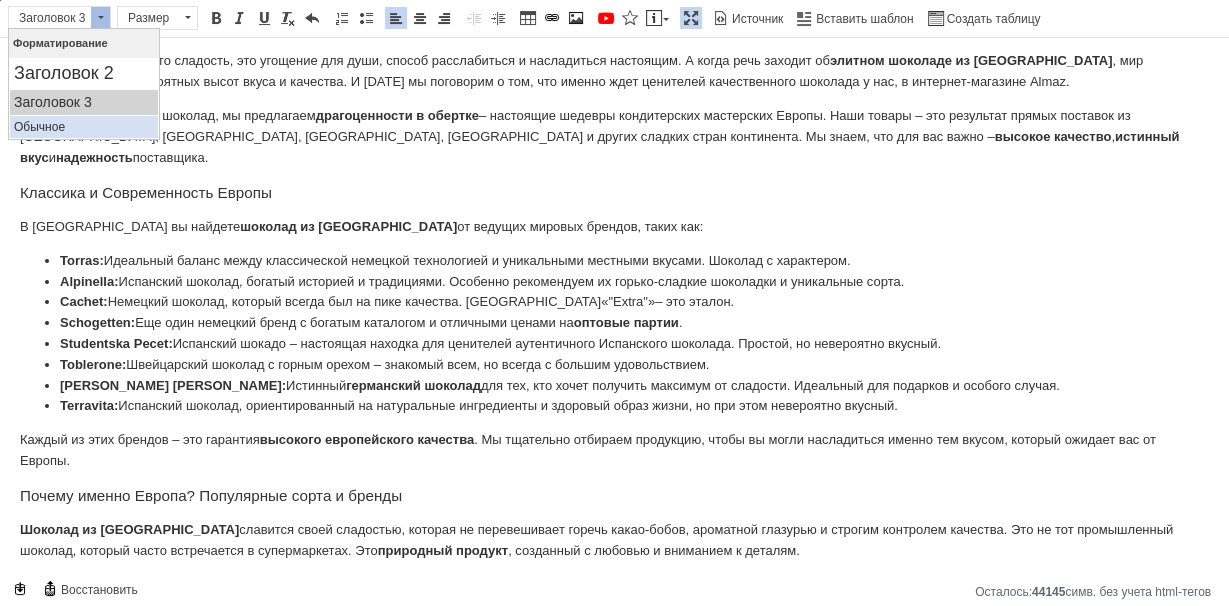 scroll, scrollTop: 0, scrollLeft: 0, axis: both 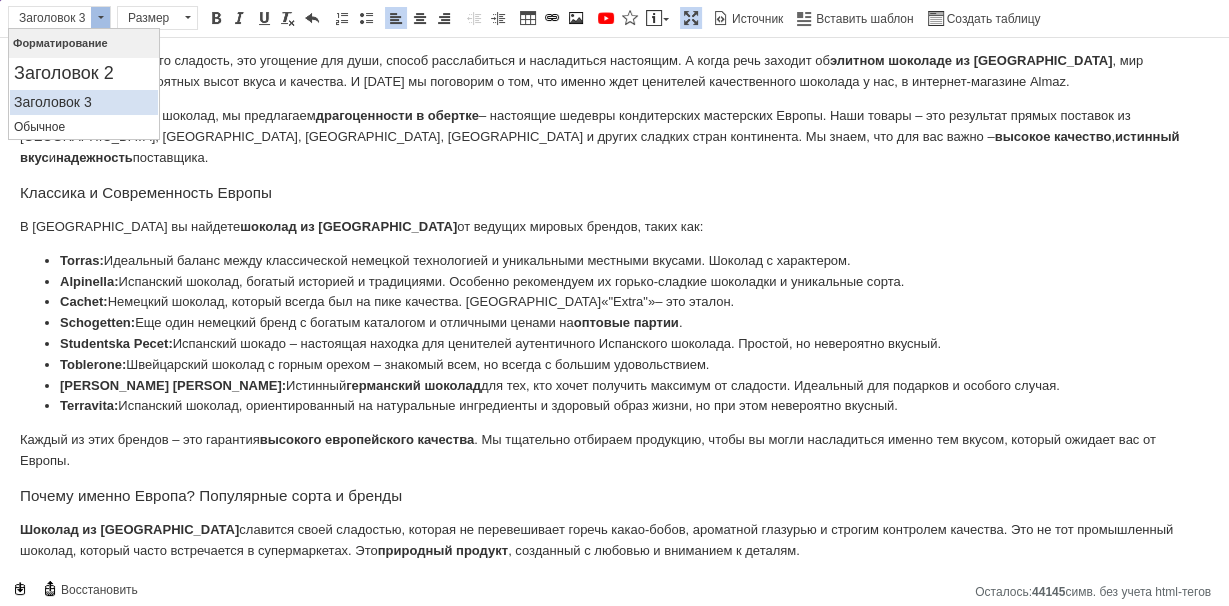 click on "Заголовок 3" at bounding box center [84, 102] 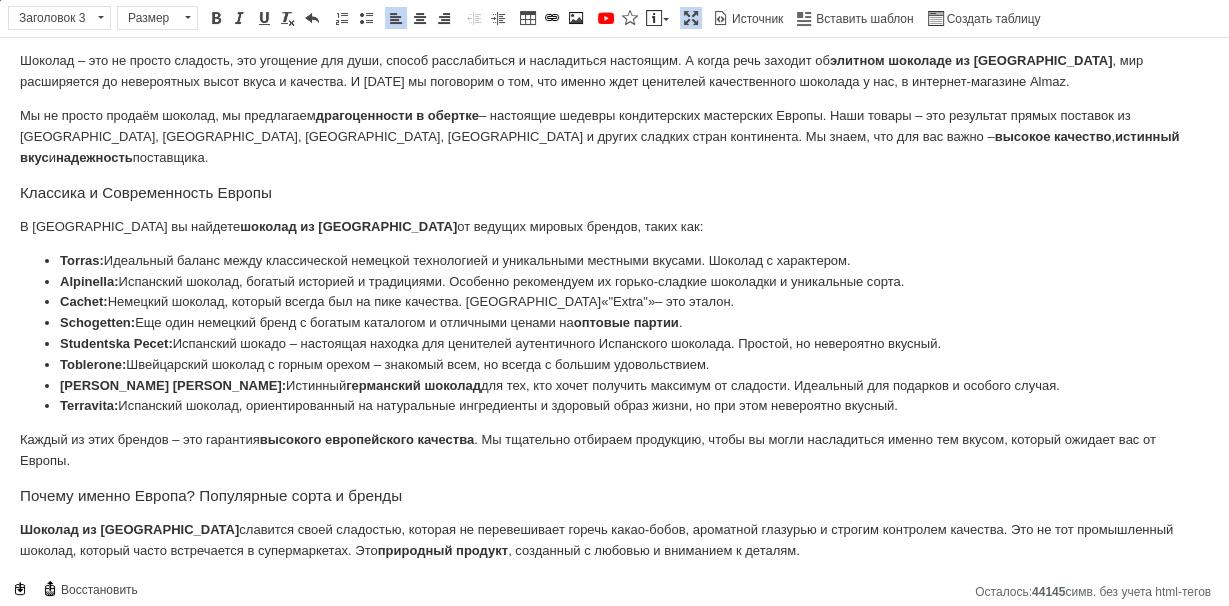 click on "В [GEOGRAPHIC_DATA] вы найдете  шоколад из [GEOGRAPHIC_DATA]  от ведущих мировых брендов, таких как:" at bounding box center (614, 227) 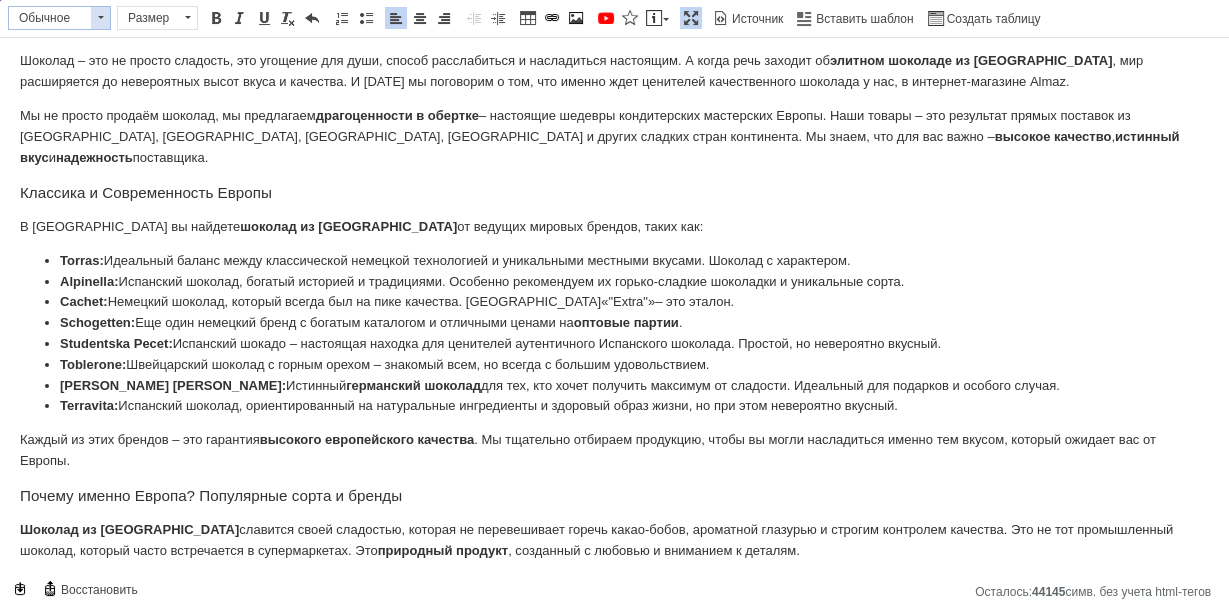 click on "Обычное" at bounding box center [50, 18] 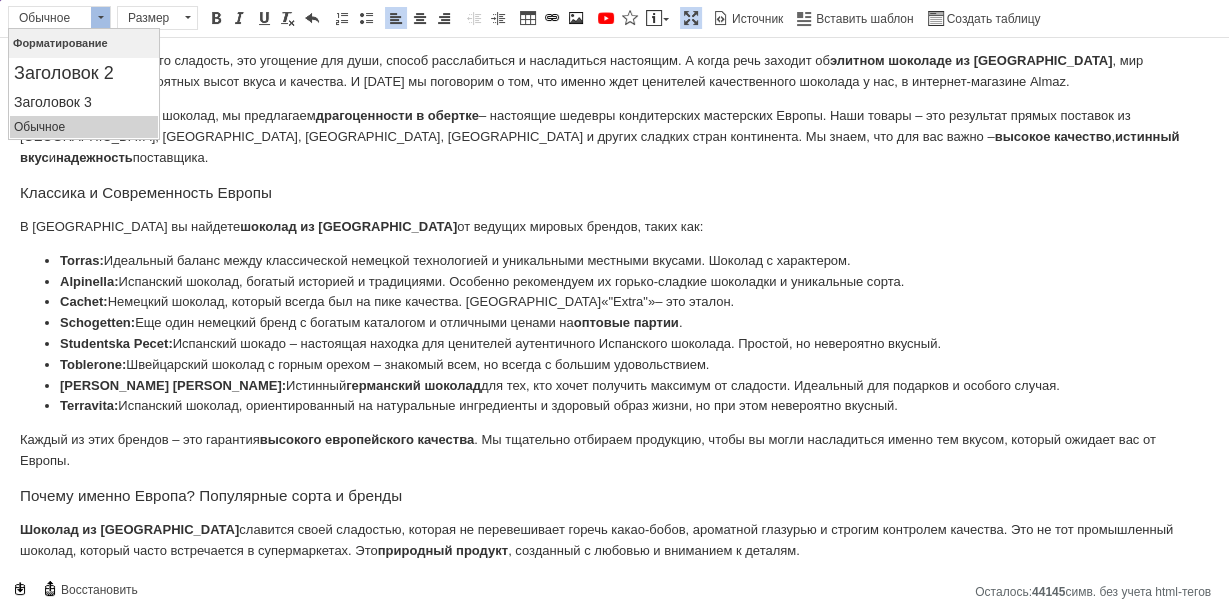 click on "В [GEOGRAPHIC_DATA] вы найдете  шоколад из [GEOGRAPHIC_DATA]  от ведущих мировых брендов, таких как:" at bounding box center [614, 227] 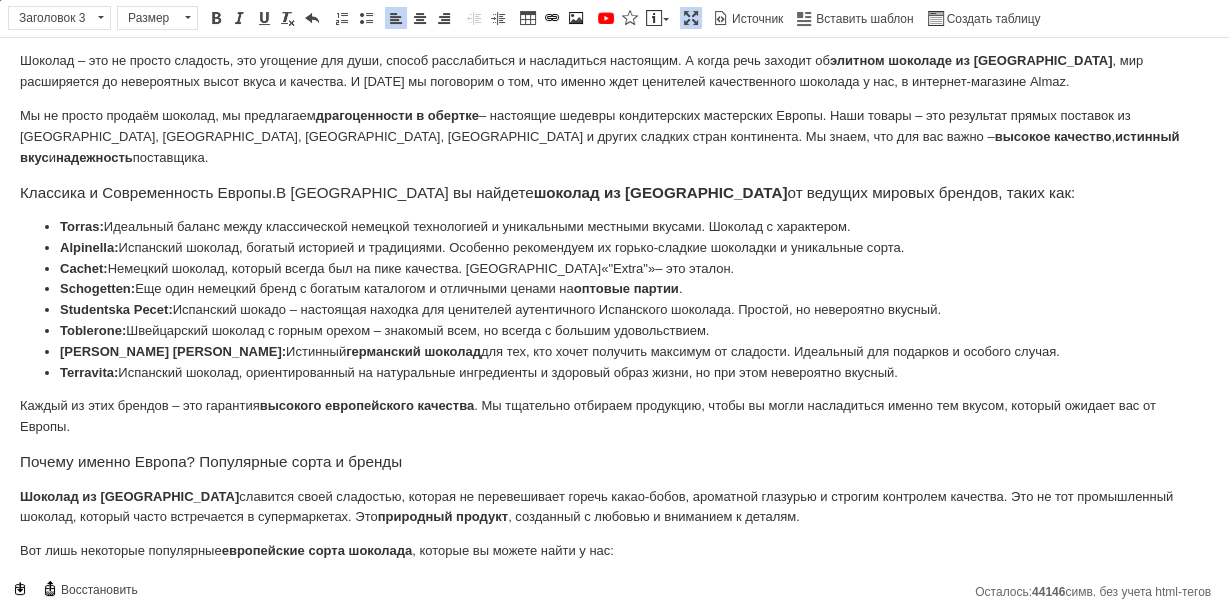 click on "Alpinella:  Испанский шоколад, богатый историей и традициями. Особенно рекомендуем их горько-сладкие шоколадки и уникальные сорта." at bounding box center [614, 248] 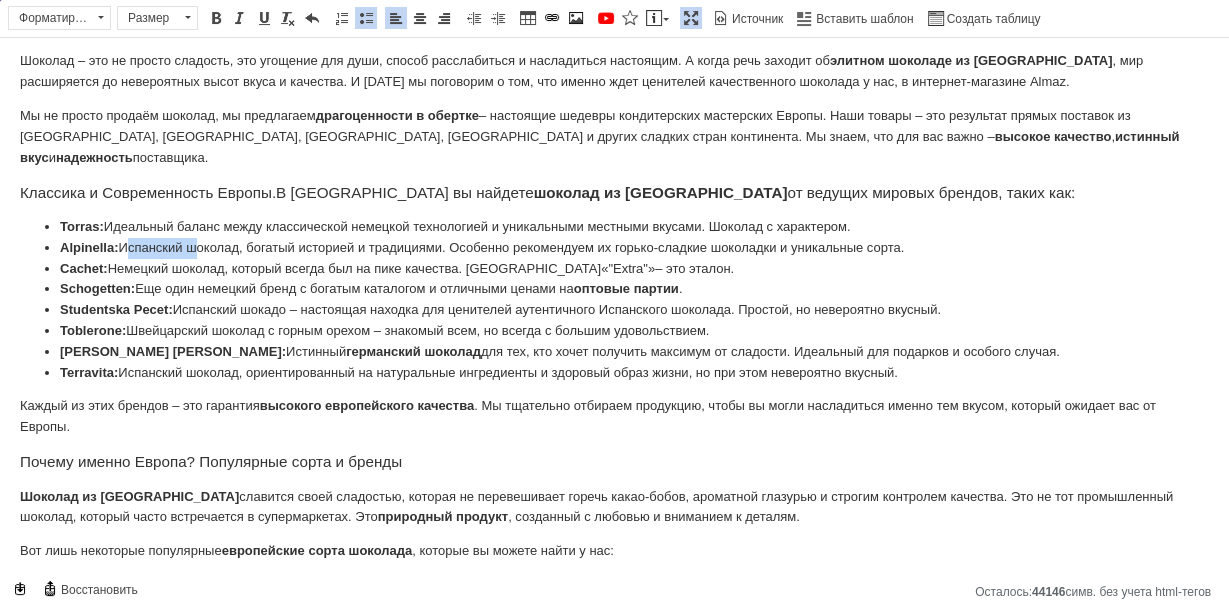 click on "Alpinella:  Испанский шоколад, богатый историей и традициями. Особенно рекомендуем их горько-сладкие шоколадки и уникальные сорта." at bounding box center (614, 248) 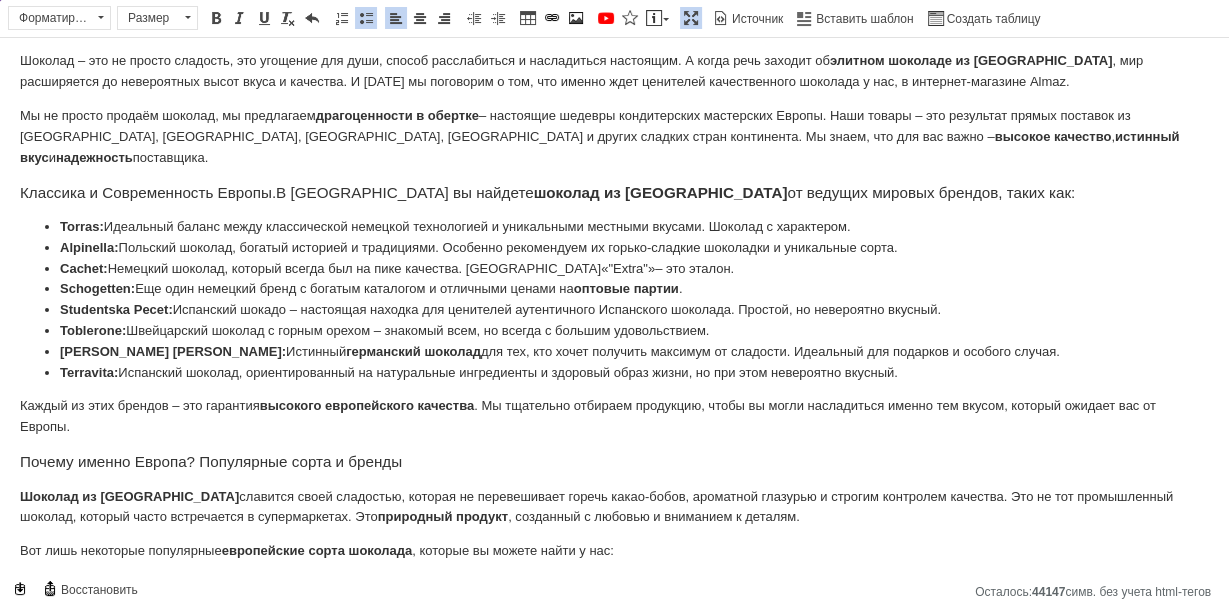 click on "Cachet:" at bounding box center [84, 268] 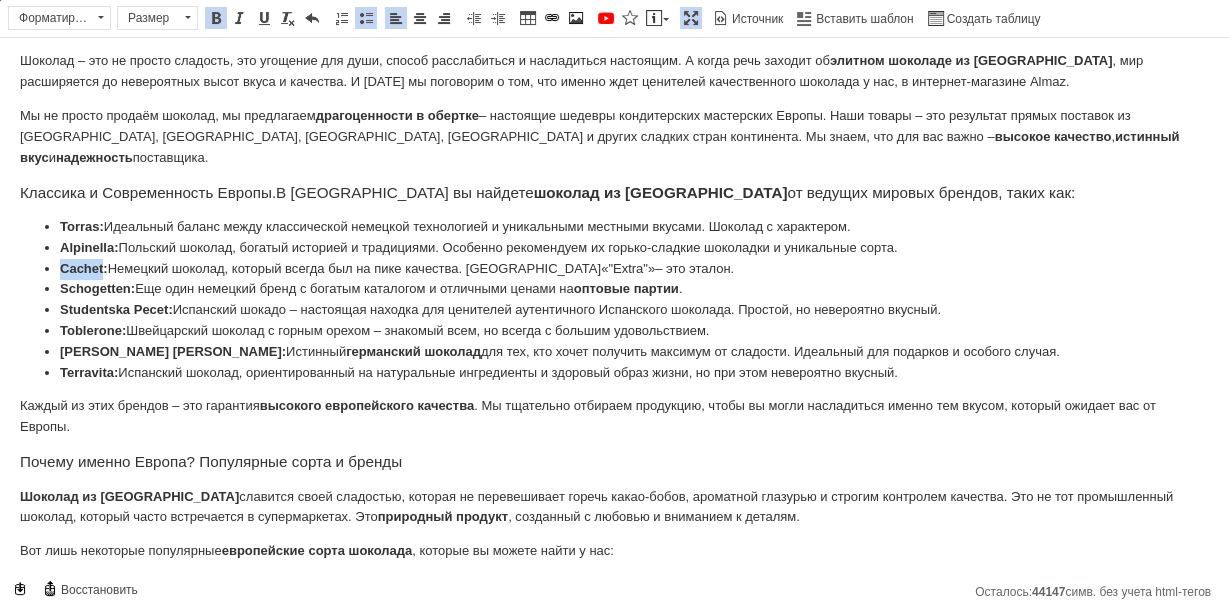 click on "Cachet:" at bounding box center (84, 268) 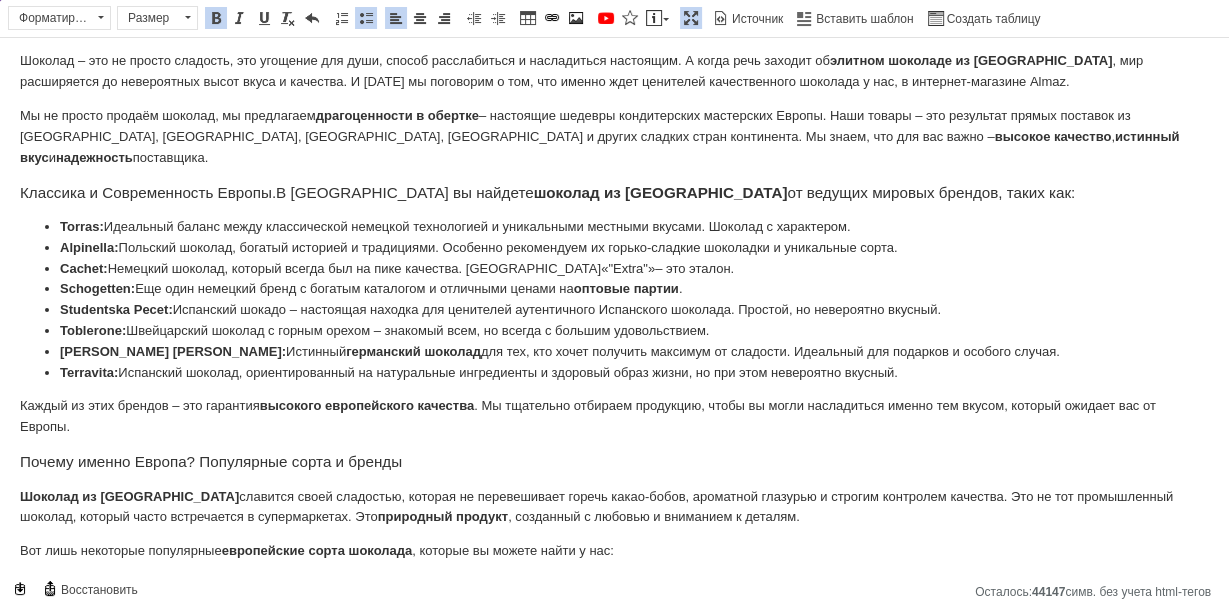 click on "Cachet:  Немецкий шоколад, который всегда был на пике качества. Сорт  "Extra"  – это эталон." at bounding box center [614, 269] 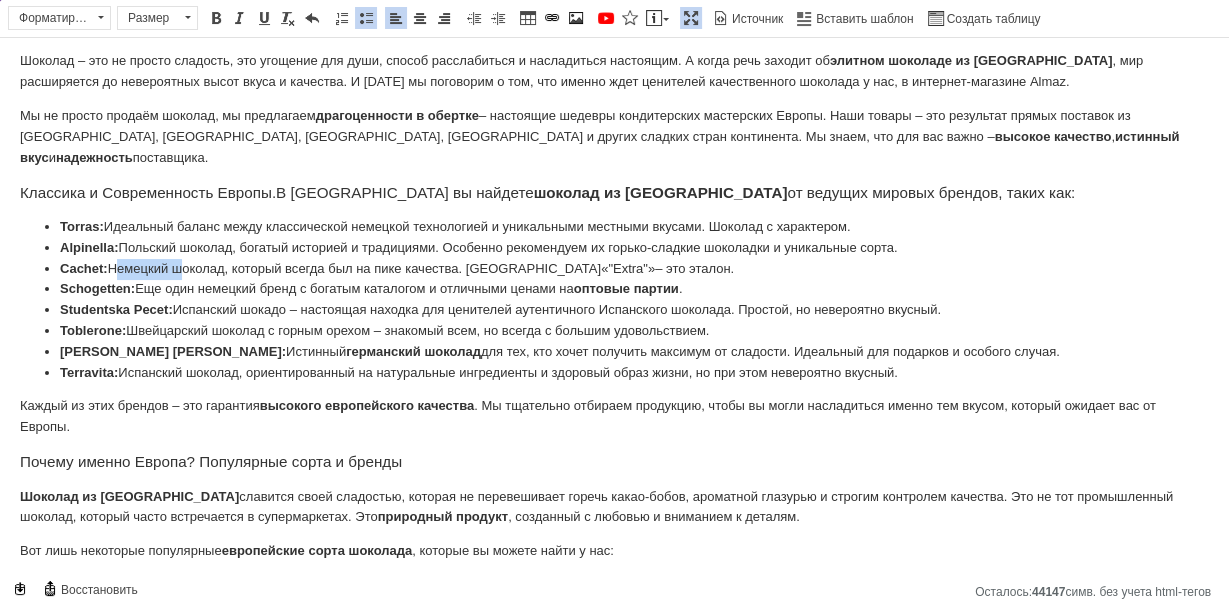 click on "Cachet:  Немецкий шоколад, который всегда был на пике качества. Сорт  "Extra"  – это эталон." at bounding box center [614, 269] 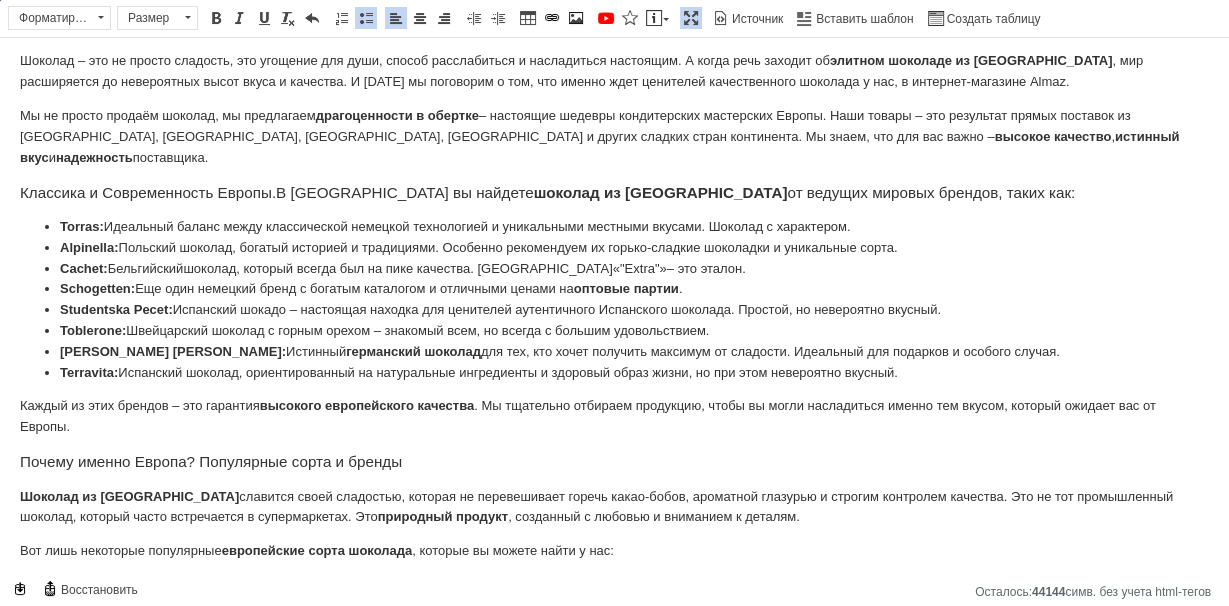 click on "Schogetten:  Еще один немецкий бренд с богатым каталогом и отличными ценами на  оптовые партии ." at bounding box center [614, 289] 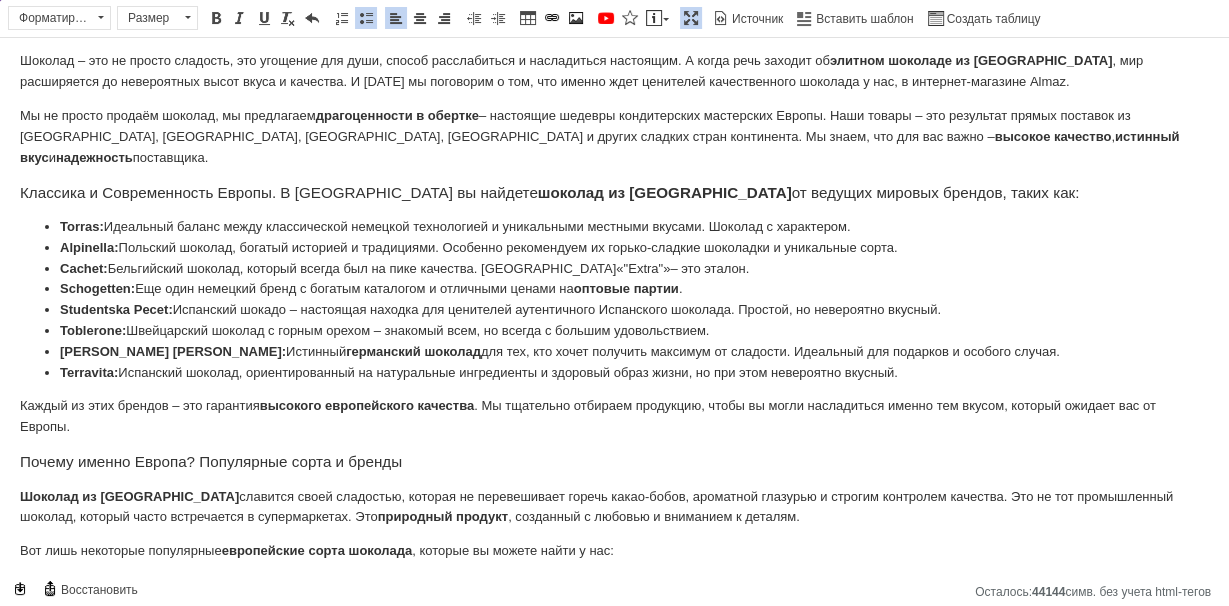 click on ""Extra"" at bounding box center [643, 268] 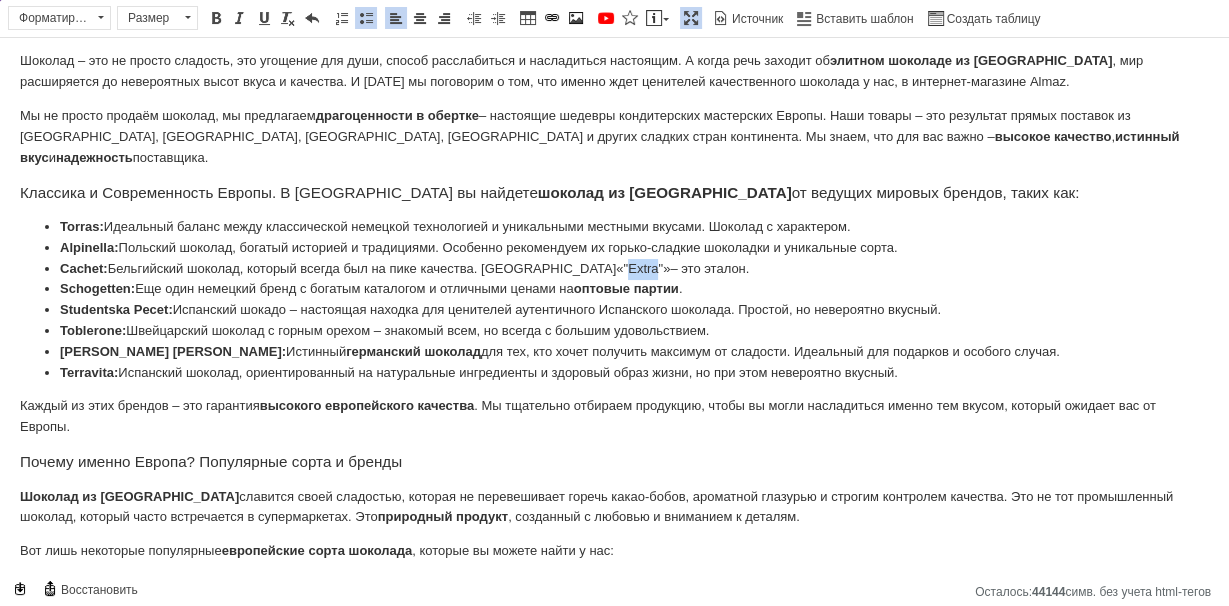 click on ""Extra"" at bounding box center [643, 268] 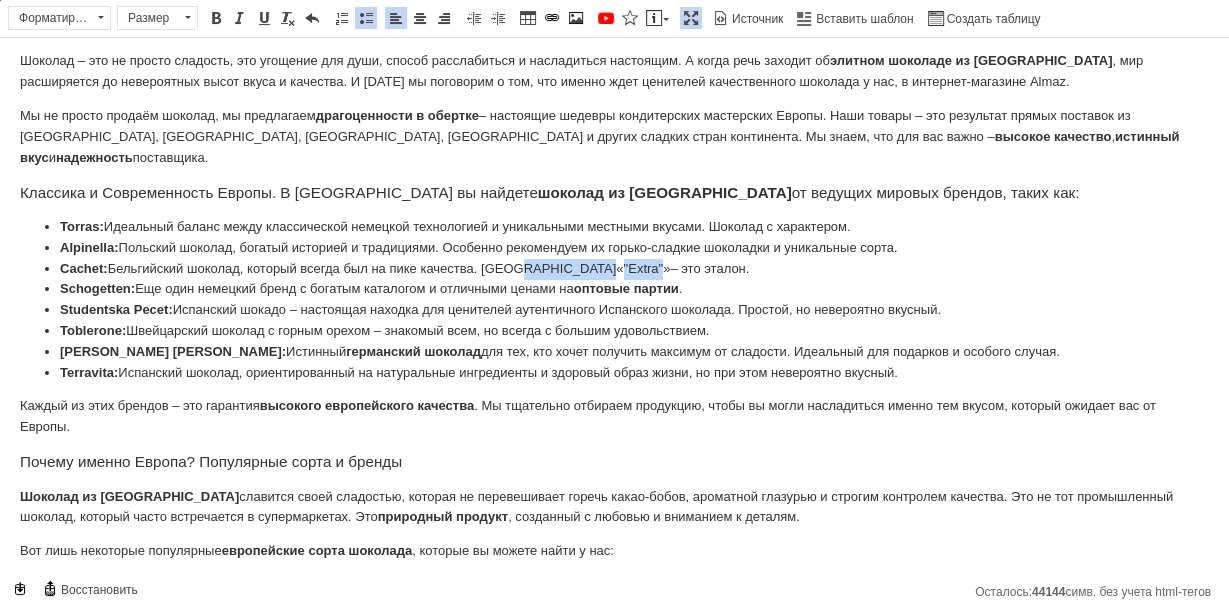 drag, startPoint x: 573, startPoint y: 247, endPoint x: 515, endPoint y: 253, distance: 58.30952 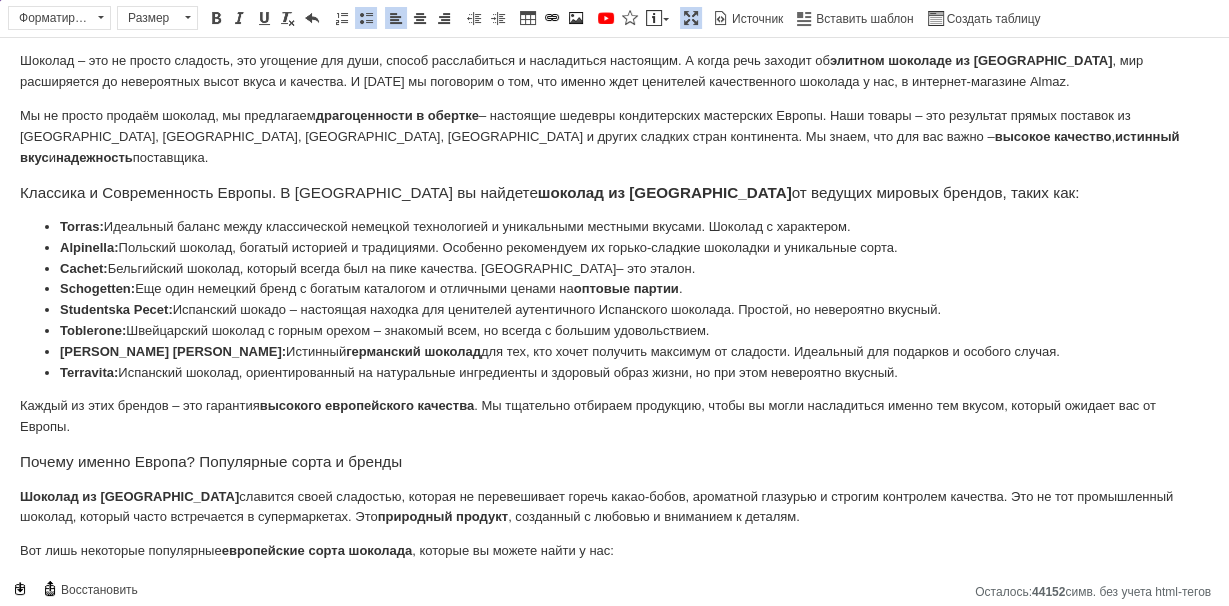 drag, startPoint x: 487, startPoint y: 251, endPoint x: 606, endPoint y: 246, distance: 119.104996 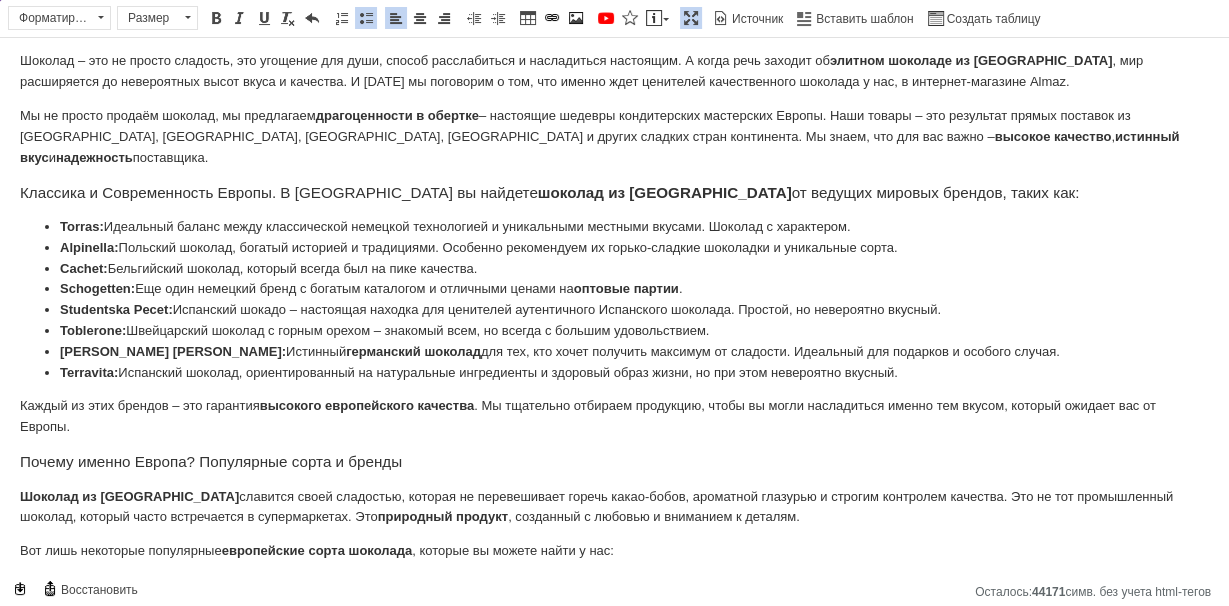 click on "Schogetten:" at bounding box center (97, 288) 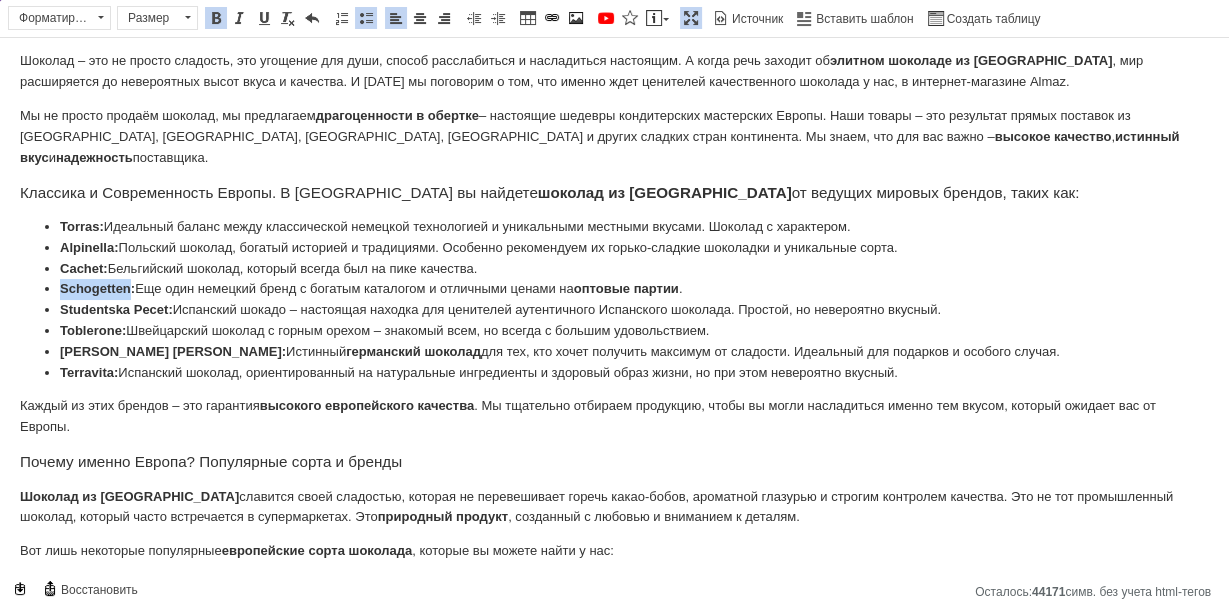 click on "Schogetten:" at bounding box center (97, 288) 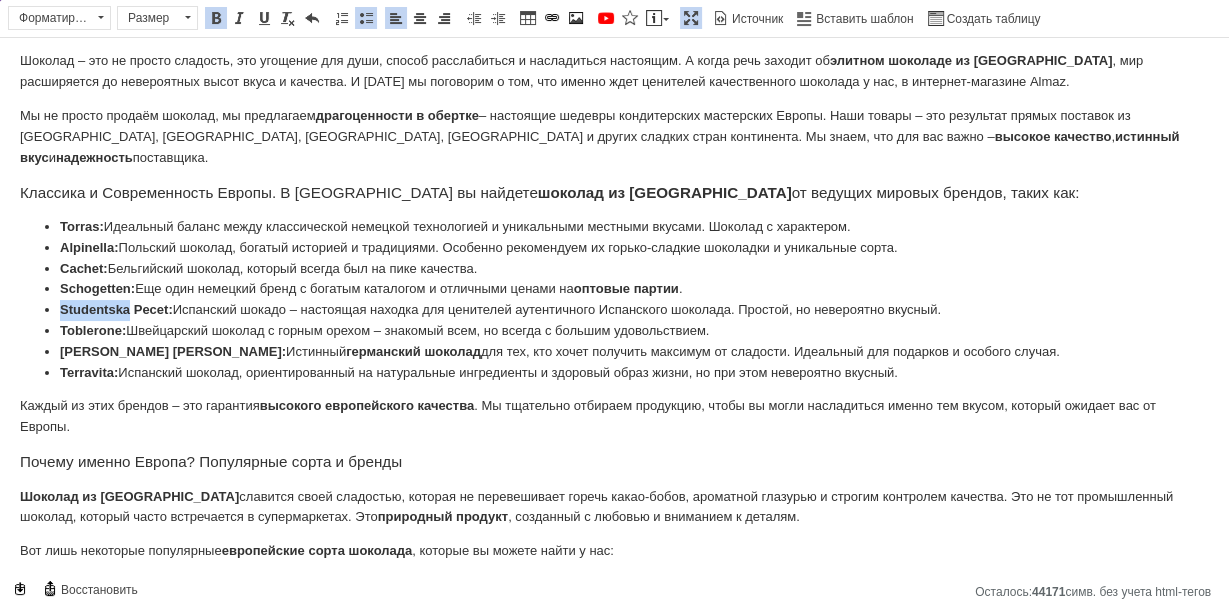 drag, startPoint x: 110, startPoint y: 291, endPoint x: 57, endPoint y: 291, distance: 53 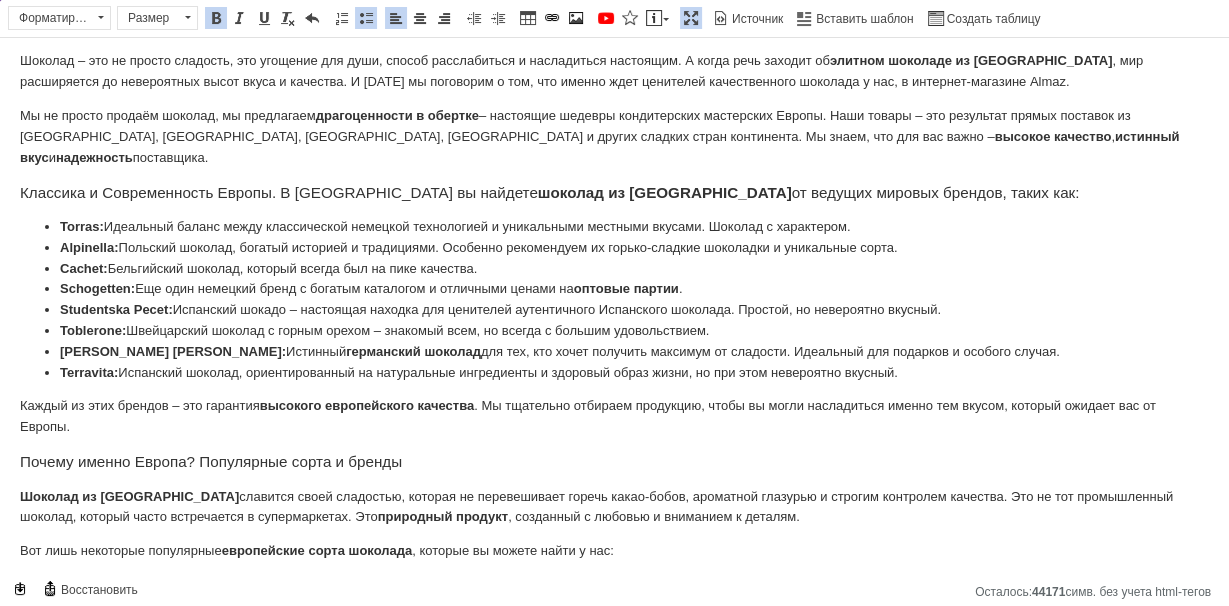 click on "Studentska Pecet:  Испанский шокадо – настоящая находка для ценителей аутентичного Испанского шоколада. Простой, но невероятно вкусный." at bounding box center [614, 310] 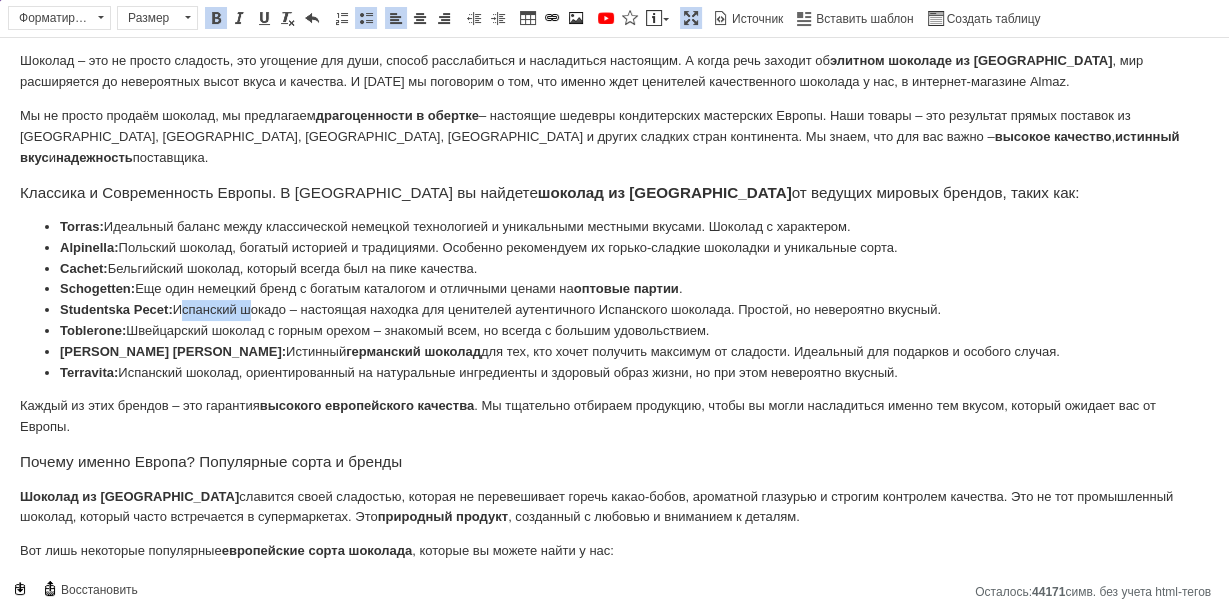 click on "Studentska Pecet:  Испанский шокадо – настоящая находка для ценителей аутентичного Испанского шоколада. Простой, но невероятно вкусный." at bounding box center [614, 310] 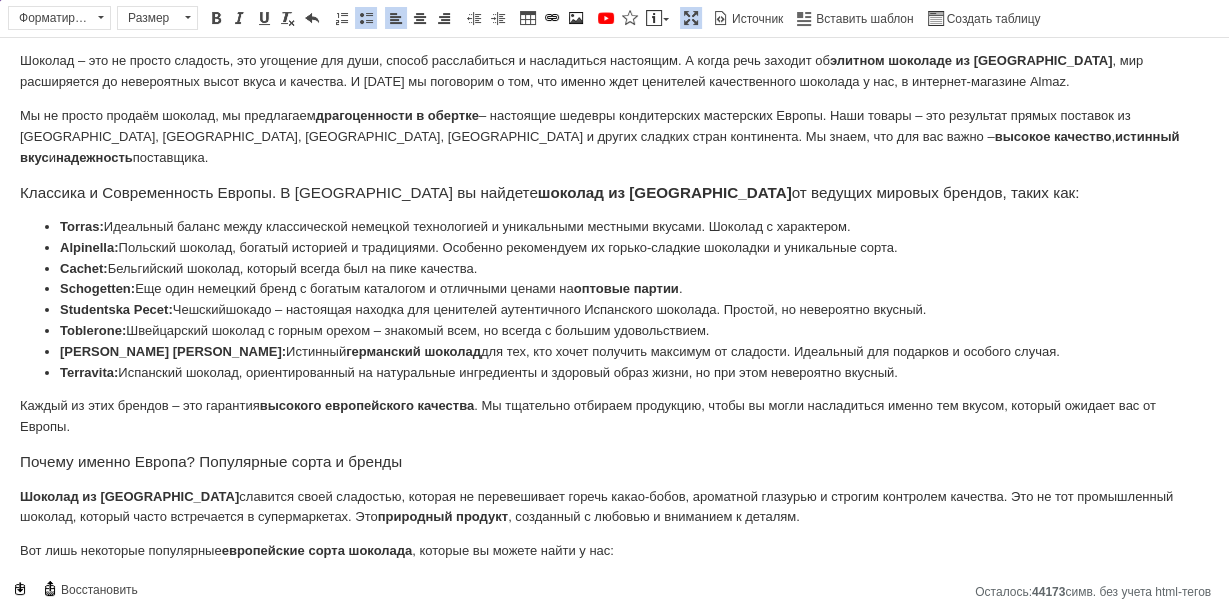 click on "Studentska Pecet:  Чешский  шокадо – настоящая находка для ценителей аутентичного Испанского шоколада. Простой, но невероятно вкусный." at bounding box center [614, 310] 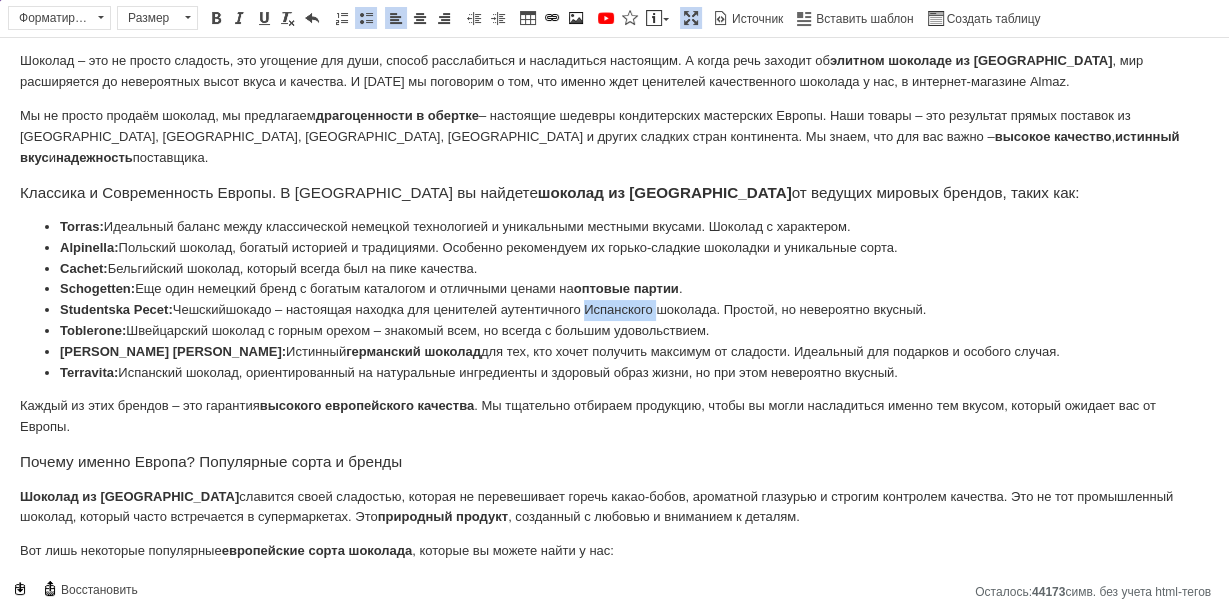 click on "Studentska Pecet:  Чешский  шокадо – настоящая находка для ценителей аутентичного Испанского шоколада. Простой, но невероятно вкусный." at bounding box center (614, 310) 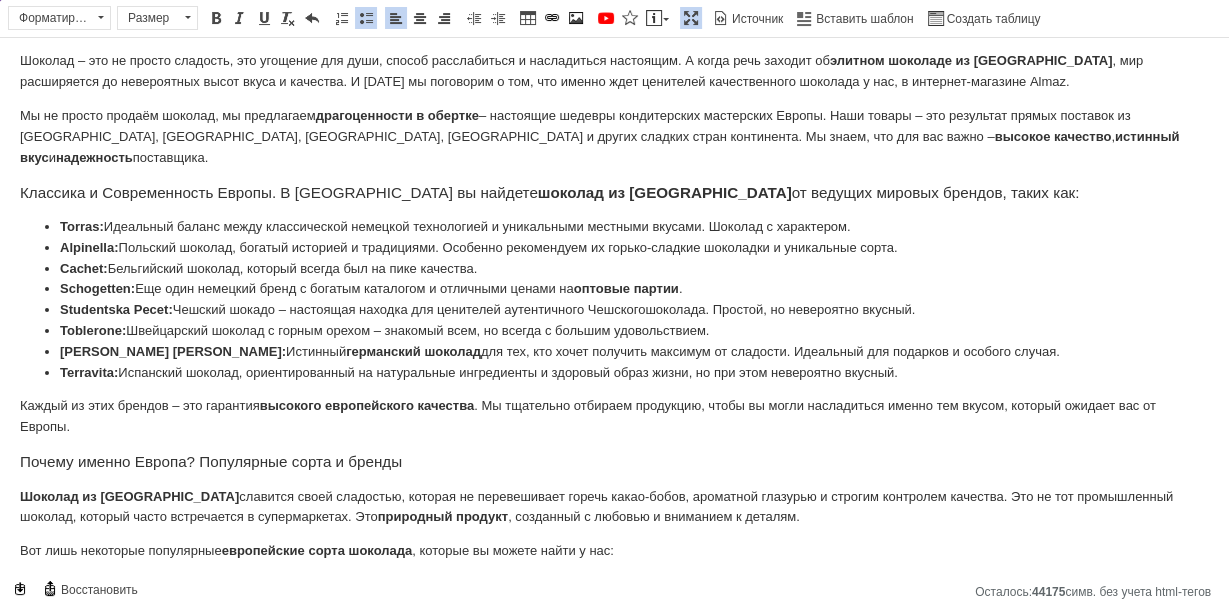 click on "Toblerone:" at bounding box center [93, 330] 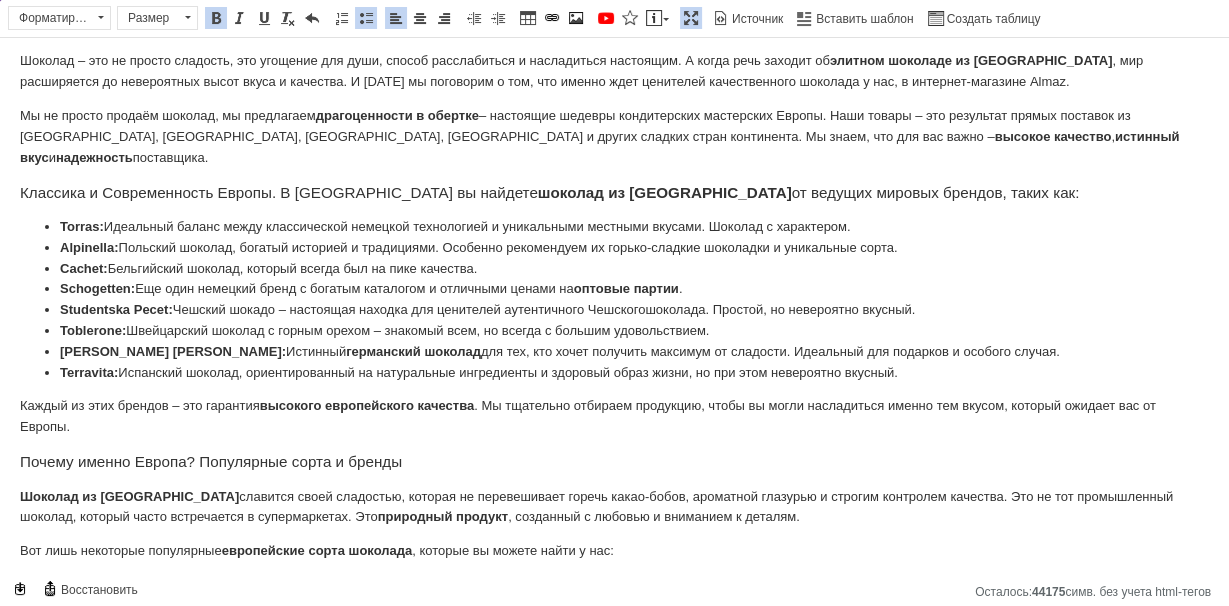 click on "Toblerone:" at bounding box center [93, 330] 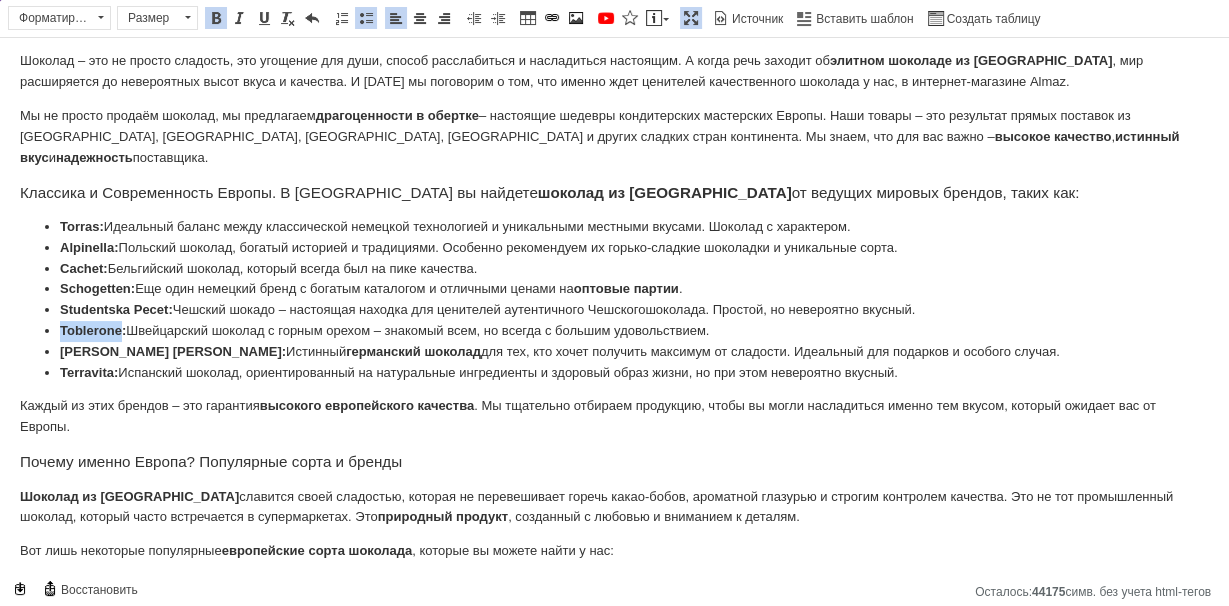 click on "Toblerone:" at bounding box center [93, 330] 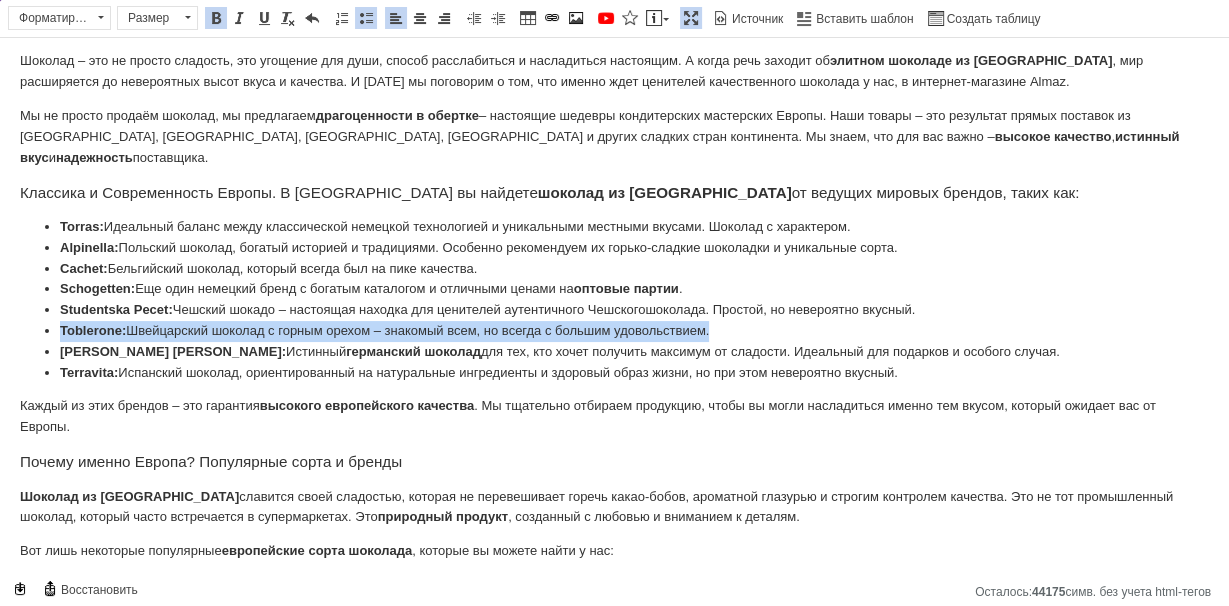 click on "Toblerone:" at bounding box center [93, 330] 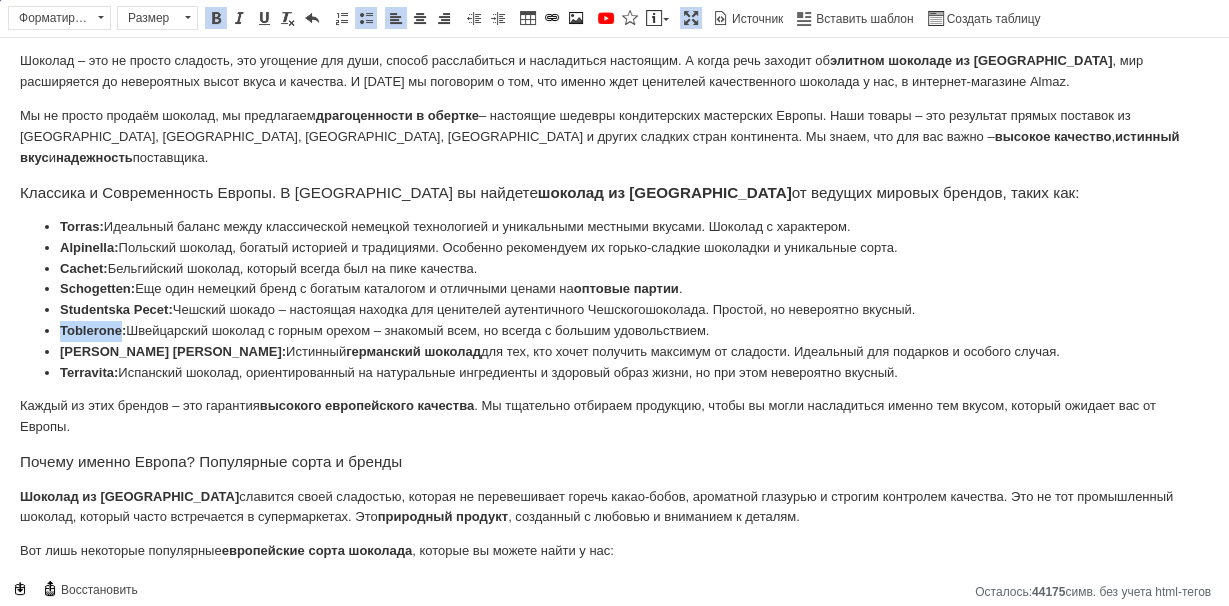 click on "Toblerone:" at bounding box center [93, 330] 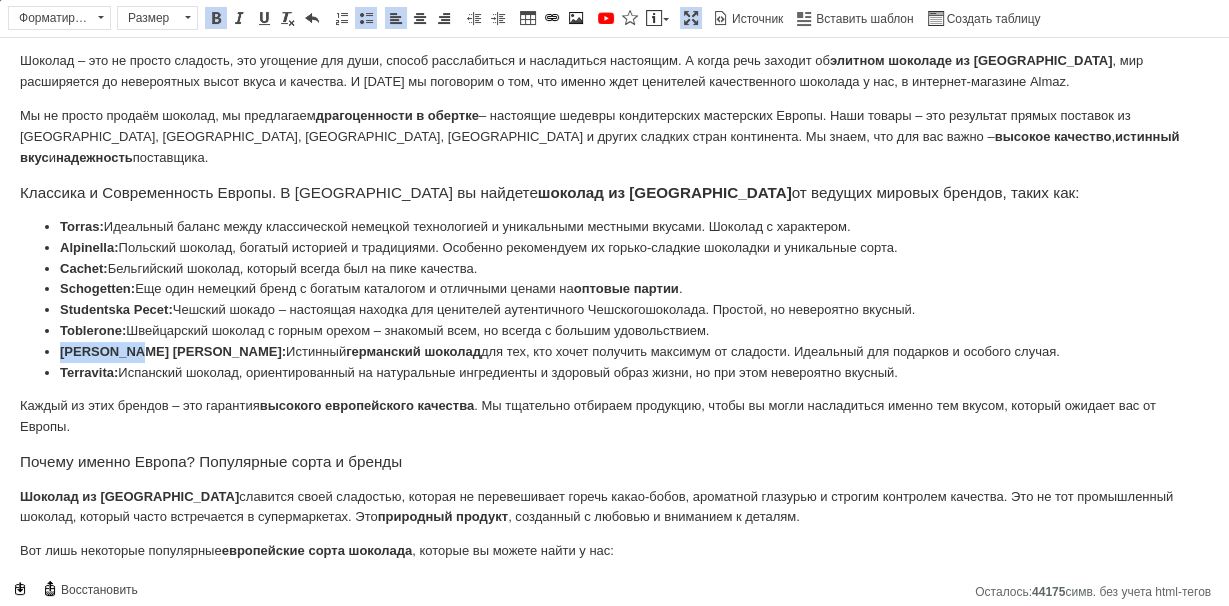 drag, startPoint x: 146, startPoint y: 329, endPoint x: 62, endPoint y: 335, distance: 84.21401 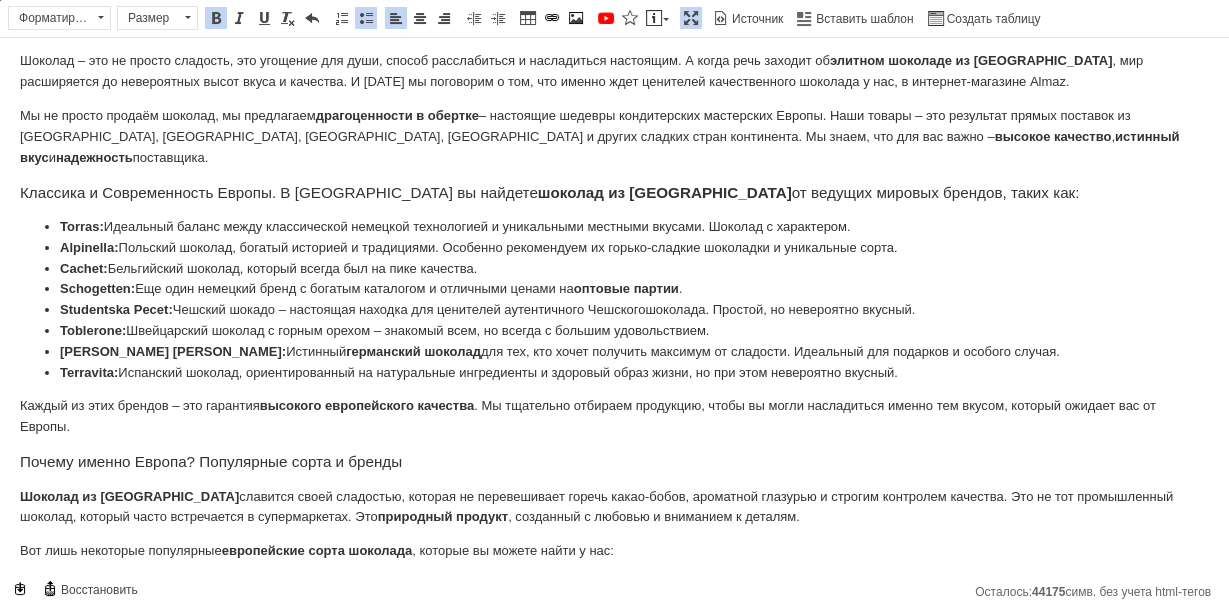 click on "Terravita:" at bounding box center (89, 372) 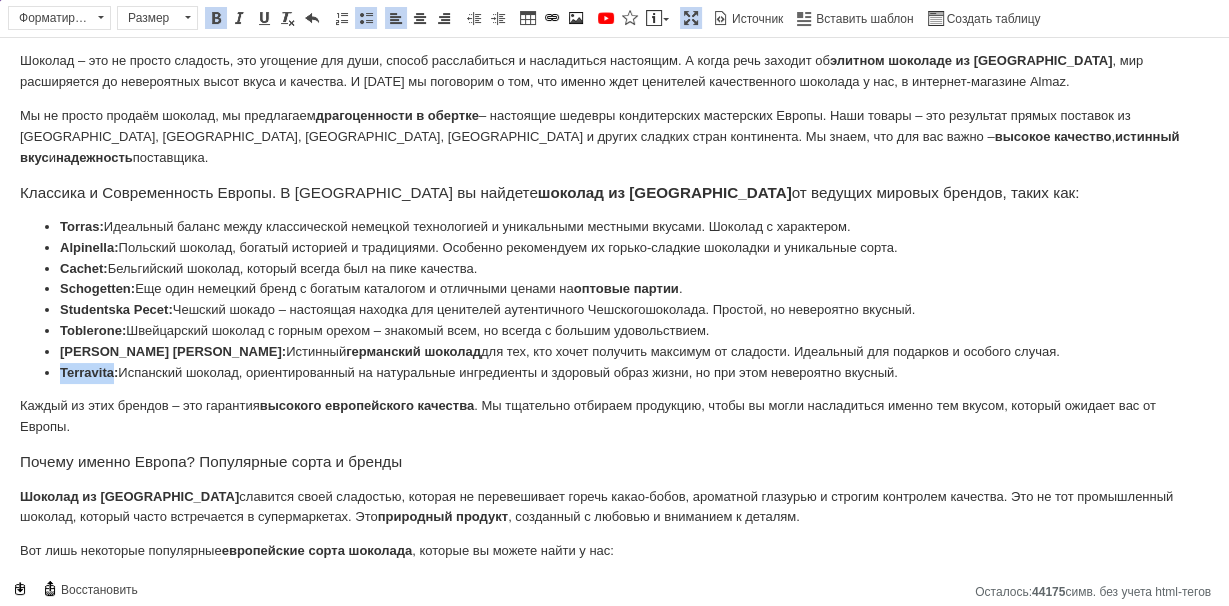 click on "Terravita:" at bounding box center (89, 372) 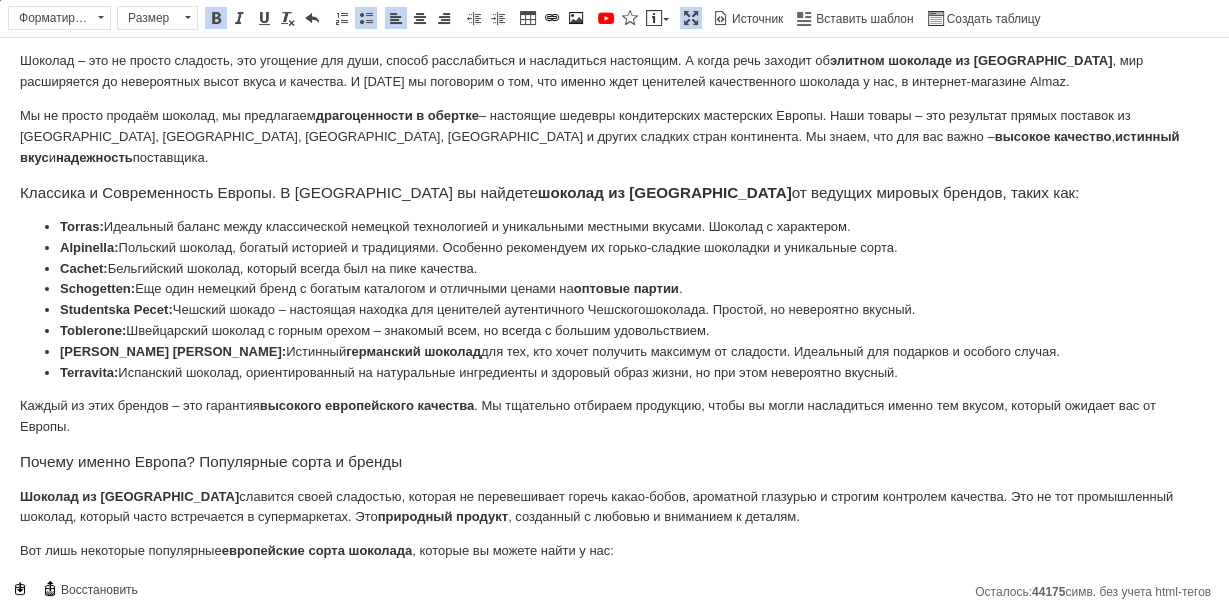 click on "Terravita:  Испанский шоколад, ориентированный на натуральные ингредиенты и здоровый образ жизни, но при этом невероятно вкусный." at bounding box center (614, 373) 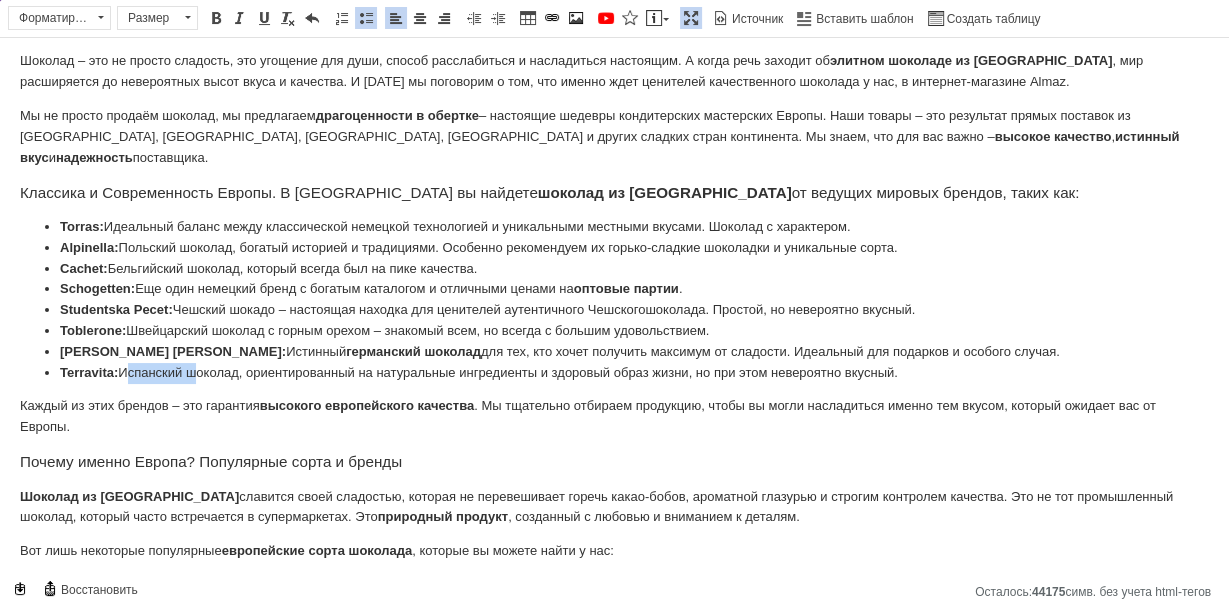 click on "Terravita:  Испанский шоколад, ориентированный на натуральные ингредиенты и здоровый образ жизни, но при этом невероятно вкусный." at bounding box center (614, 373) 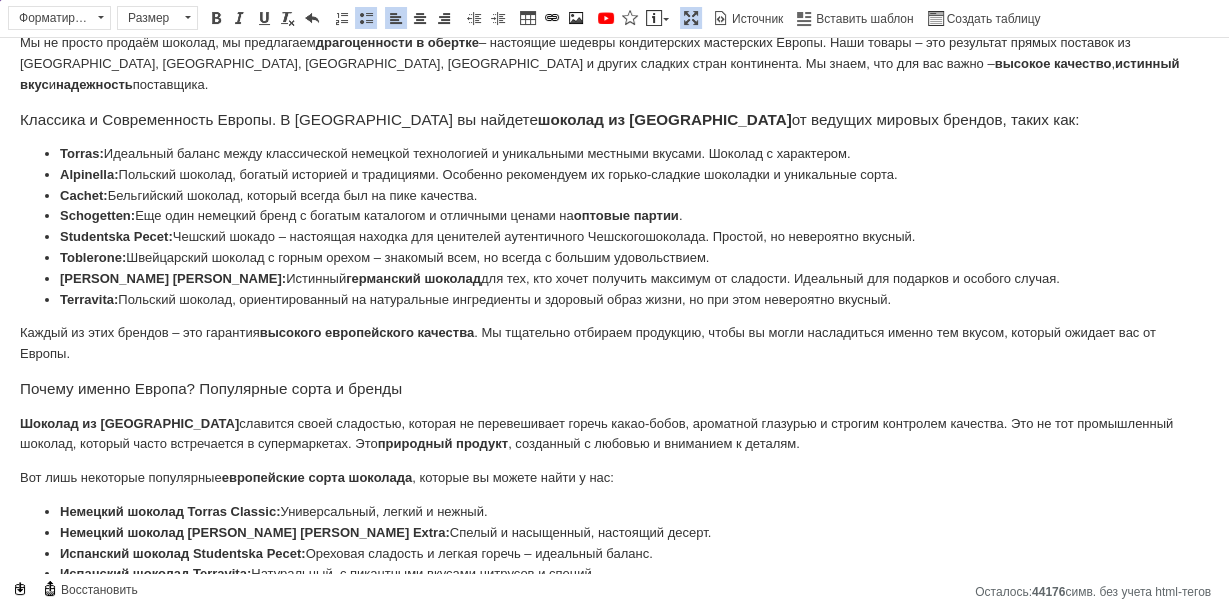scroll, scrollTop: 160, scrollLeft: 0, axis: vertical 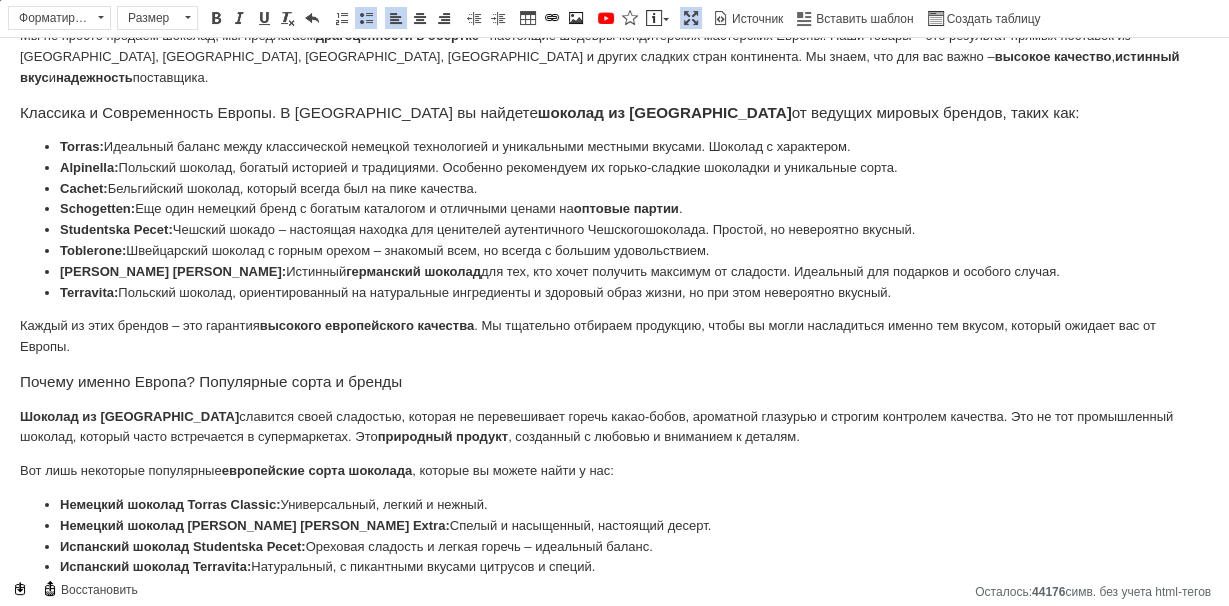 click at bounding box center (691, 18) 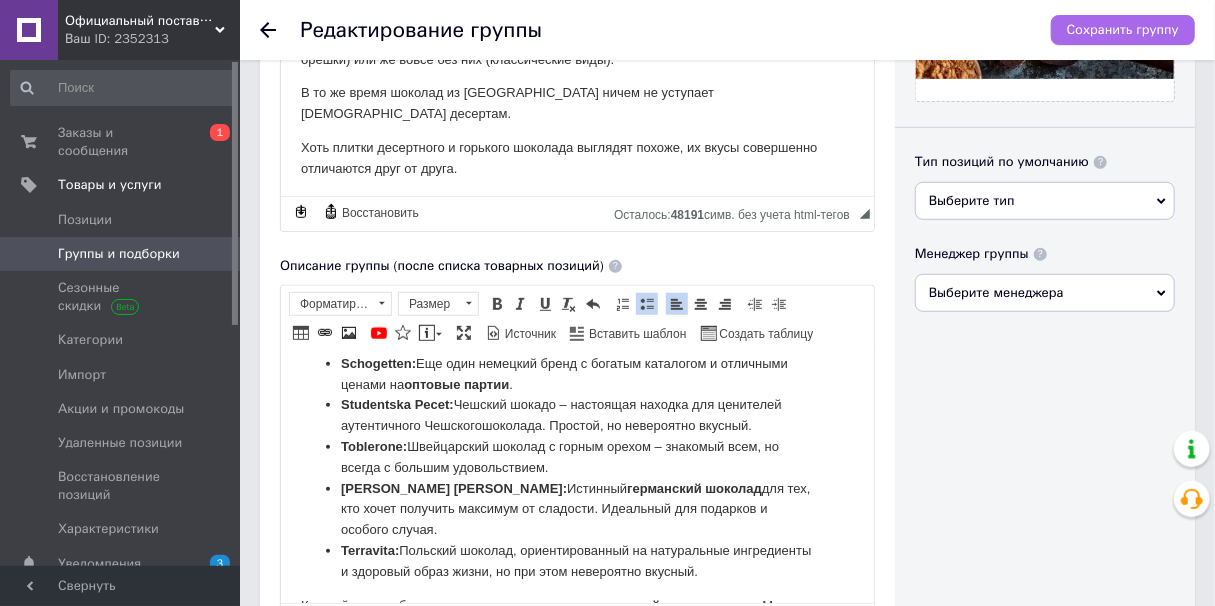 scroll, scrollTop: 474, scrollLeft: 0, axis: vertical 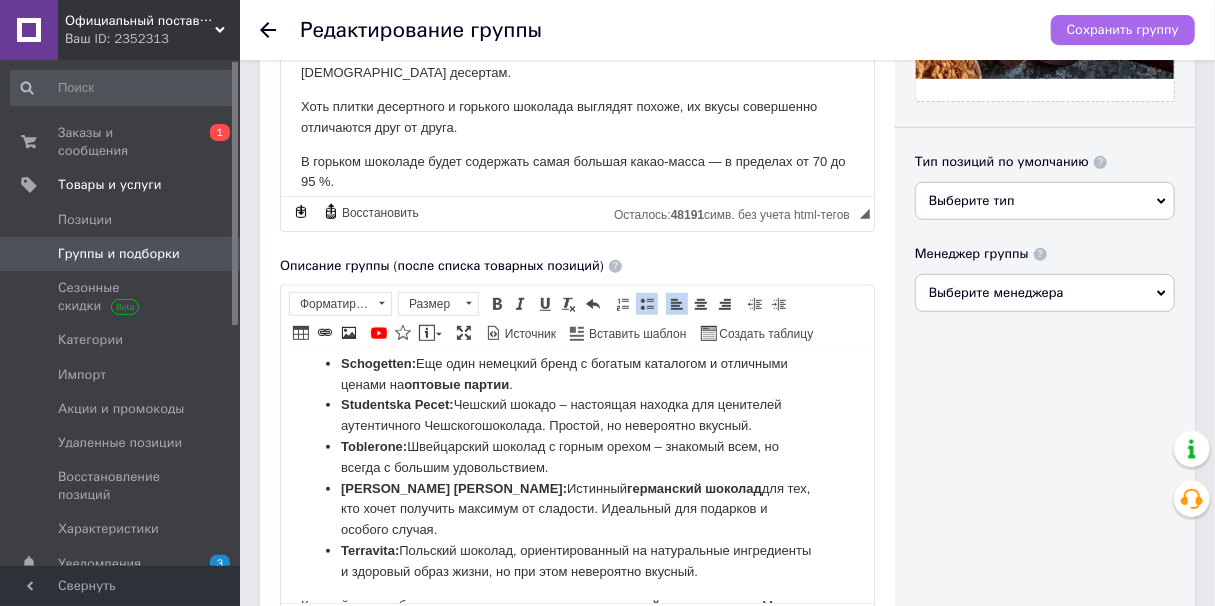 click on "Сохранить группу" at bounding box center [1123, 30] 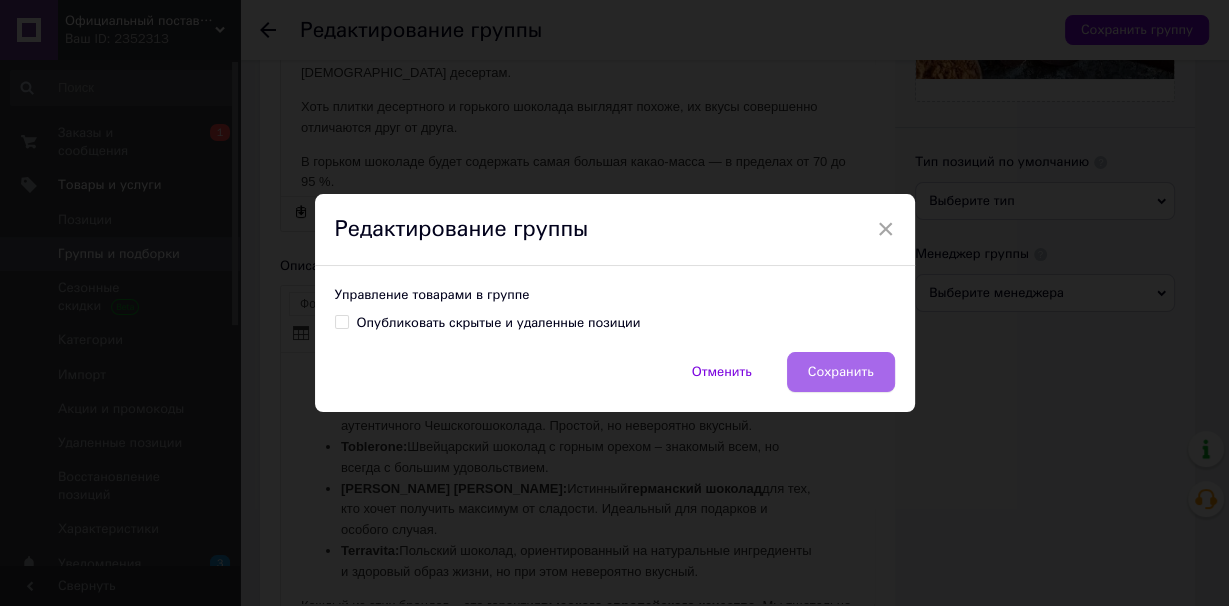 click on "Сохранить" at bounding box center (841, 372) 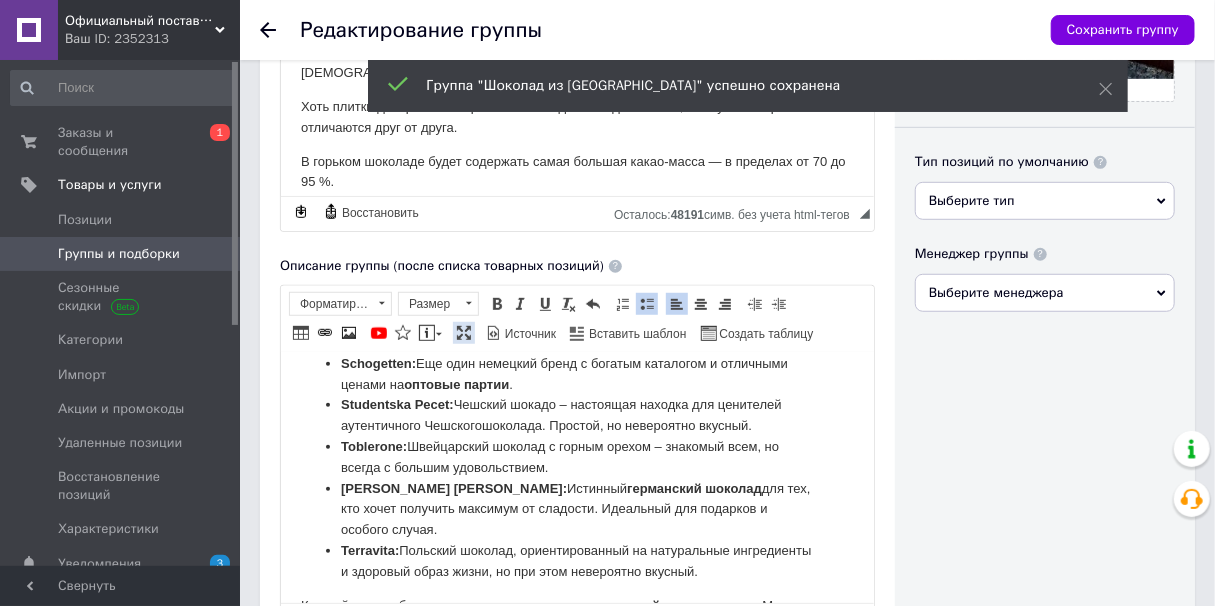 click at bounding box center (464, 333) 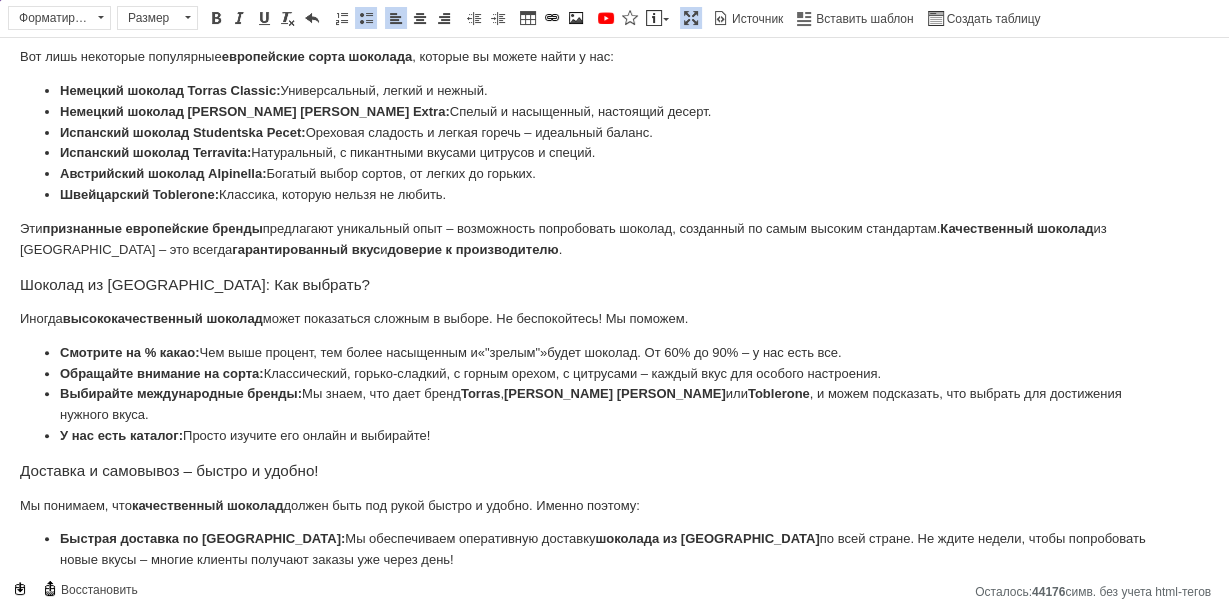 scroll, scrollTop: 579, scrollLeft: 0, axis: vertical 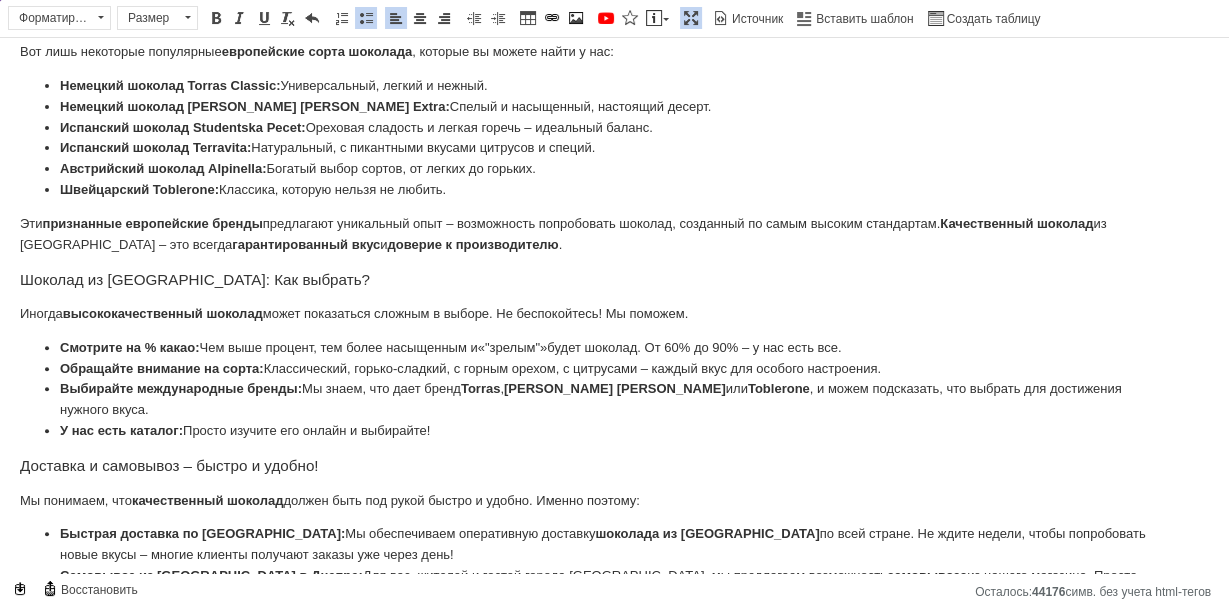 click on "Шоколад из [GEOGRAPHIC_DATA]: Как выбрать?" at bounding box center [614, 280] 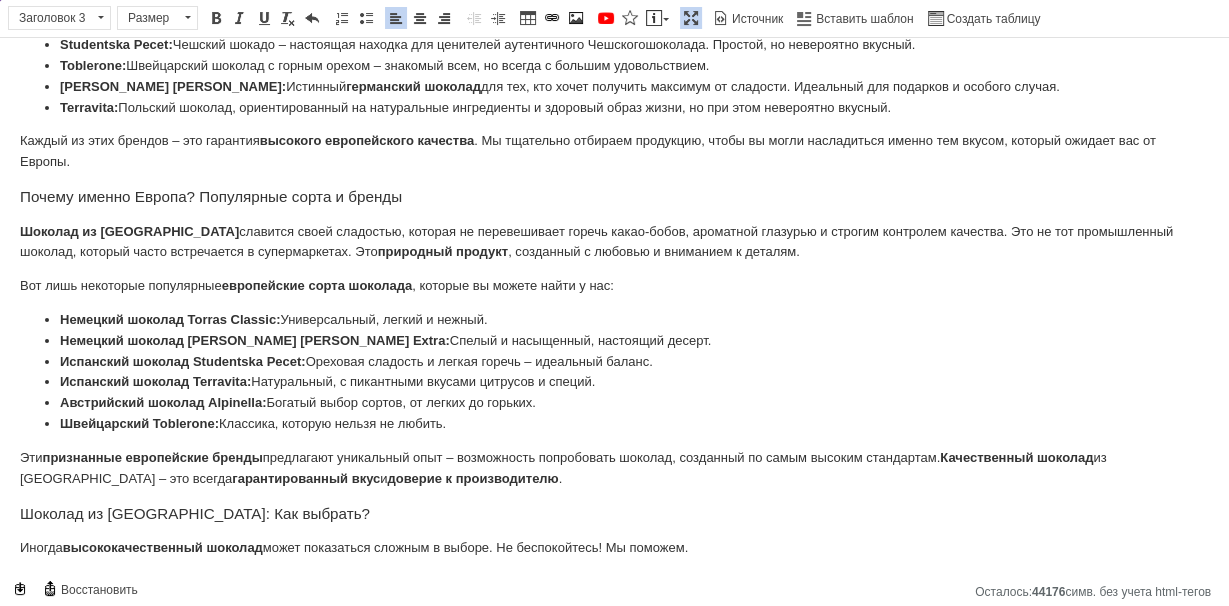 scroll, scrollTop: 339, scrollLeft: 0, axis: vertical 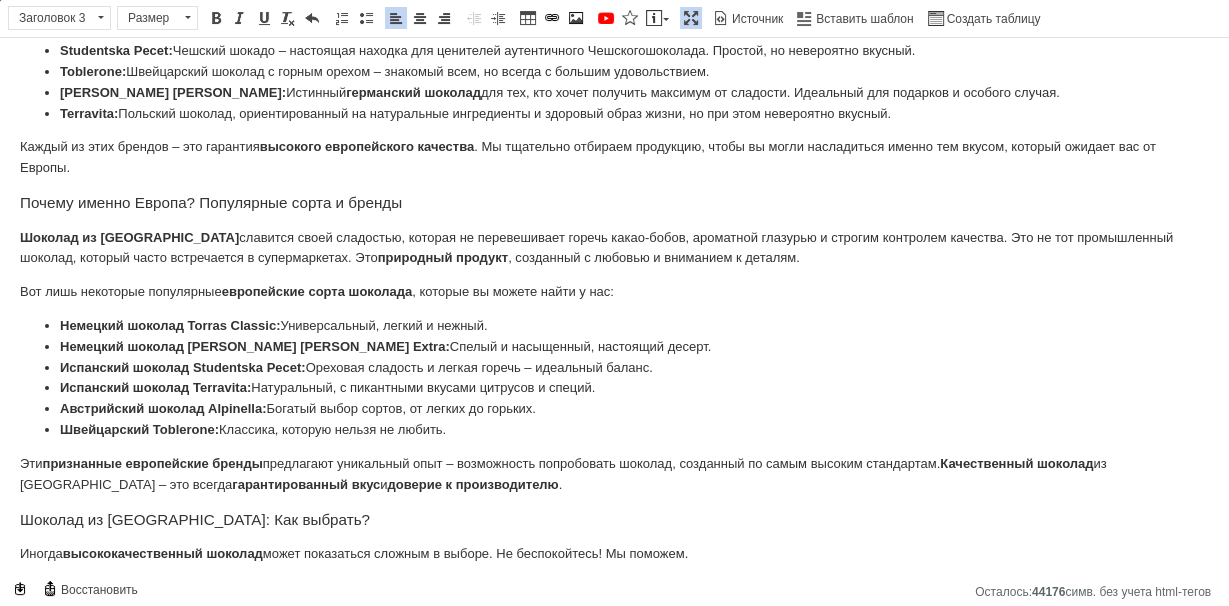 click on "Почему именно Европа? Популярные сорта и бренды" at bounding box center [614, 203] 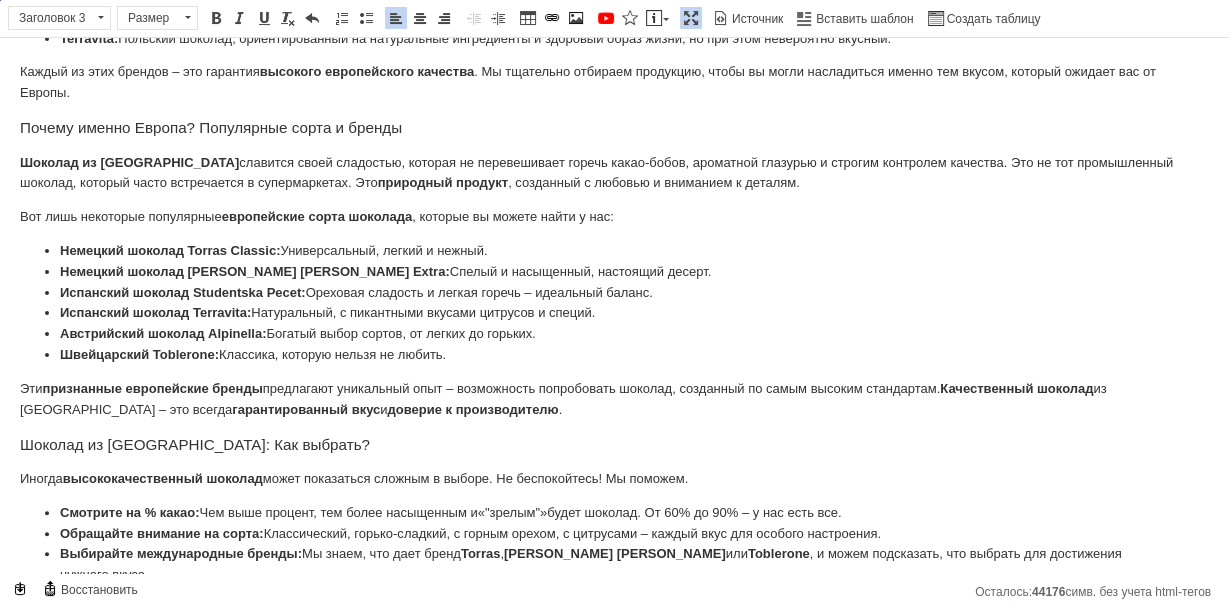 scroll, scrollTop: 419, scrollLeft: 0, axis: vertical 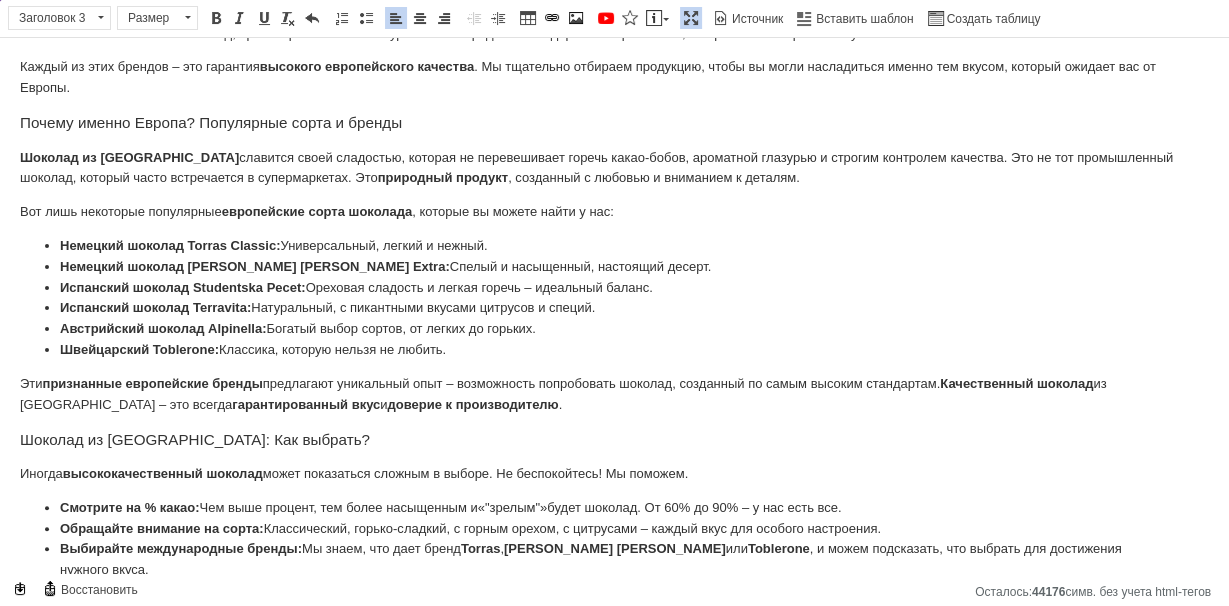 click on "Вот лишь некоторые популярные  европейские сорта шоколада , которые вы можете найти у нас:" at bounding box center [614, 212] 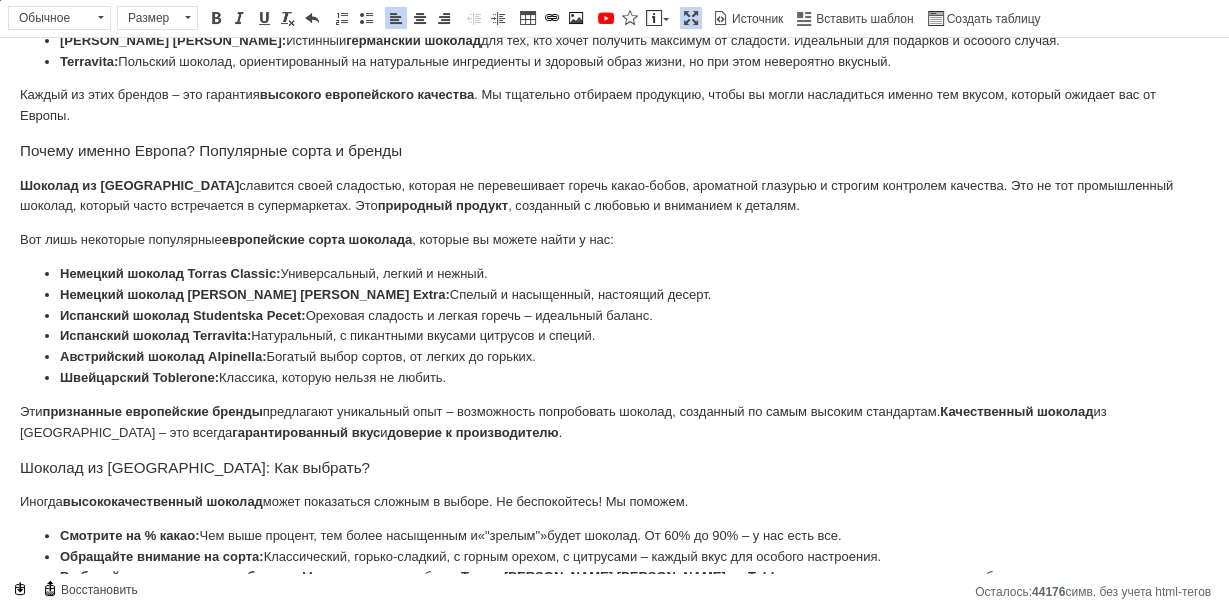 scroll, scrollTop: 339, scrollLeft: 0, axis: vertical 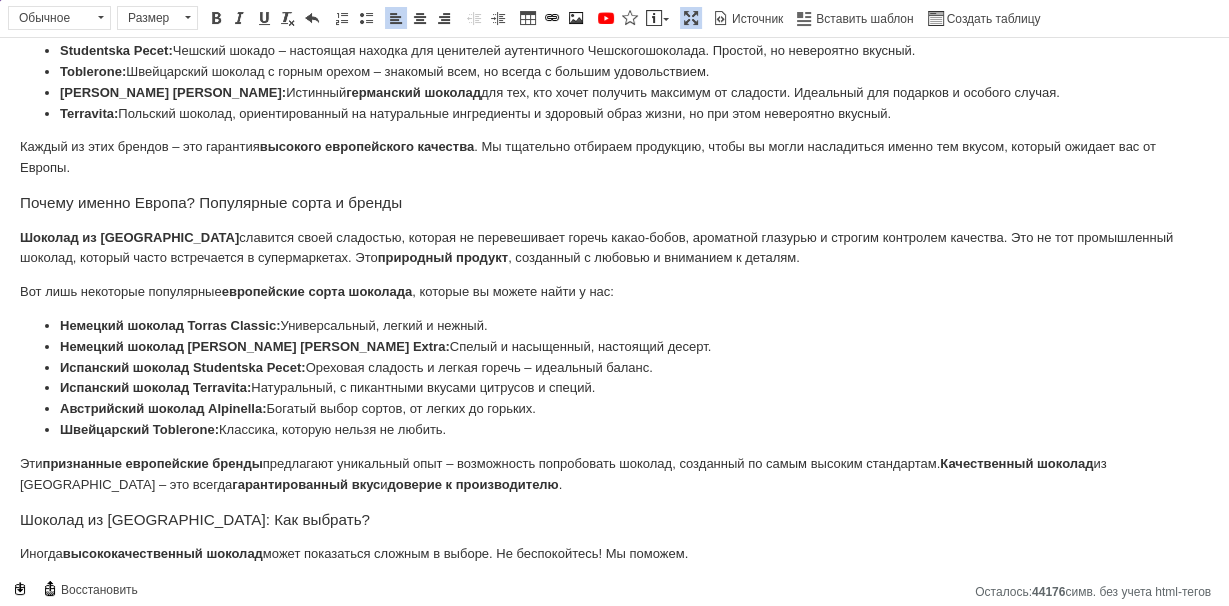 click on "Почему именно Европа? Популярные сорта и бренды" at bounding box center (614, 203) 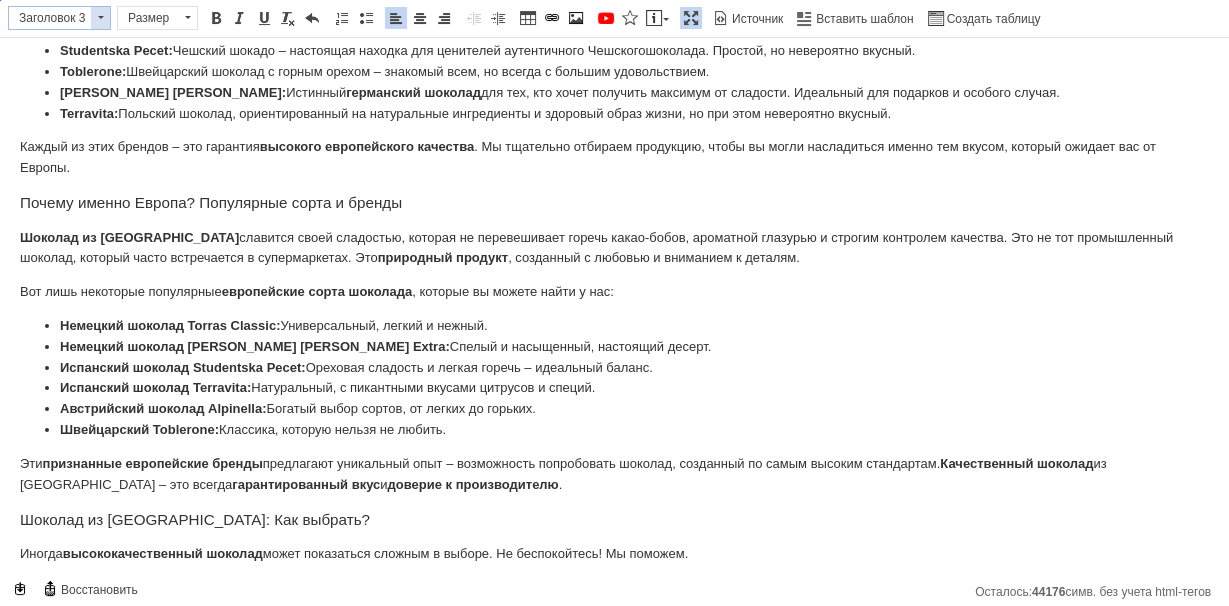 click at bounding box center (100, 18) 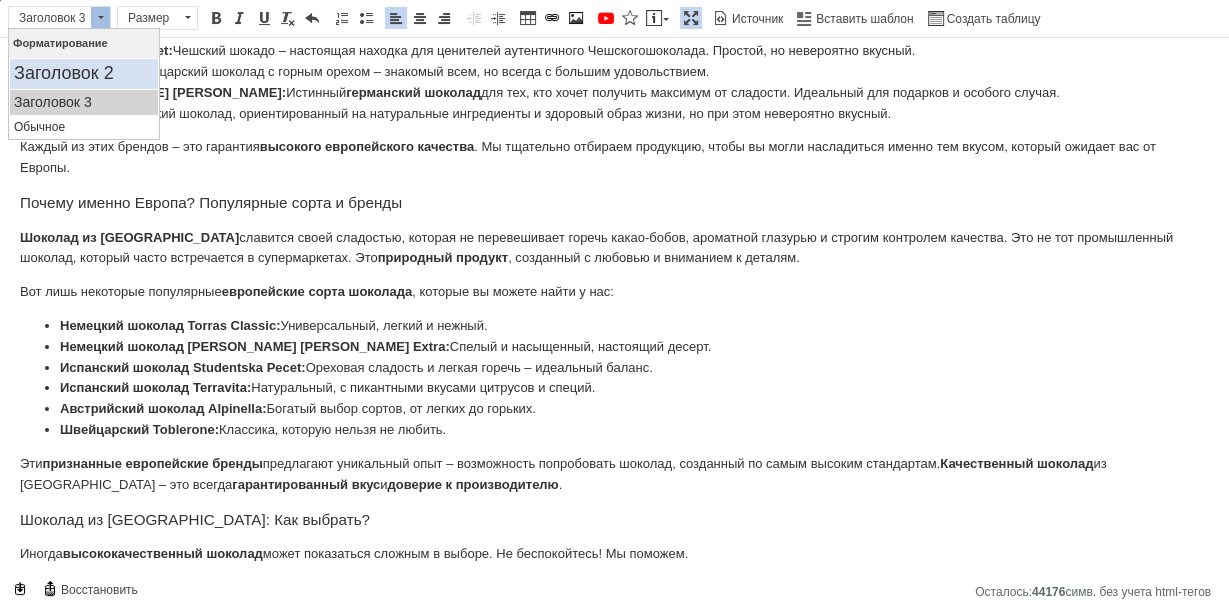 click on "Заголовок 2" at bounding box center [84, 74] 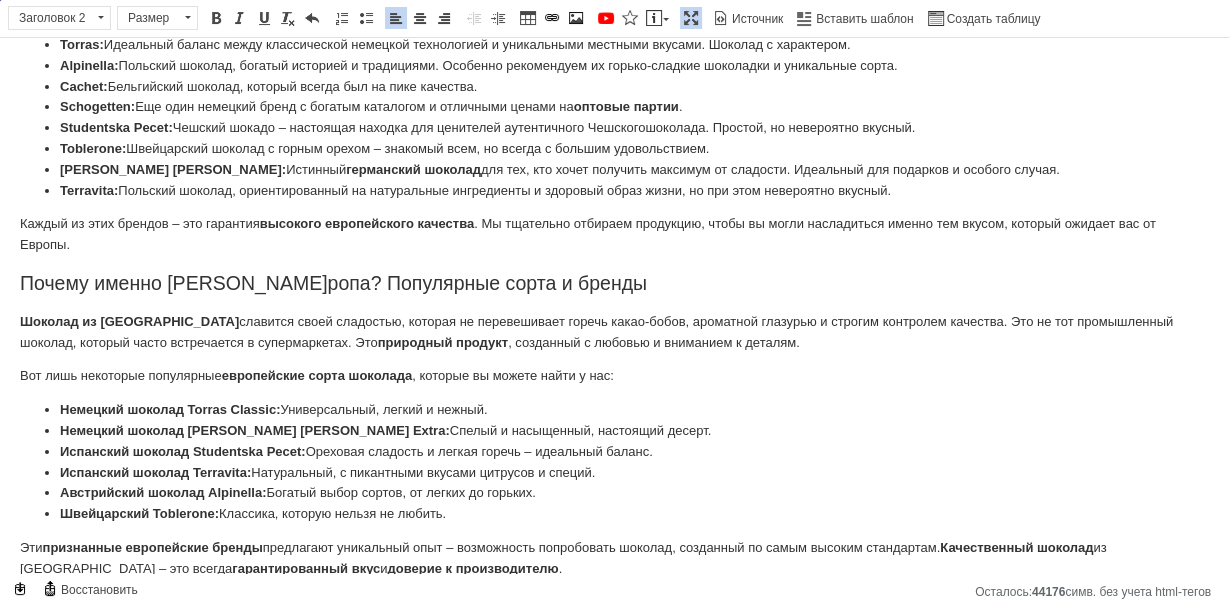 scroll, scrollTop: 259, scrollLeft: 0, axis: vertical 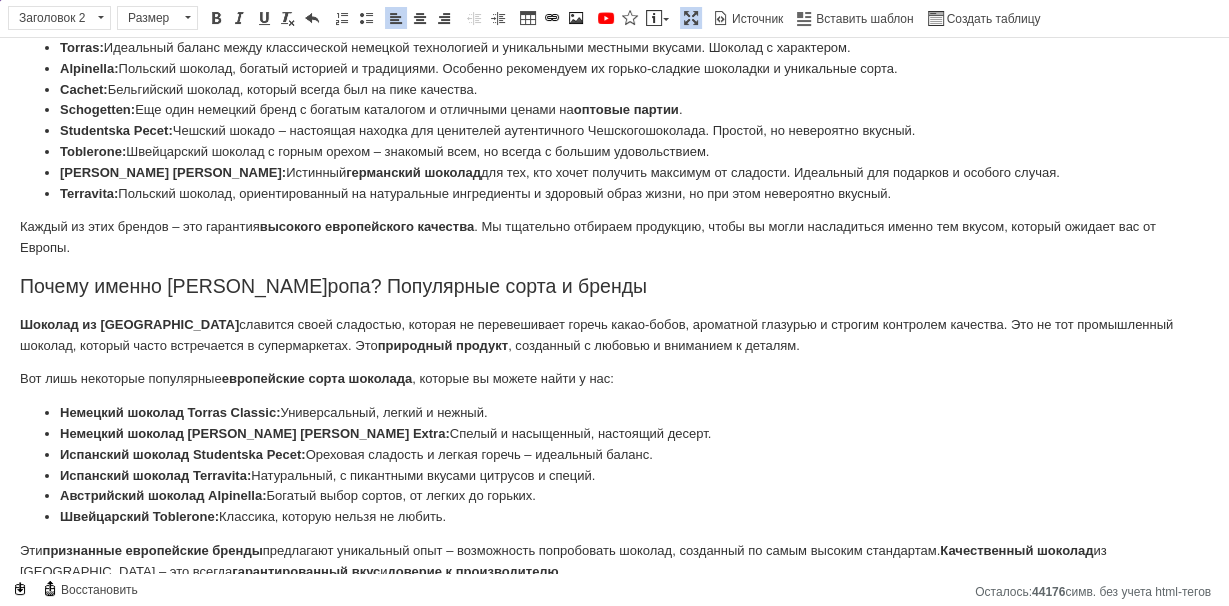 click on "Вот лишь некоторые популярные  европейские сорта шоколада , которые вы можете найти у нас:" at bounding box center (614, 379) 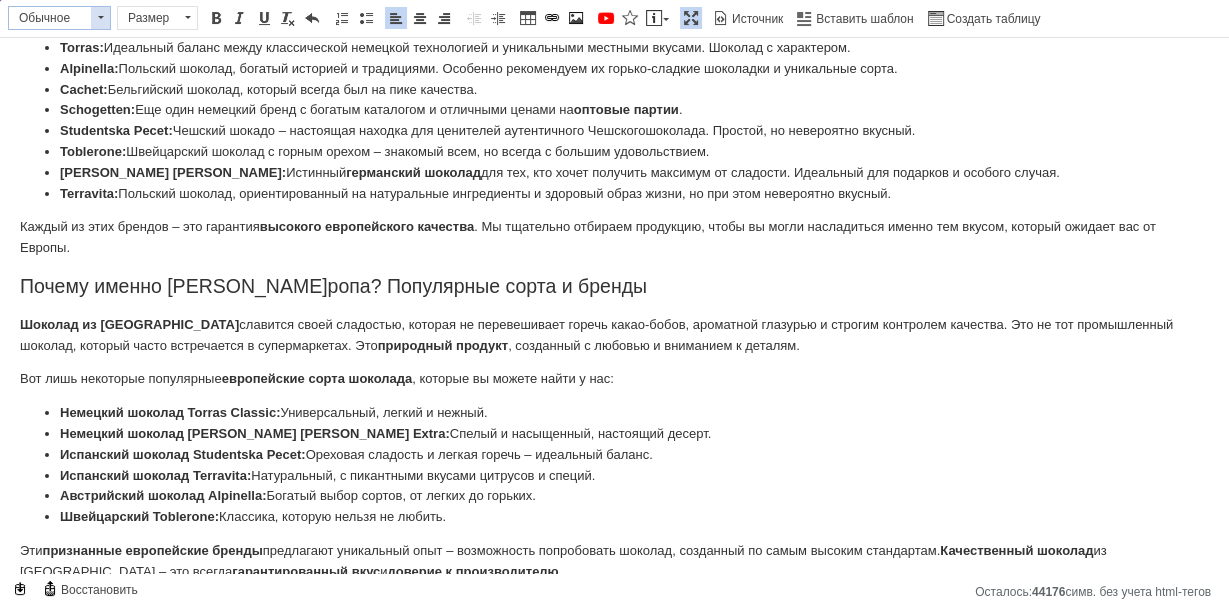 click on "Обычное" at bounding box center [50, 18] 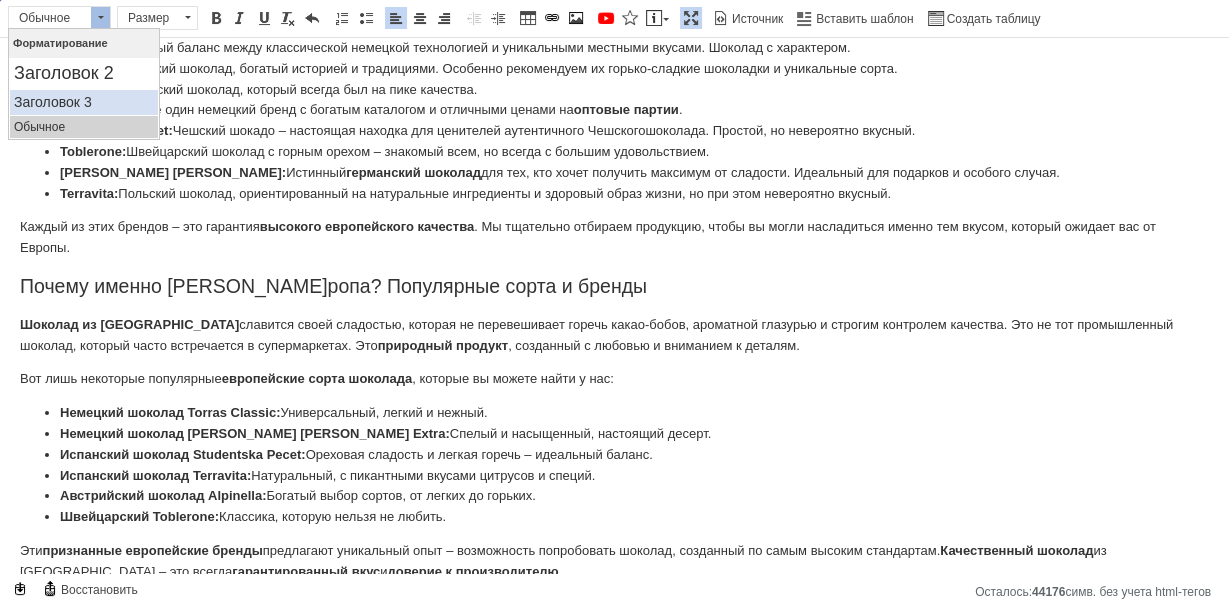 click on "Заголовок 3" at bounding box center [84, 102] 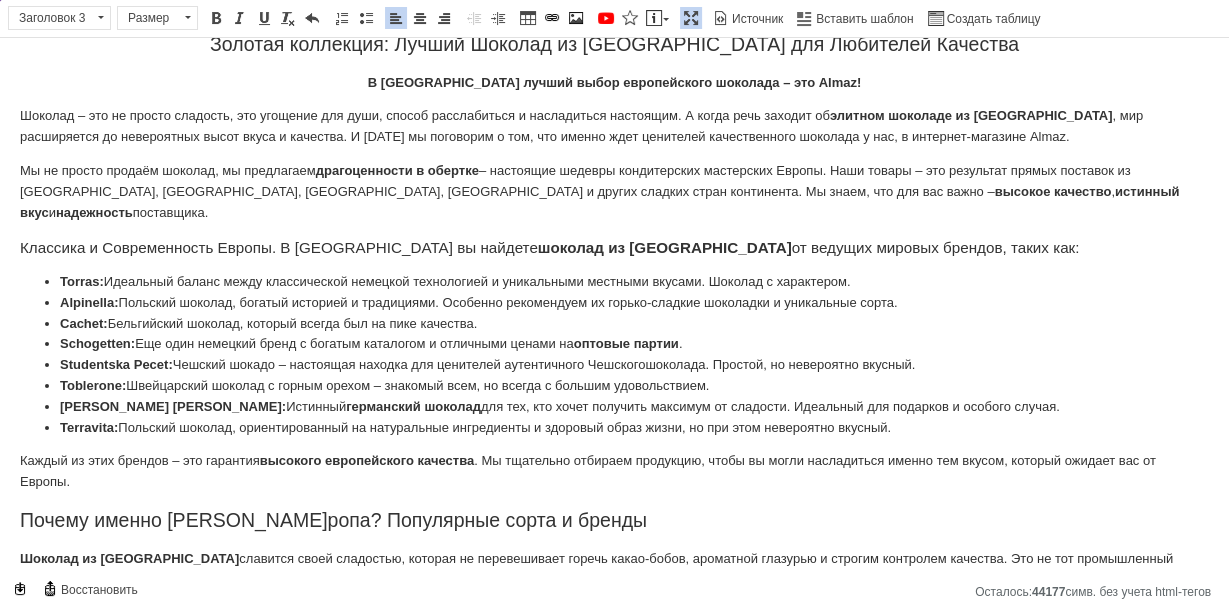 scroll, scrollTop: 19, scrollLeft: 0, axis: vertical 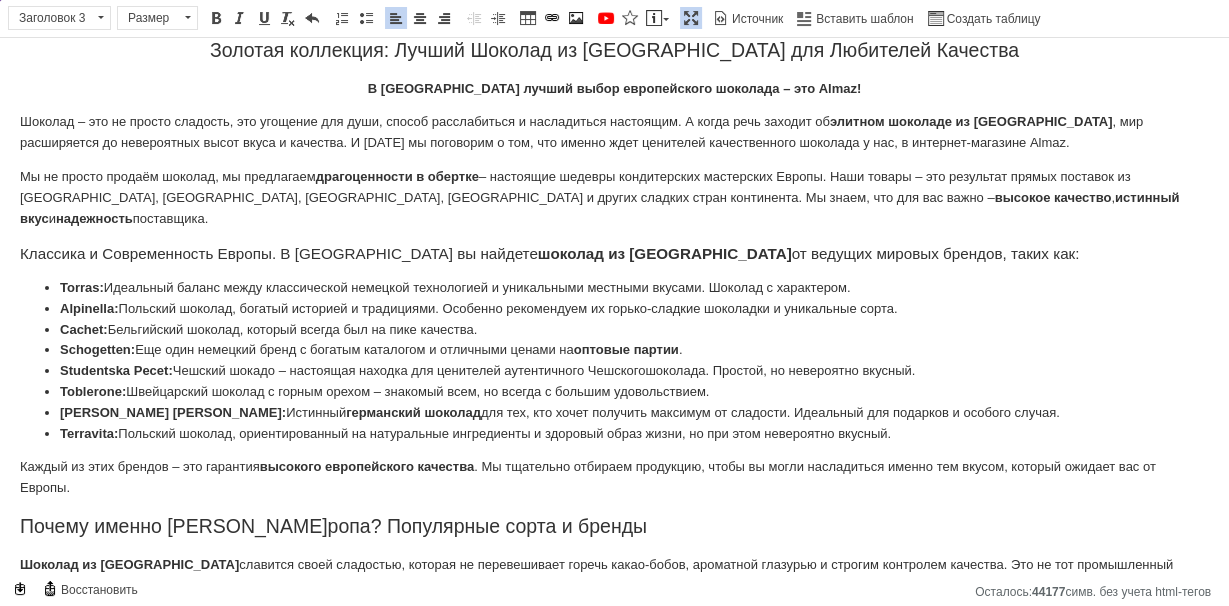 click on "Классика и Современность Европы. В [GEOGRAPHIC_DATA] вы найдете  шоколад из [GEOGRAPHIC_DATA]  от ведущих мировых брендов, таких как:" at bounding box center [614, 254] 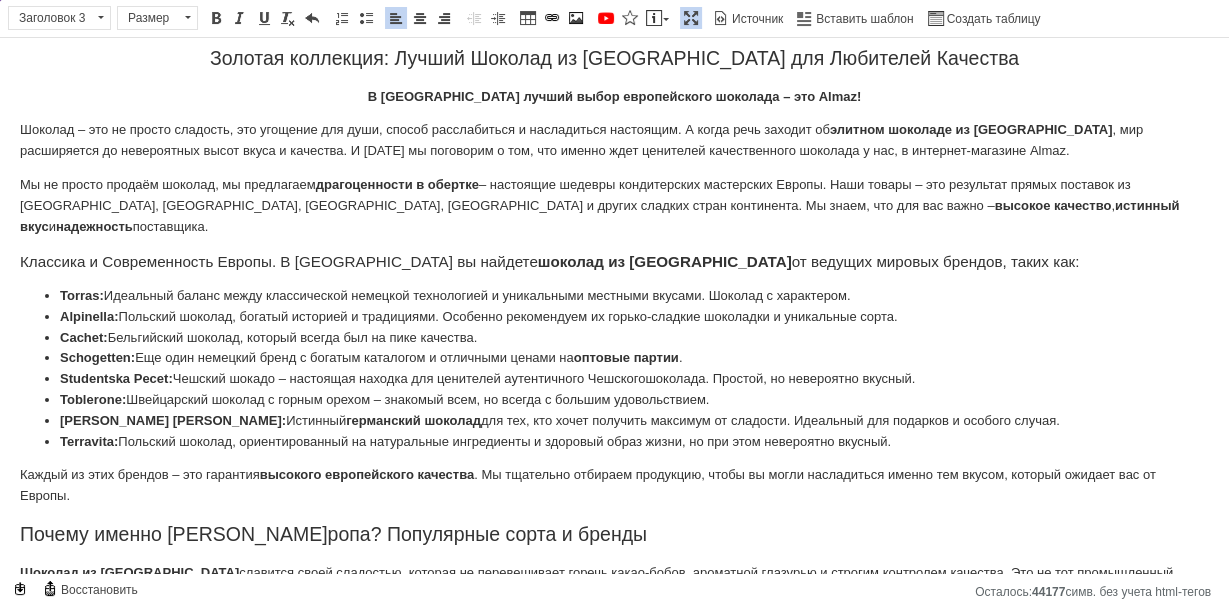 scroll, scrollTop: 0, scrollLeft: 0, axis: both 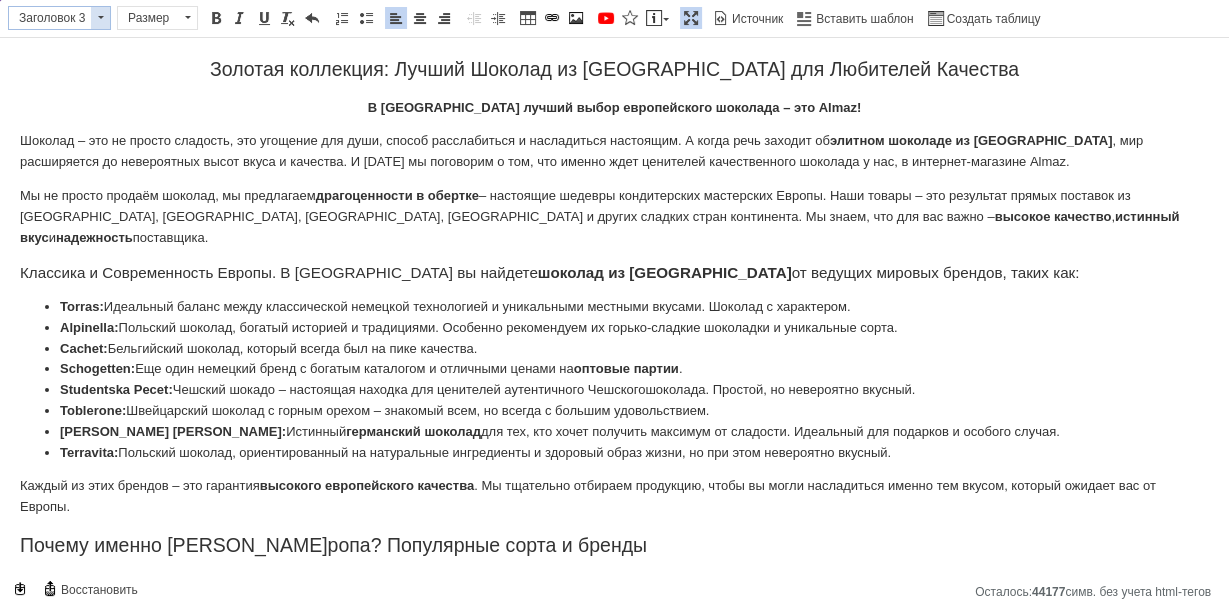 click on "Заголовок 3" at bounding box center [50, 18] 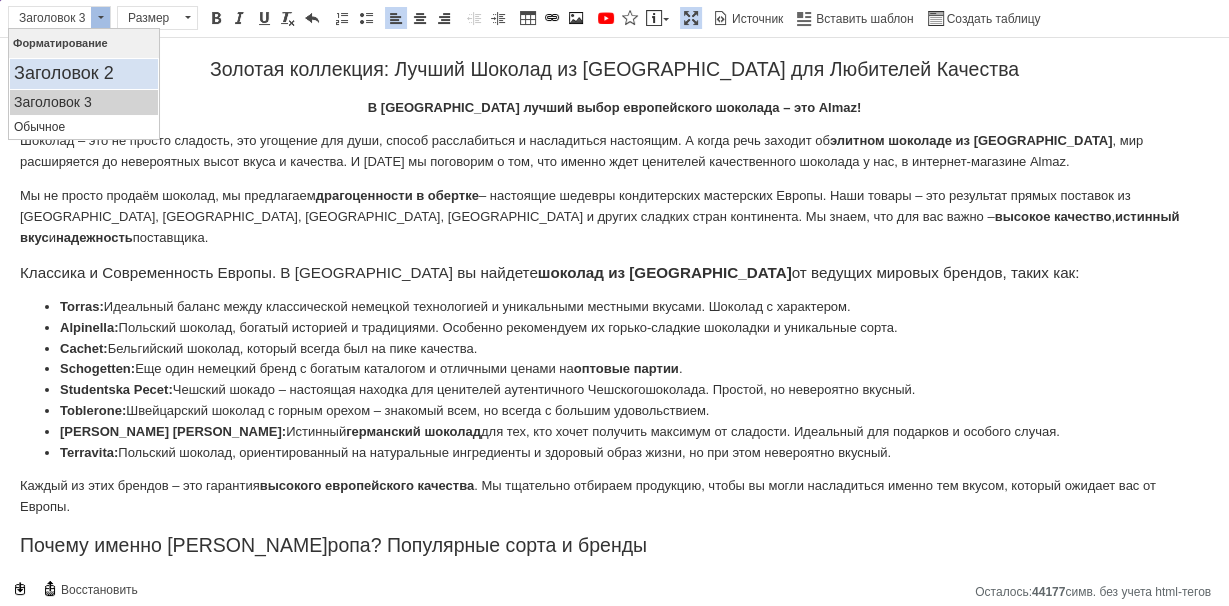 click on "Заголовок 2" at bounding box center [84, 74] 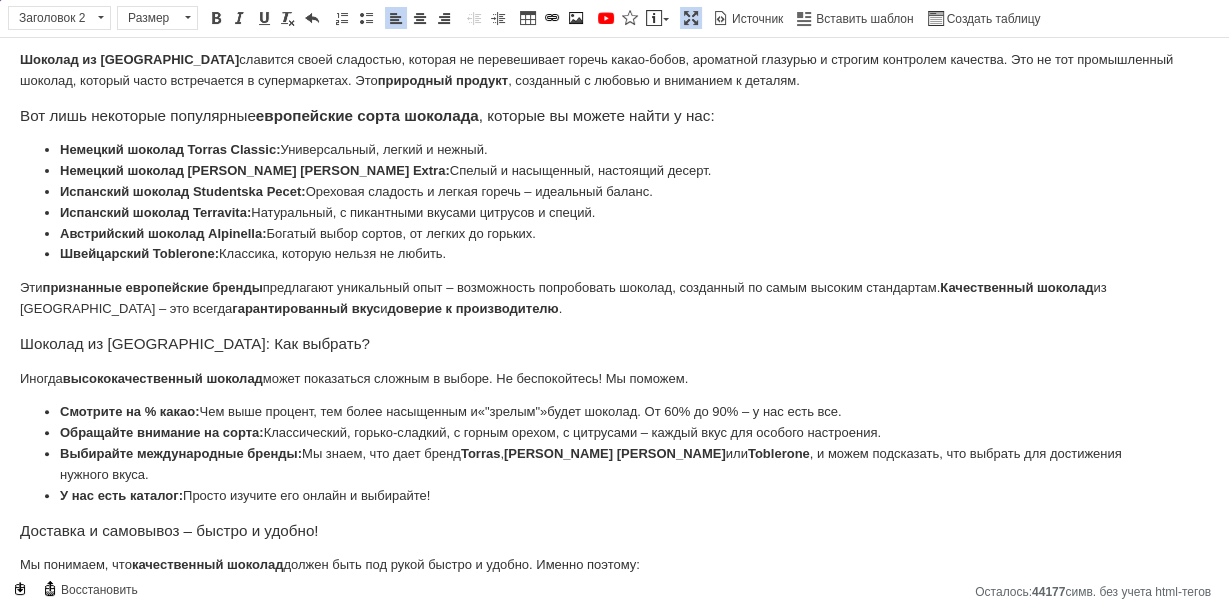 scroll, scrollTop: 560, scrollLeft: 0, axis: vertical 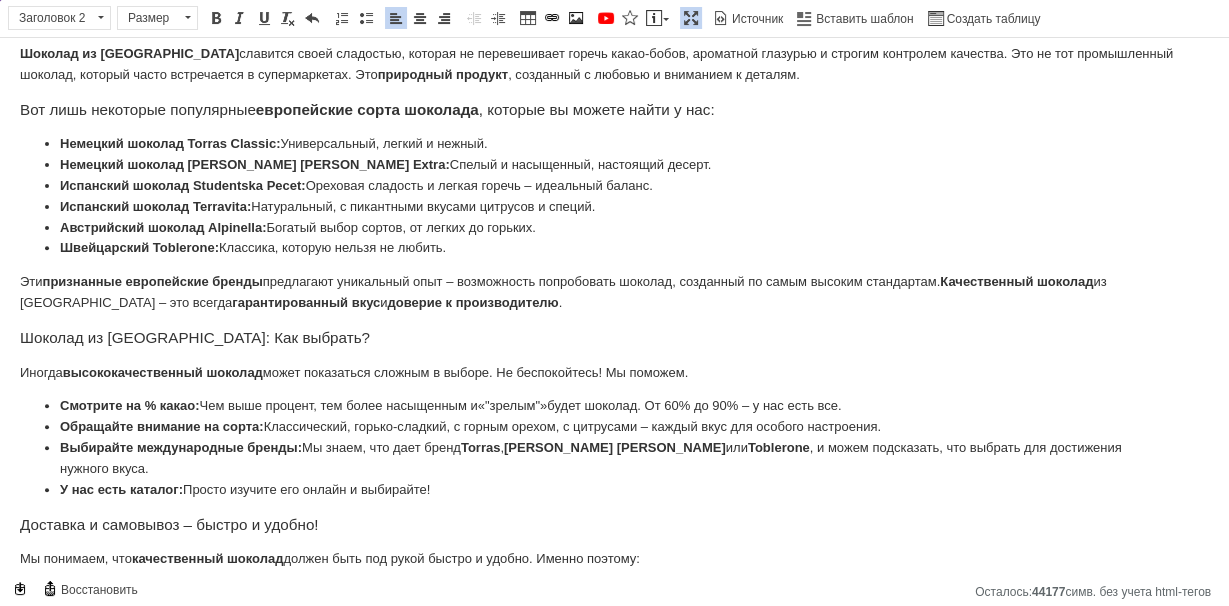 click on "Шоколад из [GEOGRAPHIC_DATA]: Как выбрать?" at bounding box center [614, 338] 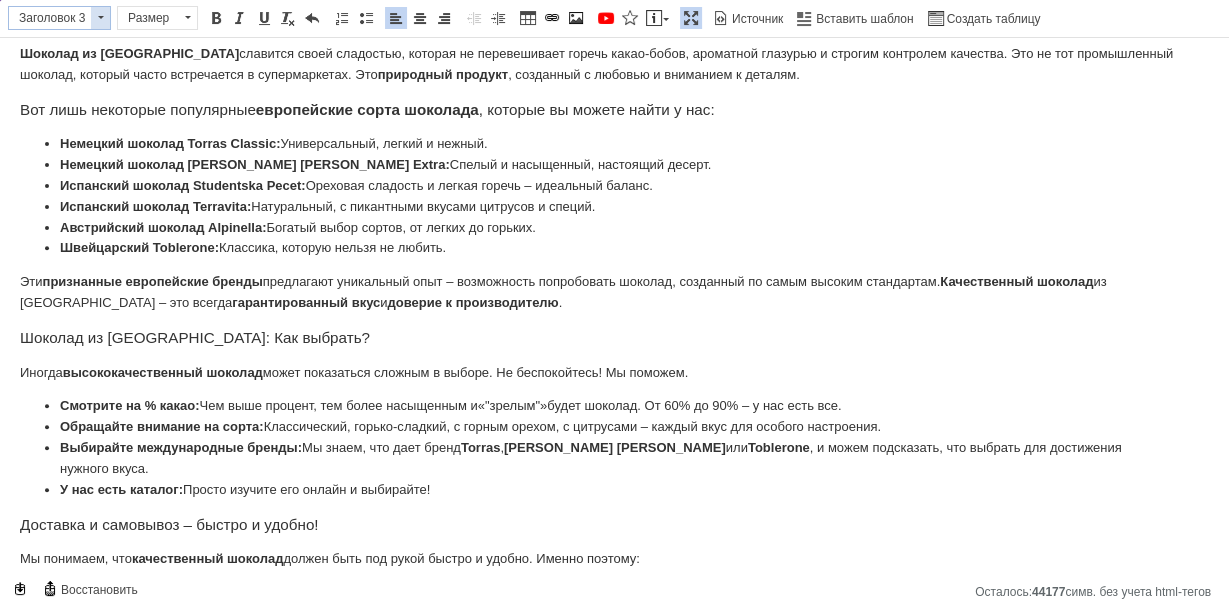 click on "Заголовок 3" at bounding box center (50, 18) 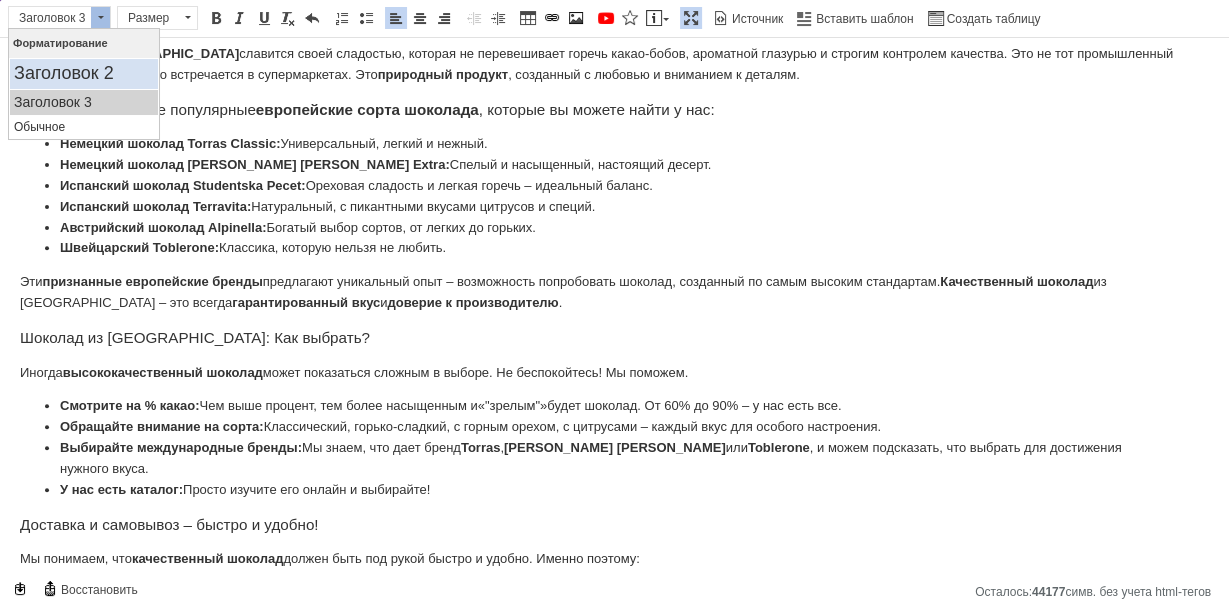 click on "Заголовок 2" at bounding box center (84, 74) 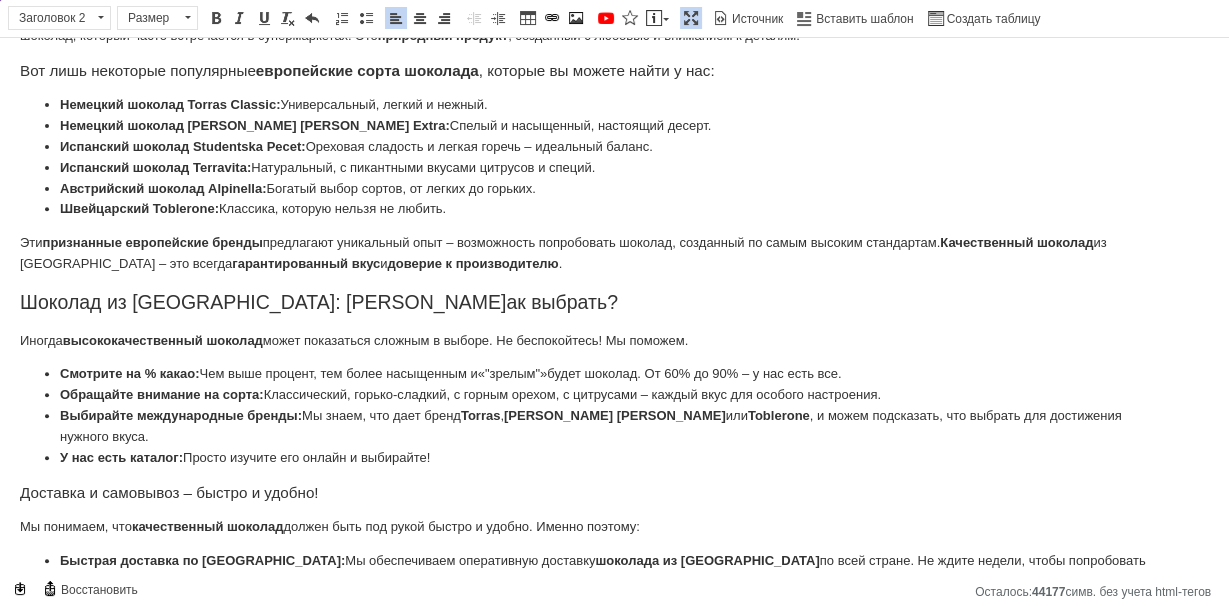 scroll, scrollTop: 640, scrollLeft: 0, axis: vertical 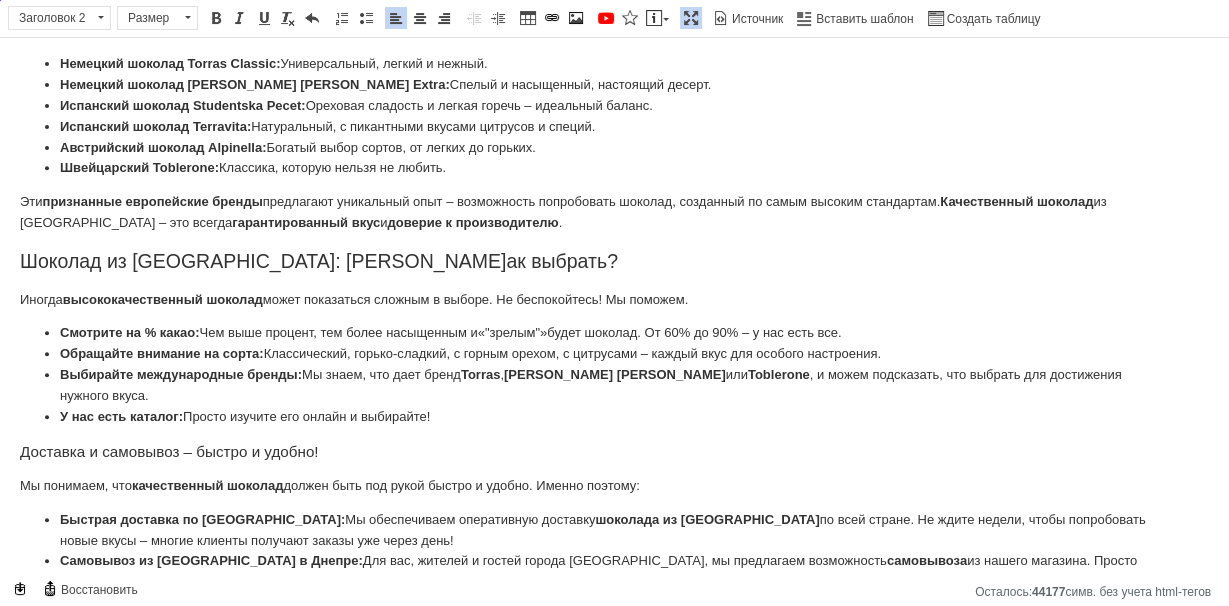 click on "Иногда  высококачественный шоколад  может показаться сложным в выборе. Не беспокойтесь! Мы поможем." at bounding box center [614, 300] 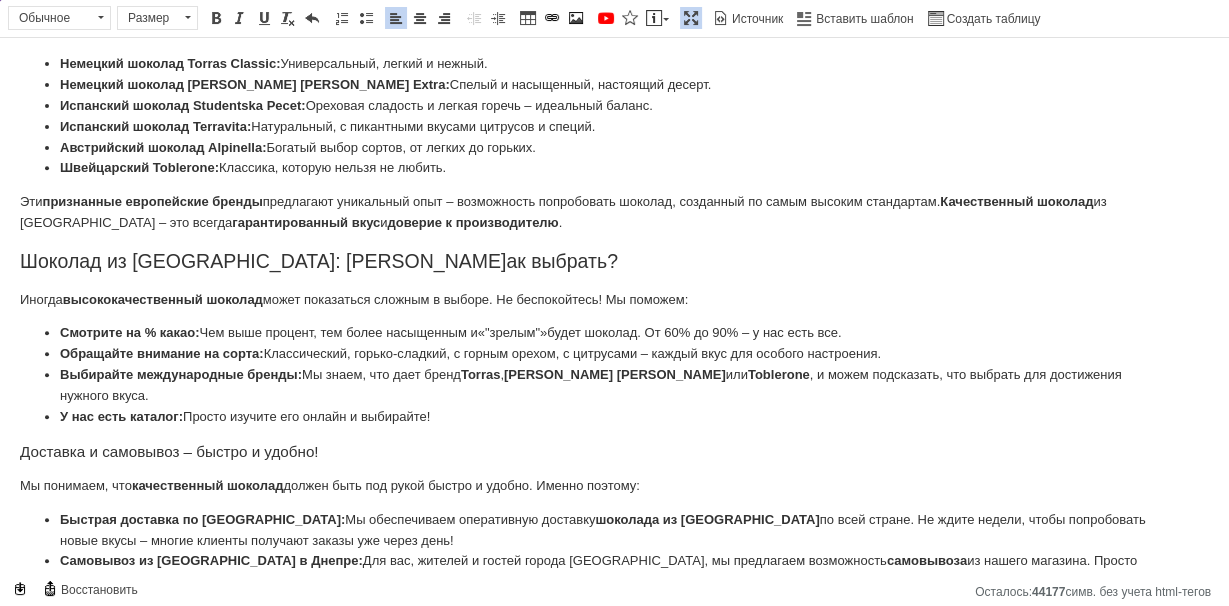 click on "Иногда  высококачественный шоколад  может показаться сложным в выборе. Не беспокойтесь! Мы поможем:" at bounding box center [614, 300] 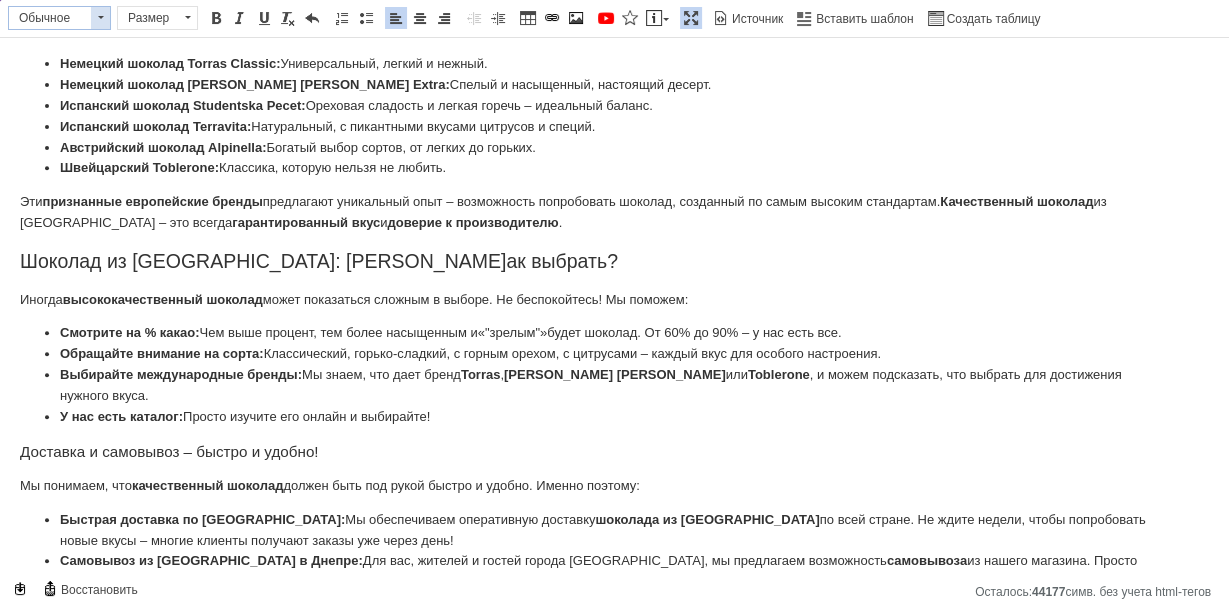 click on "Обычное" at bounding box center [50, 18] 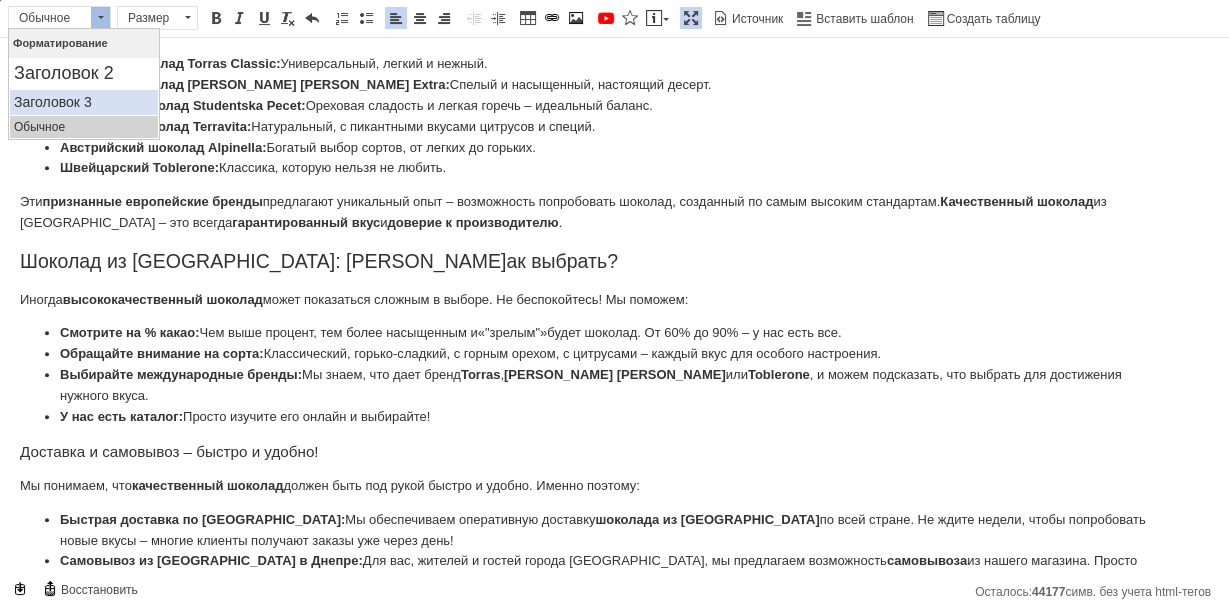 click on "Заголовок 3" at bounding box center [84, 102] 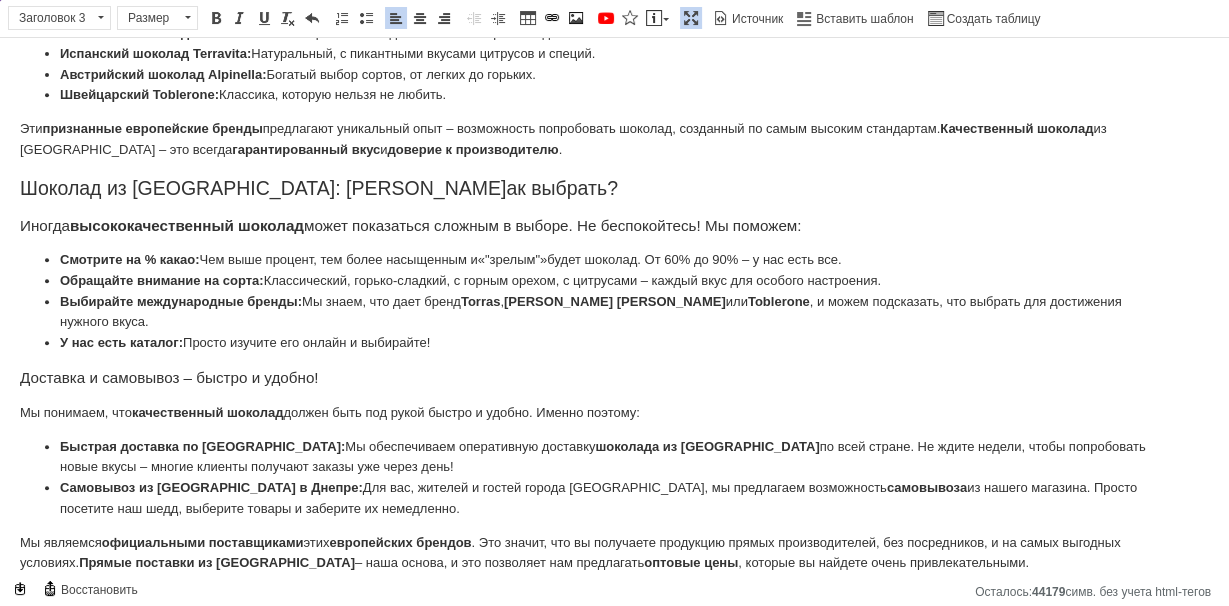scroll, scrollTop: 720, scrollLeft: 0, axis: vertical 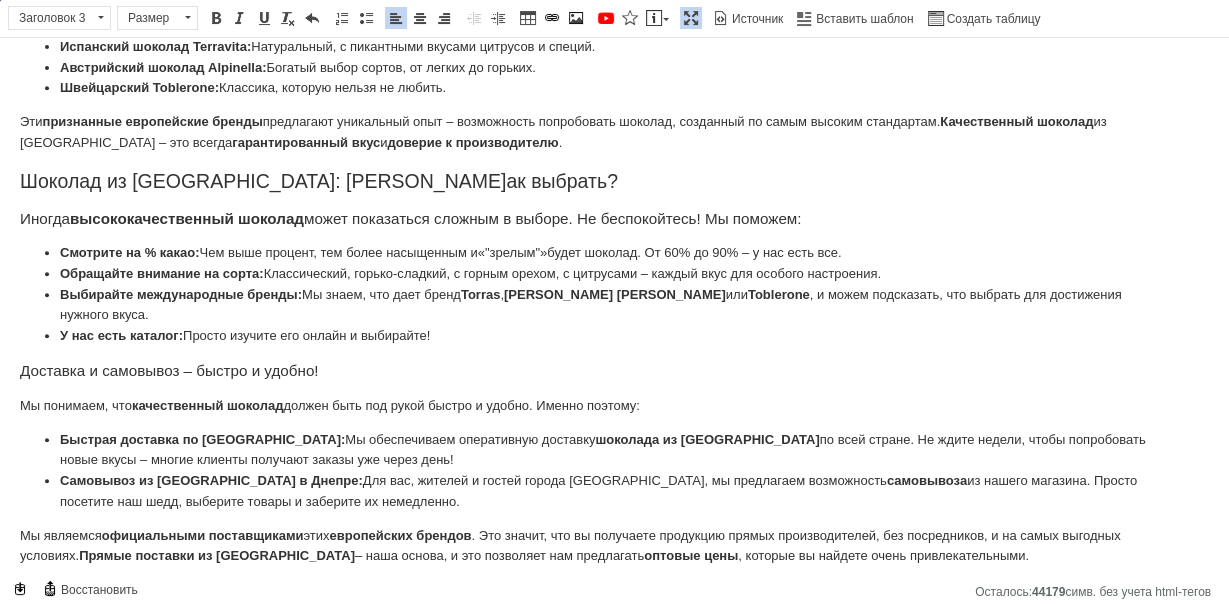 click on ""зрелым"" at bounding box center (513, 252) 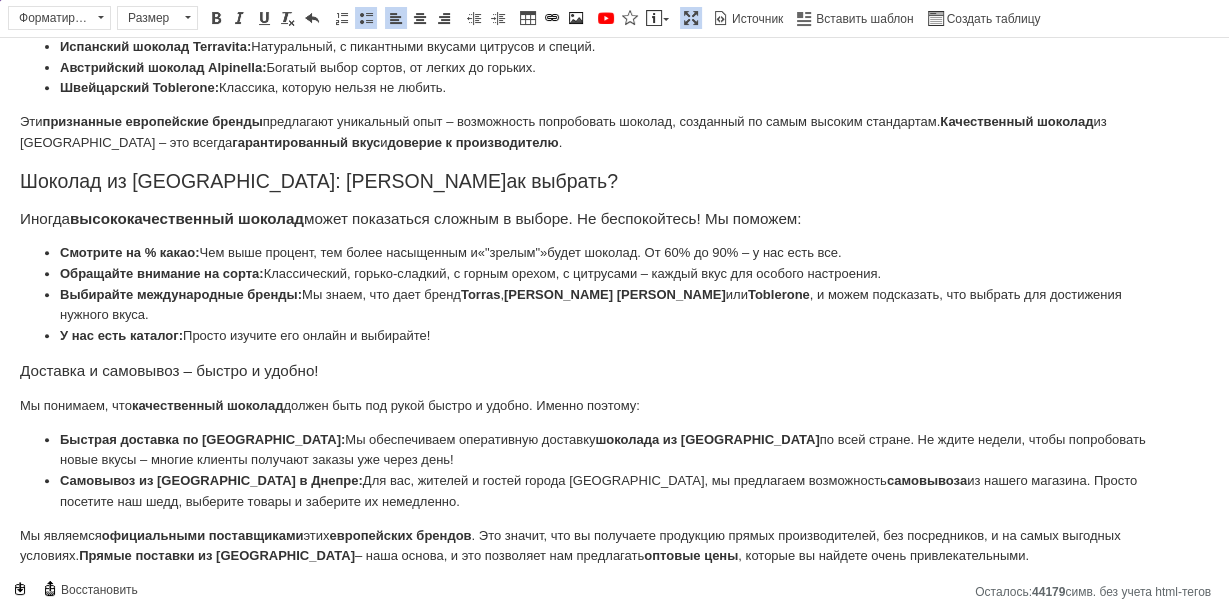 click on ""зрелым"" at bounding box center (513, 252) 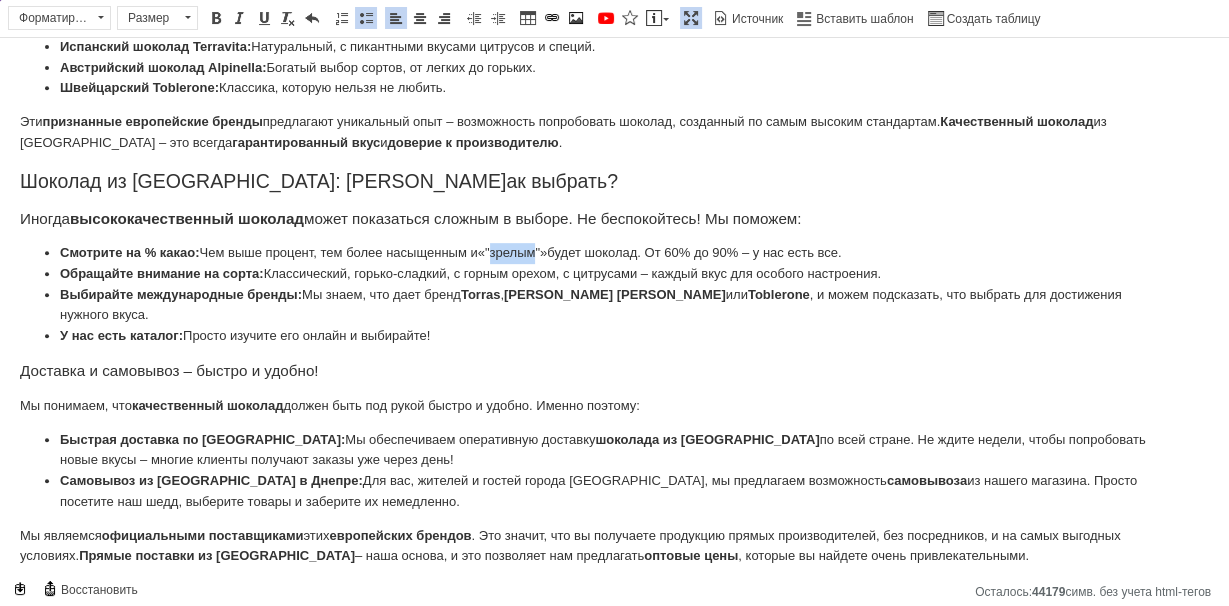 click on ""зрелым"" at bounding box center [513, 252] 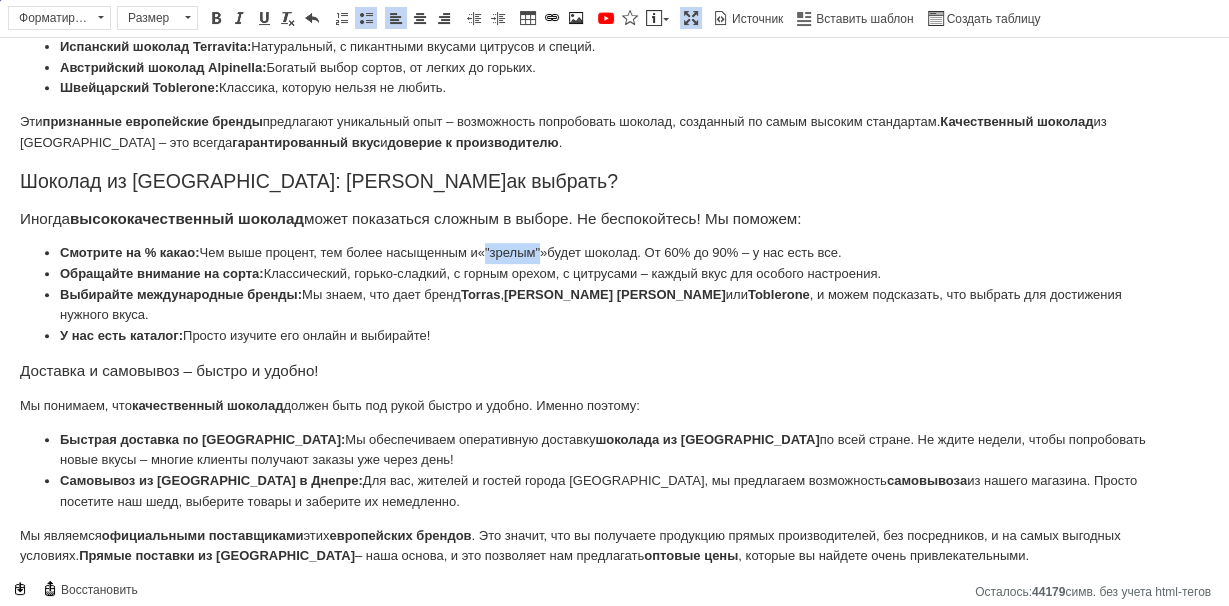 drag, startPoint x: 554, startPoint y: 210, endPoint x: 484, endPoint y: 217, distance: 70.34913 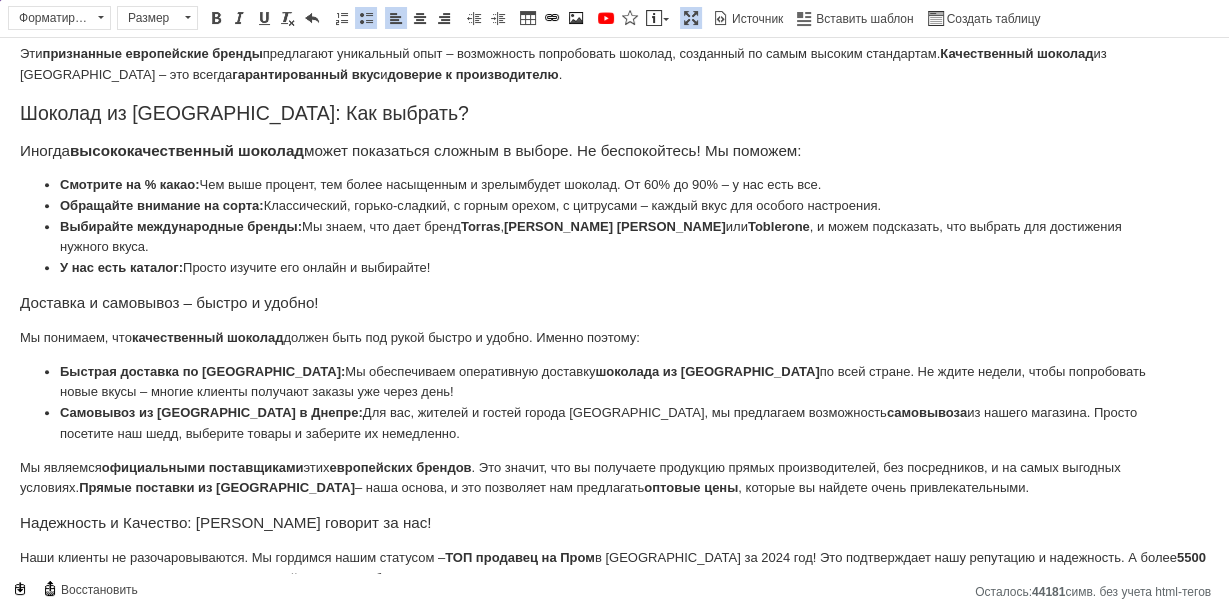 scroll, scrollTop: 800, scrollLeft: 0, axis: vertical 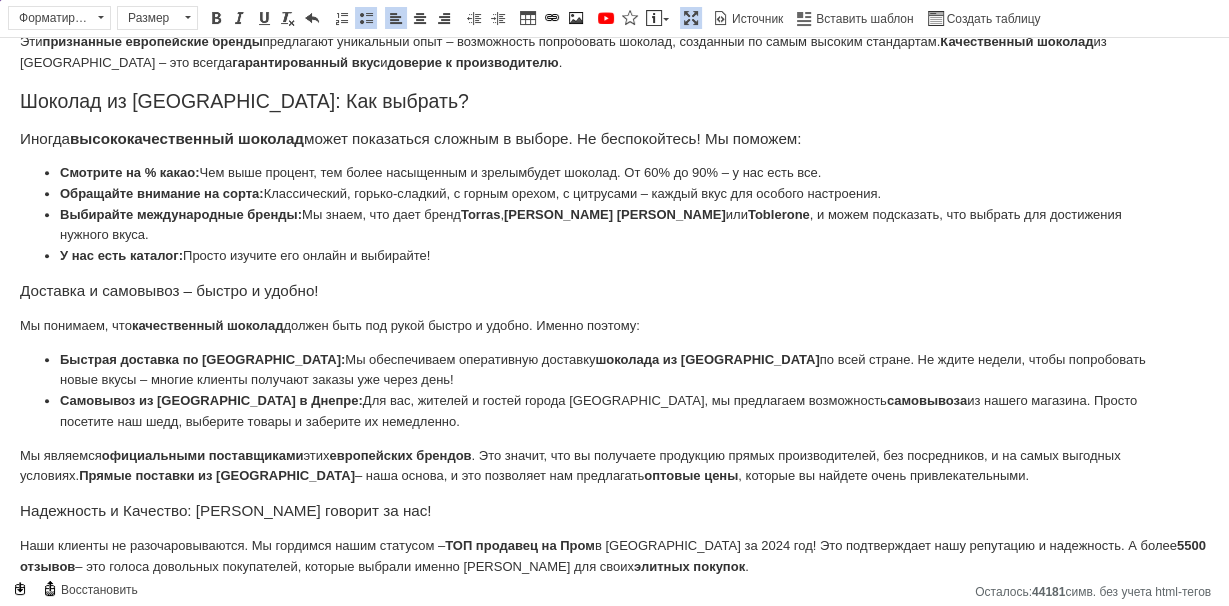 click on "Доставка и самовывоз – быстро и удобно!" at bounding box center (614, 291) 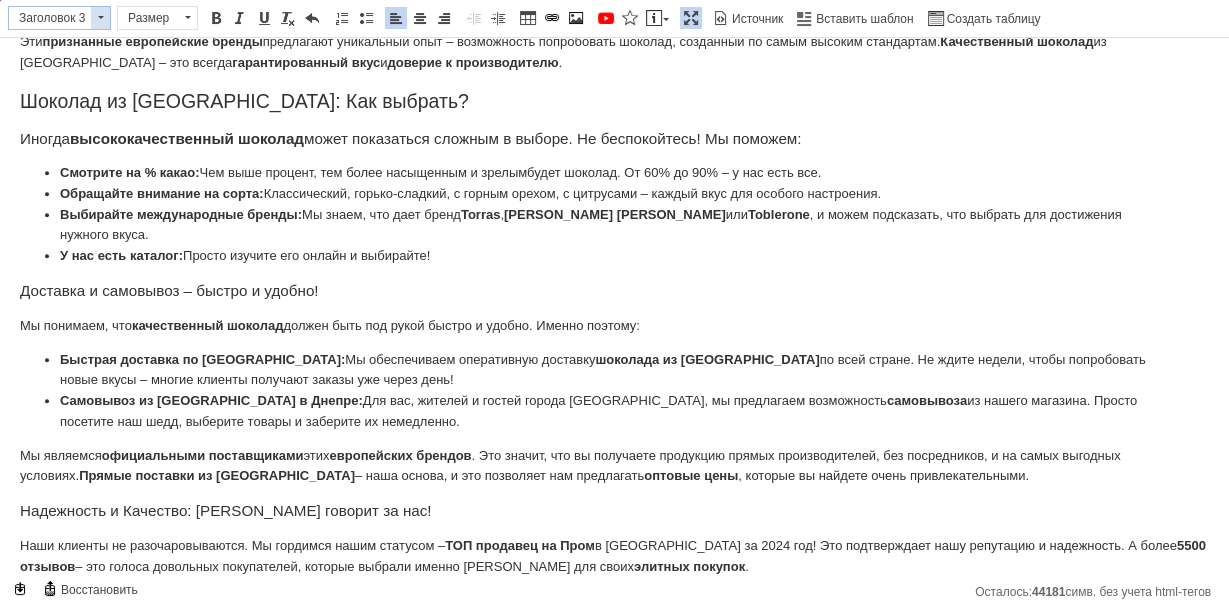 click on "Заголовок 3" at bounding box center [50, 18] 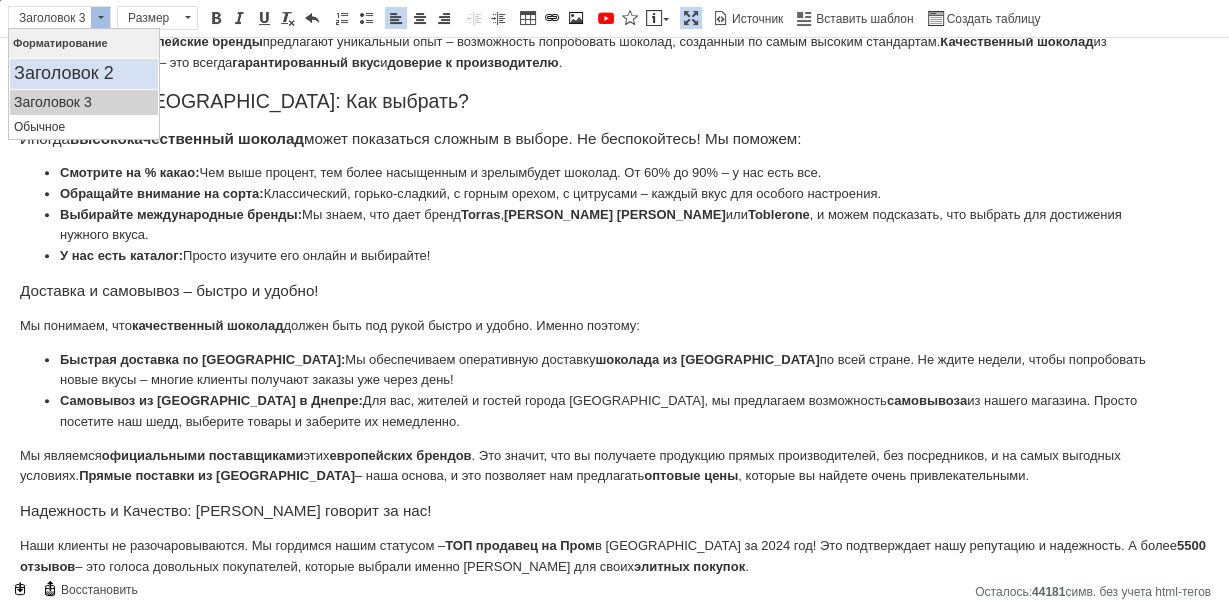 drag, startPoint x: 101, startPoint y: 73, endPoint x: 92, endPoint y: 82, distance: 12.727922 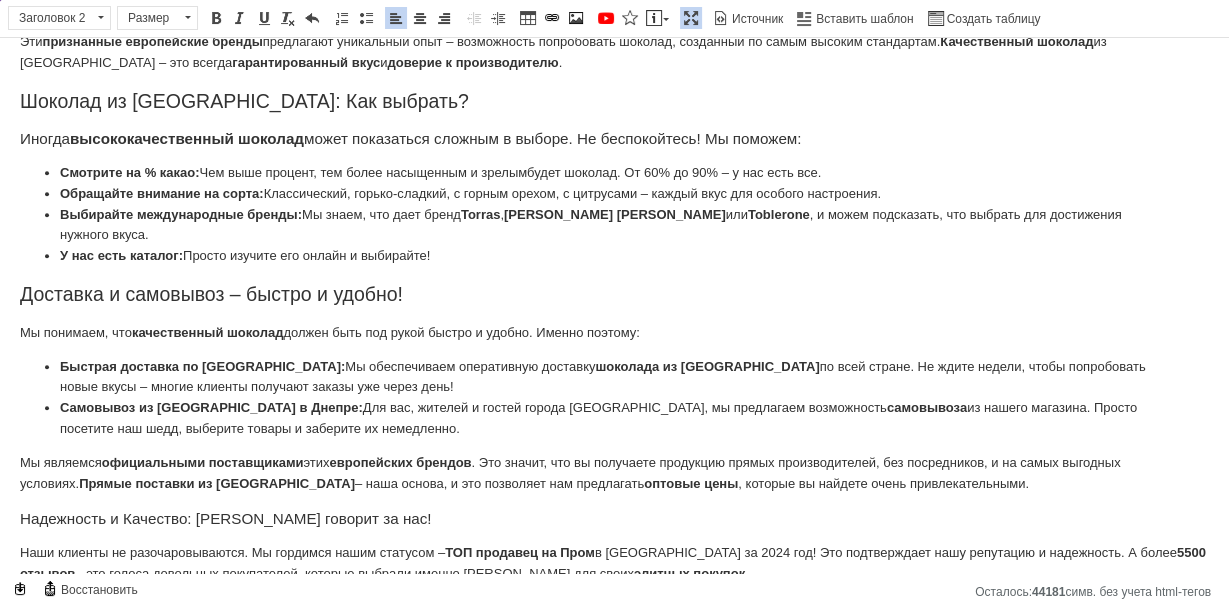 click on "Доставка и самовывоз – б ыстро и удобно!" at bounding box center [614, 294] 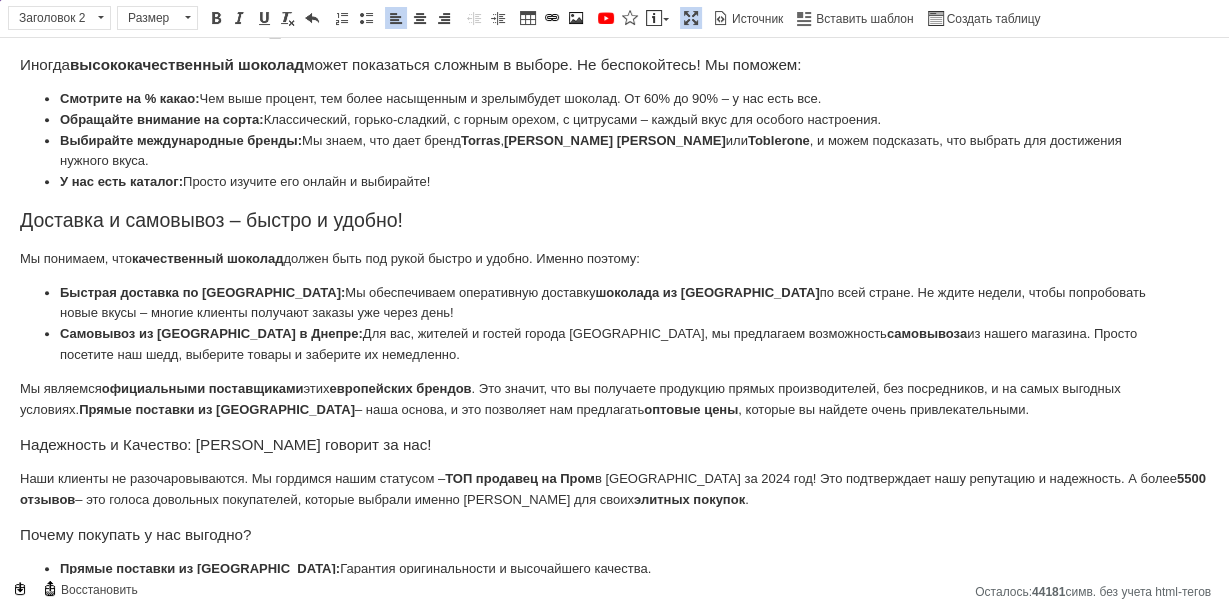 scroll, scrollTop: 880, scrollLeft: 0, axis: vertical 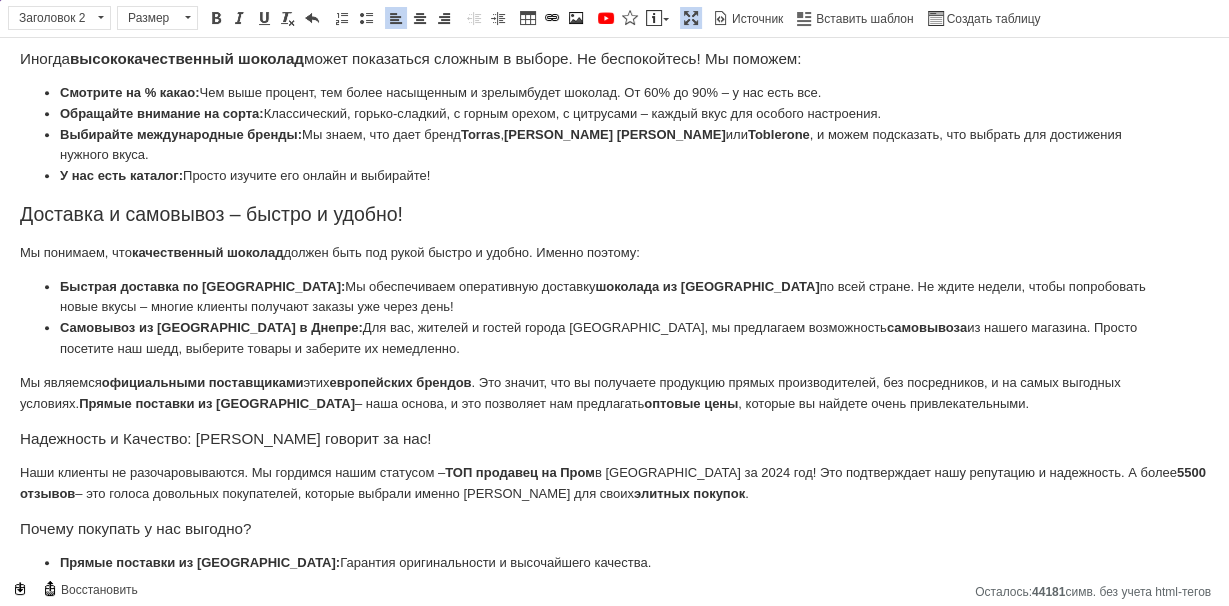 click on "Быстрая доставка по [GEOGRAPHIC_DATA]:  Мы обеспечиваем оперативную доставку  шоколада из [GEOGRAPHIC_DATA]  по всей стране. Не ждите недели, чтобы попробовать новые вкусы – многие клиенты получают заказы уже через день!" at bounding box center [614, 298] 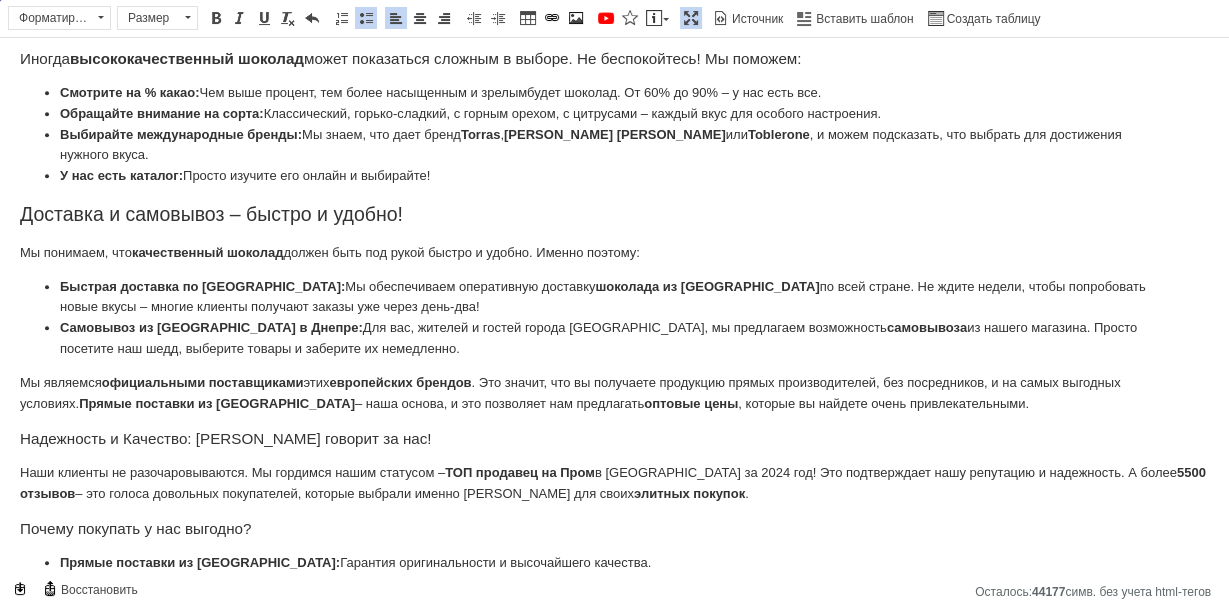 click on "Самовывоз из [GEOGRAPHIC_DATA] в Днепре:  Для вас, жителей и гостей города [GEOGRAPHIC_DATA], мы предлагаем возможность  самовывоза  из нашего магазина. Просто посетите наш шедд, выберите товары и заберите их немедленно." at bounding box center [614, 339] 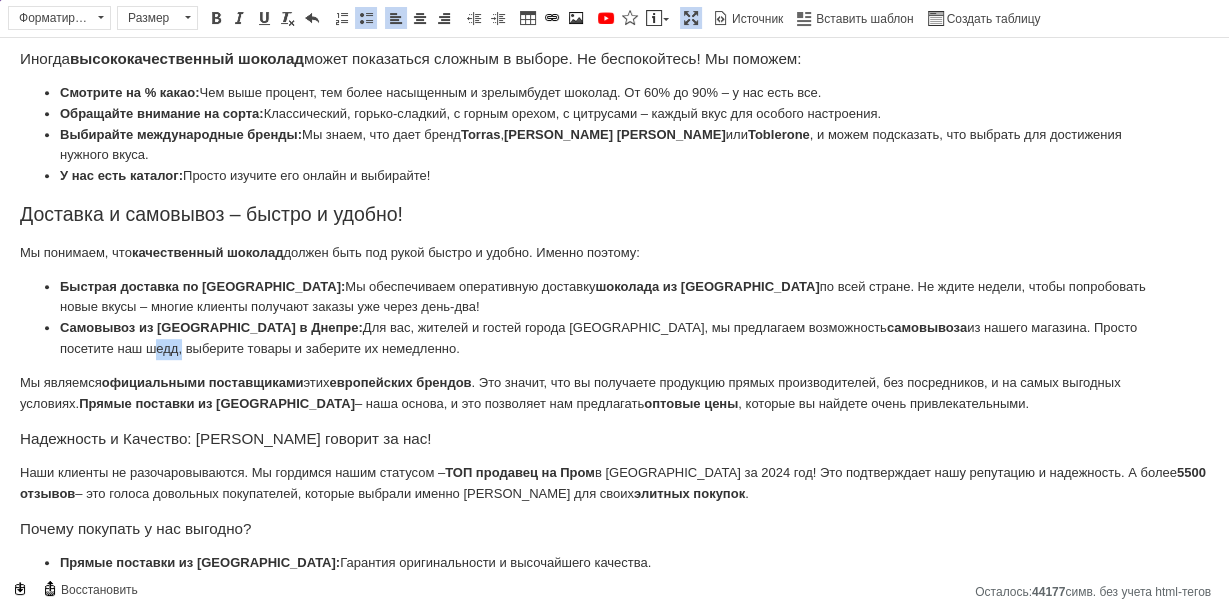 click on "Самовывоз из [GEOGRAPHIC_DATA] в Днепре:  Для вас, жителей и гостей города [GEOGRAPHIC_DATA], мы предлагаем возможность  самовывоза  из нашего магазина. Просто посетите наш шедд, выберите товары и заберите их немедленно." at bounding box center (614, 339) 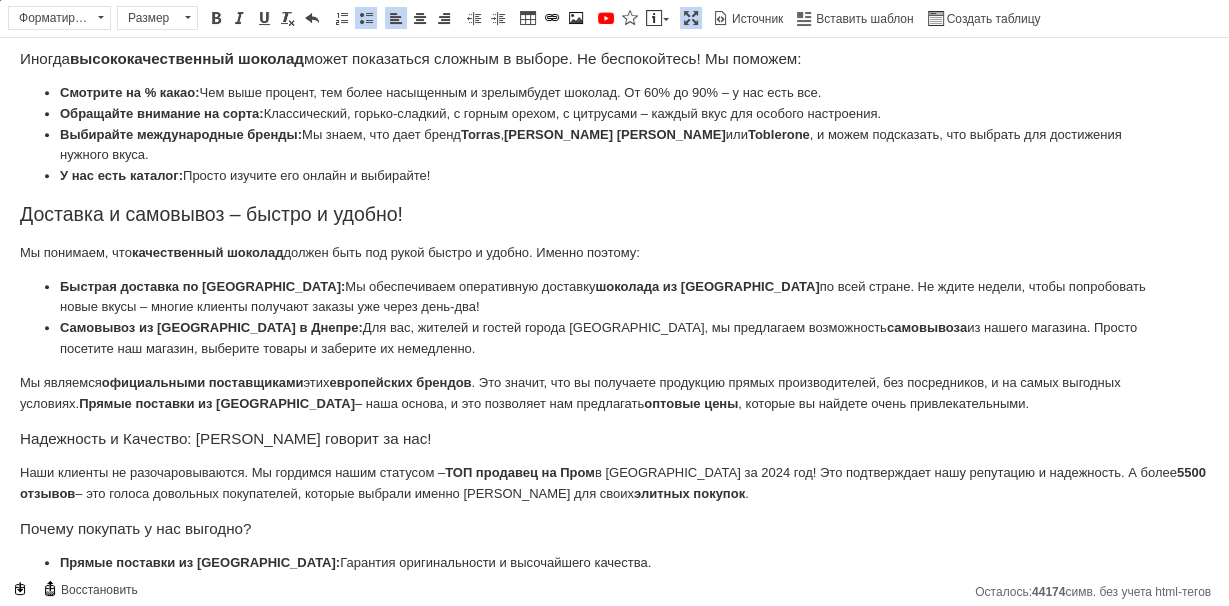 click on "Самовывоз из [GEOGRAPHIC_DATA] в Днепре:  Для вас, жителей и гостей города [GEOGRAPHIC_DATA], мы предлагаем возможность  самовывоза  из нашего магазина. Просто посетите наш магазин, выберите товары и заберите их немедленно." at bounding box center (614, 339) 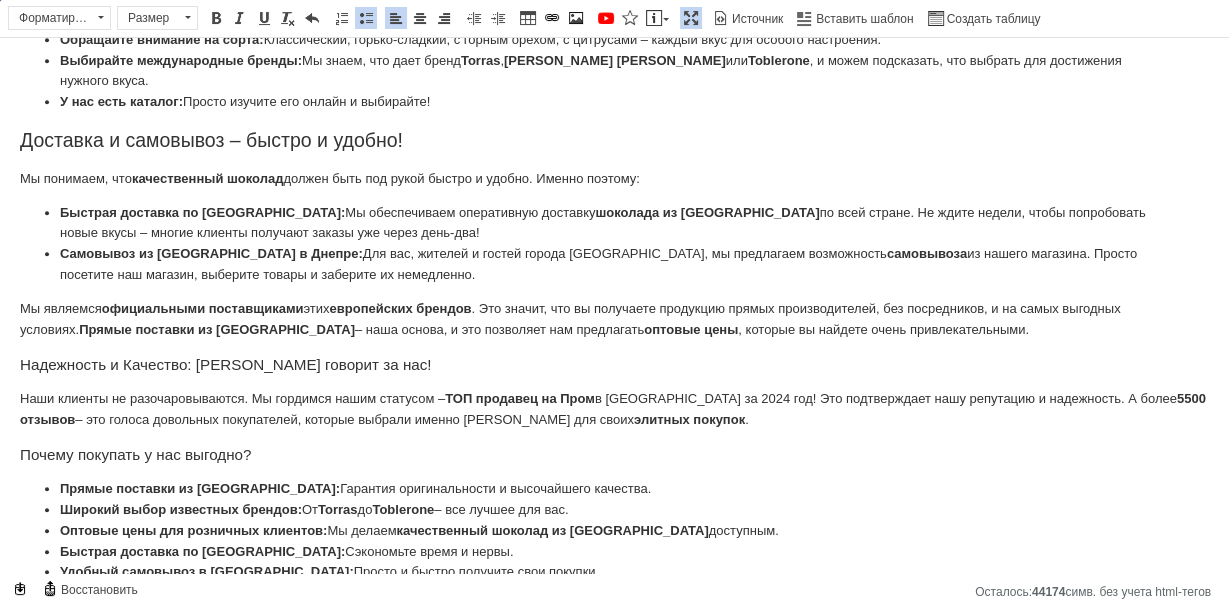 scroll, scrollTop: 960, scrollLeft: 0, axis: vertical 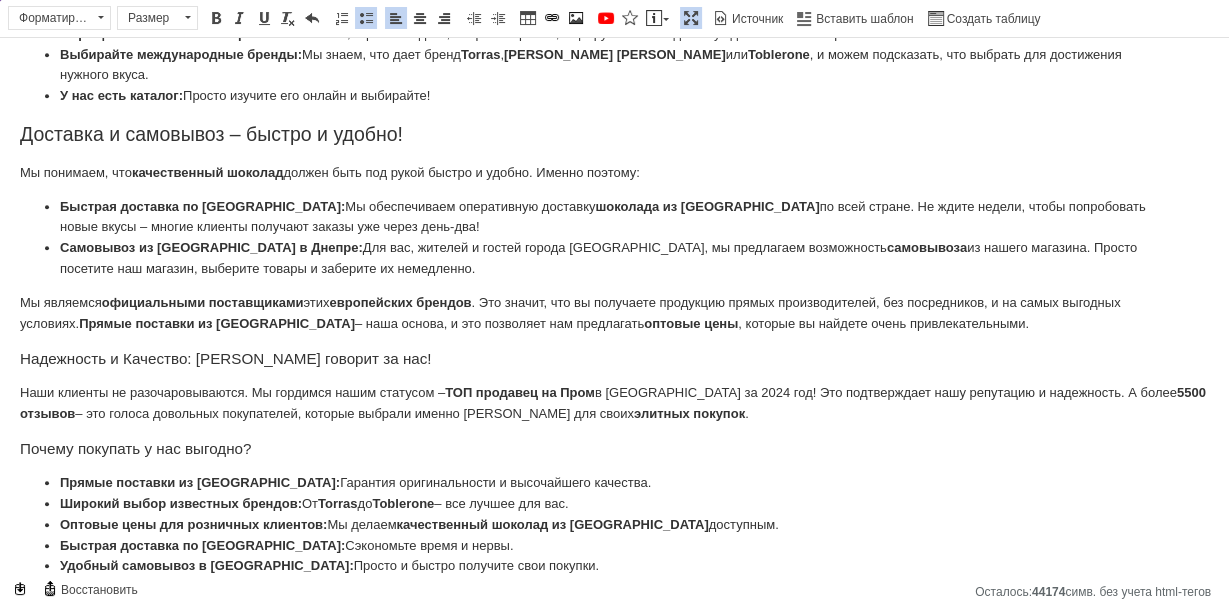 click on "оптовые цены" at bounding box center [691, 323] 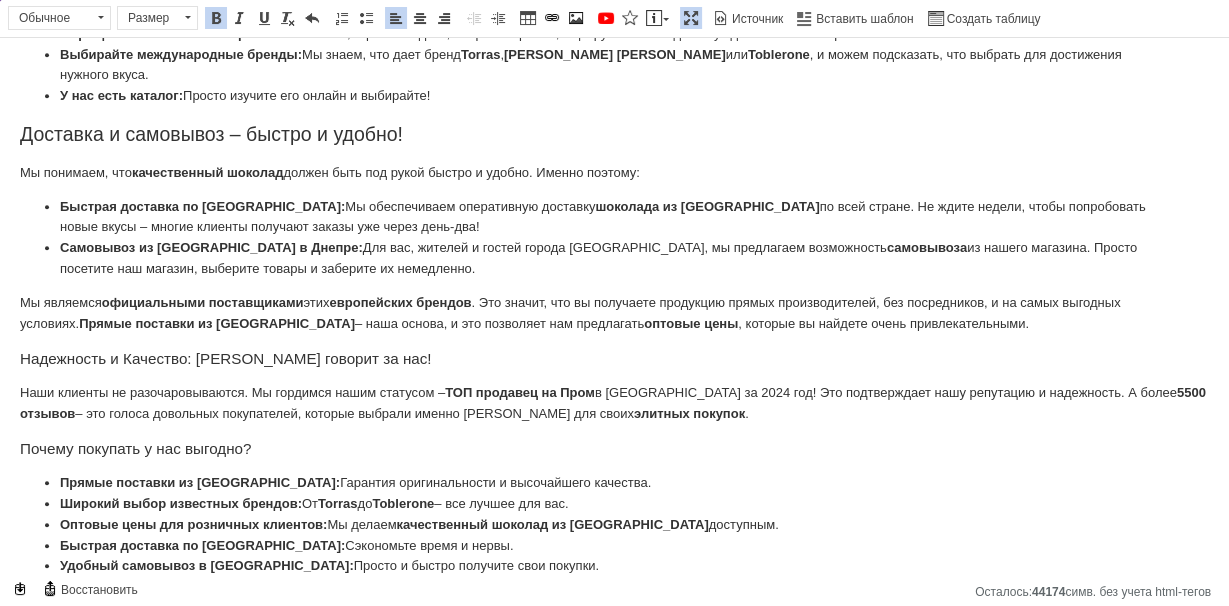 click on "Мы являемся  официальными поставщиками  этих  европейских брендов . Это значит, что вы получаете продукцию прямых производителей, без посредников, и на самых выгодных условиях.  Прямые поставки из [GEOGRAPHIC_DATA]  – наша основа, и это позволяет нам предлагать  оптовые цены , которые вы найдете очень привлекательными." at bounding box center (614, 314) 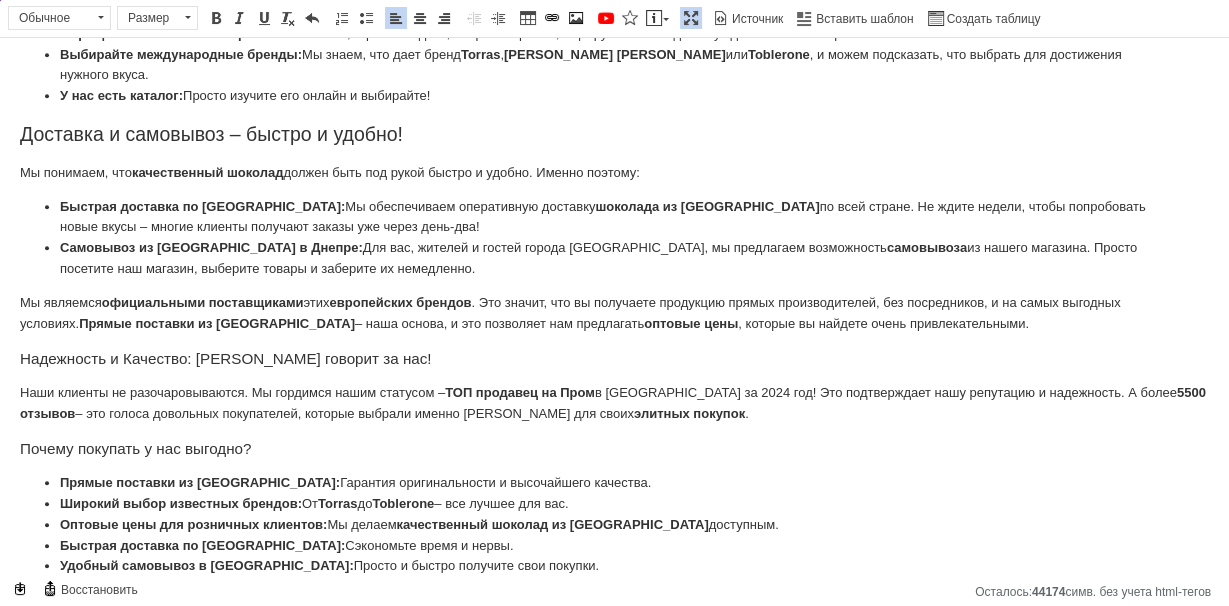 click on "Мы являемся  официальными поставщиками  этих  европейских брендов . Это значит, что вы получаете продукцию прямых производителей, без посредников, и на самых выгодных условиях.  Прямые поставки из [GEOGRAPHIC_DATA]  – наша основа, и это позволяет нам предлагать  оптовые цены , которые вы найдете очень привлекательными." at bounding box center (614, 314) 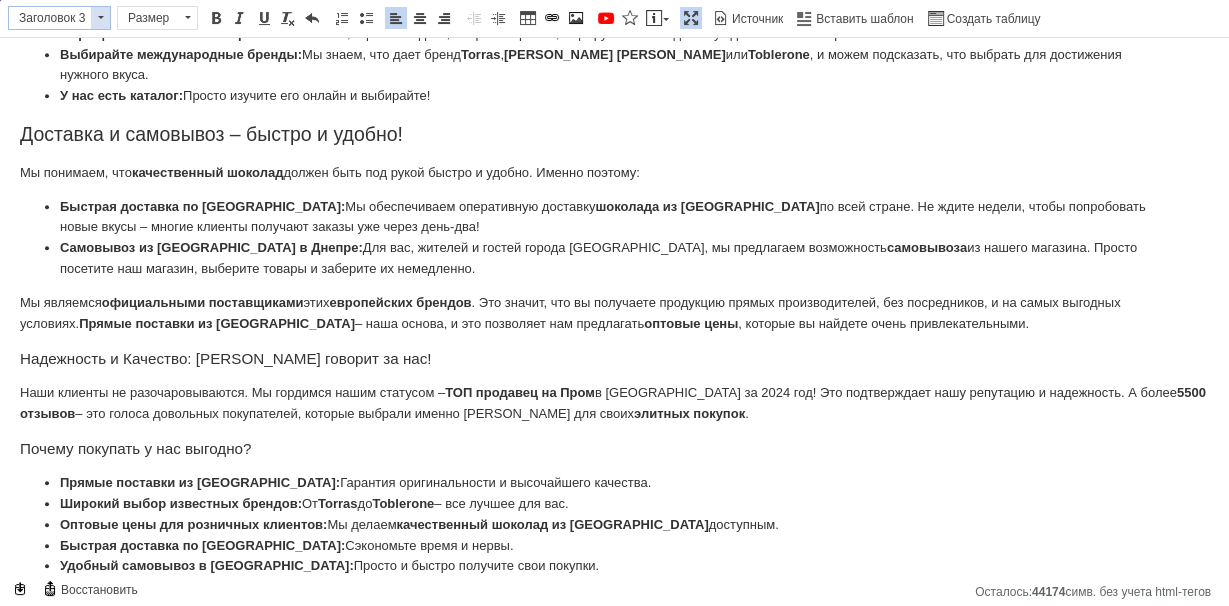 click on "Заголовок 3" at bounding box center [50, 18] 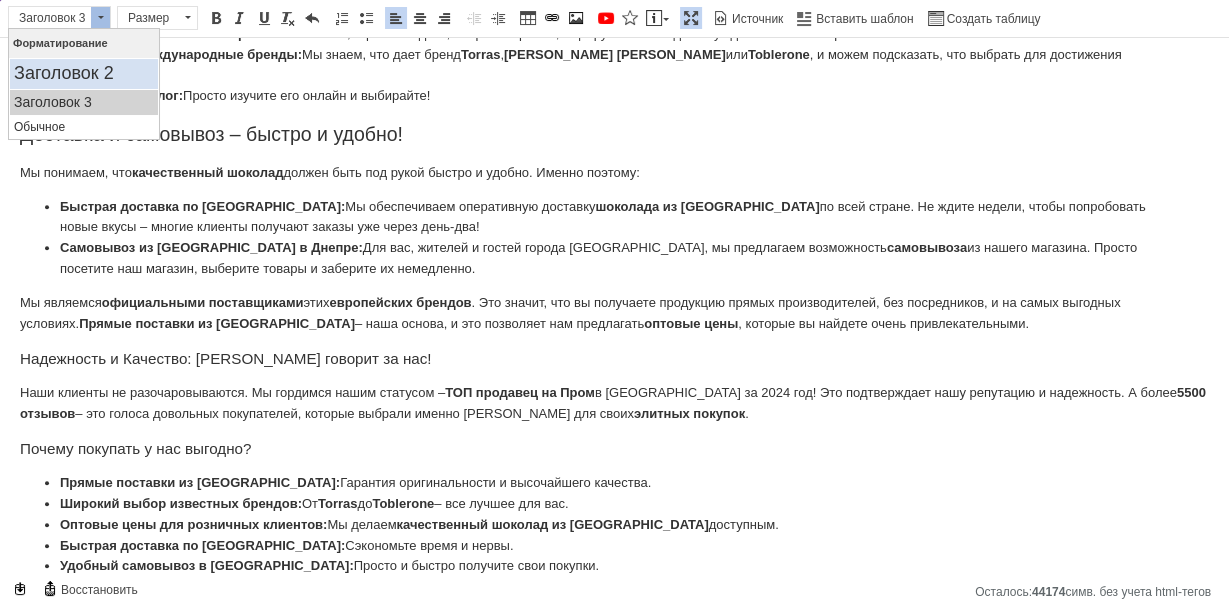 click on "Заголовок 2" at bounding box center [84, 74] 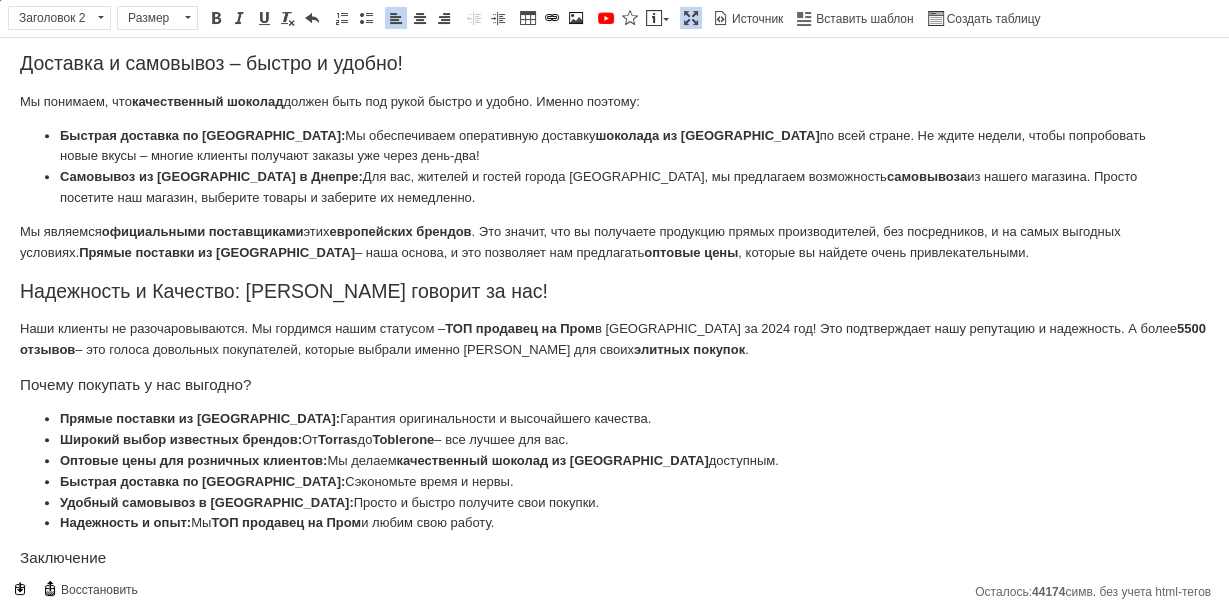 scroll, scrollTop: 1040, scrollLeft: 0, axis: vertical 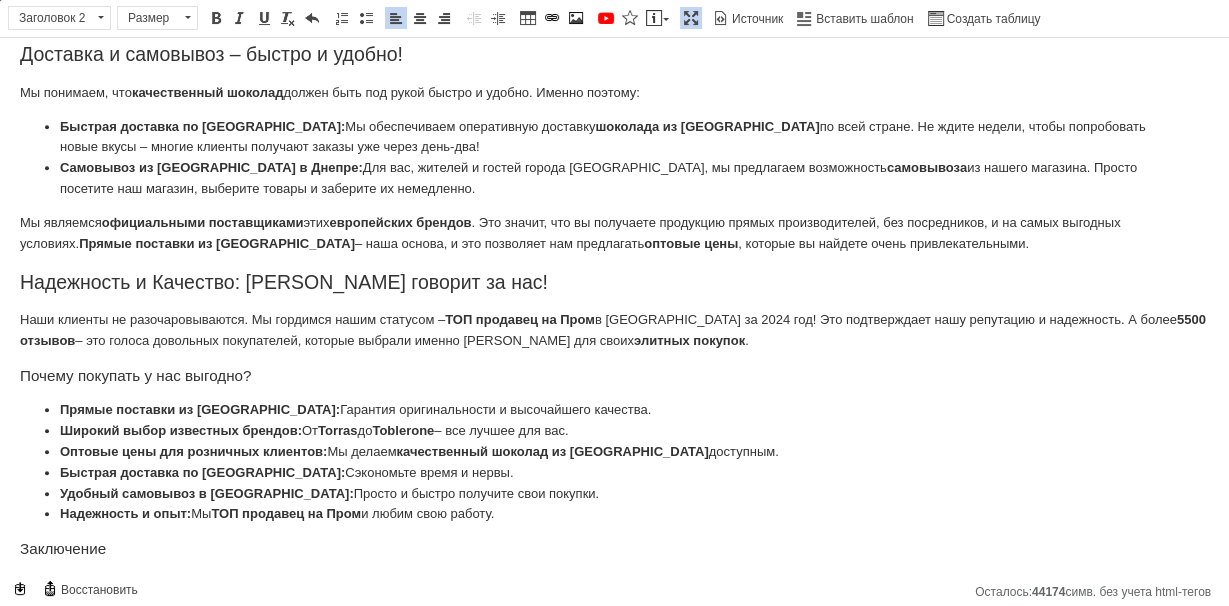 click on "Наши клиенты не разочаровываются. Мы гордимся нашим статусом –  ТОП продавец на Пром  в [GEOGRAPHIC_DATA] за 2024 год! Это подтверждает нашу репутацию и надежность. А более  5500 отзывов  – это голоса довольных покупателей, которые выбрали именно [PERSON_NAME] для своих  элитных покупок ." at bounding box center (614, 331) 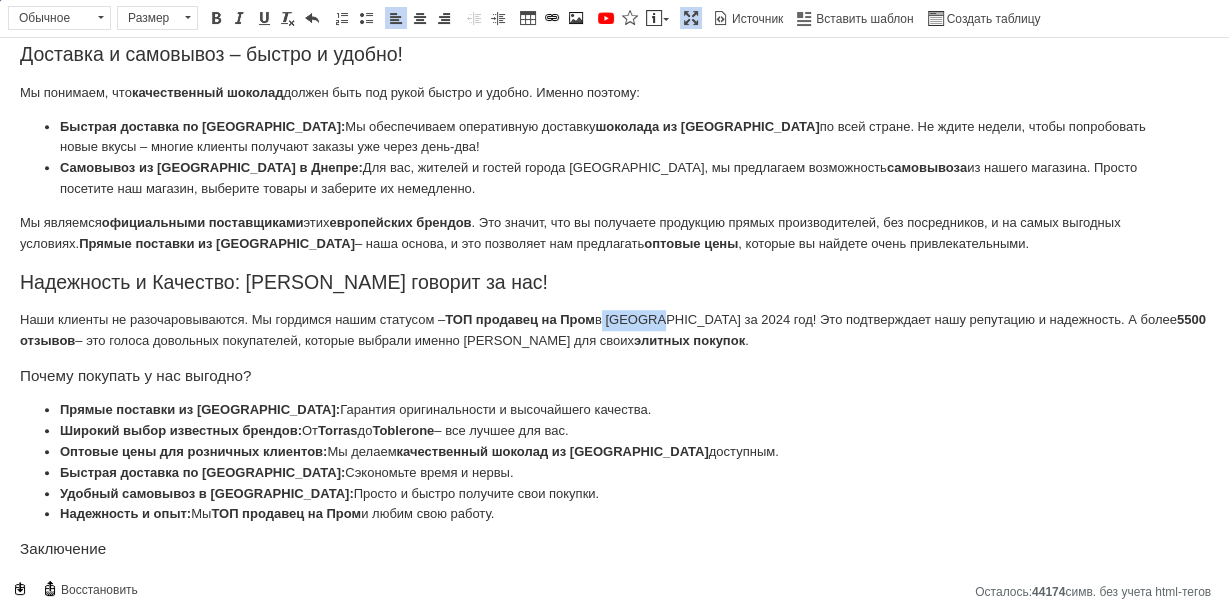 drag, startPoint x: 656, startPoint y: 256, endPoint x: 604, endPoint y: 257, distance: 52.009613 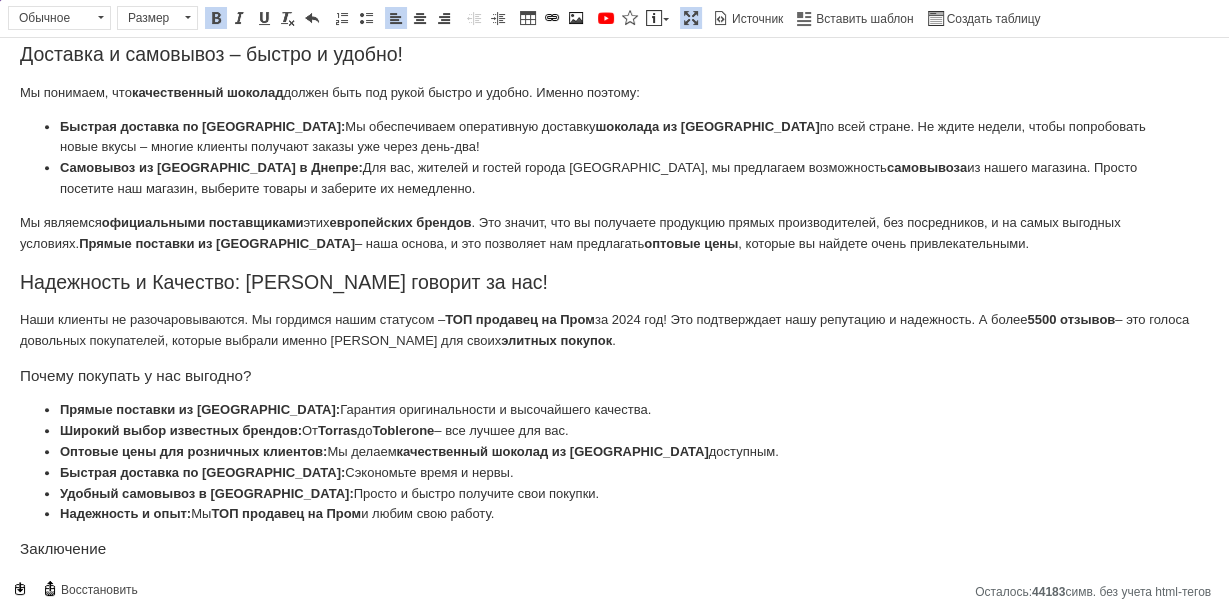 click on "Наши клиенты не разочаровываются. Мы гордимся нашим статусом –  ТОП продавец на Пром  за [DEMOGRAPHIC_DATA]! Это подтверждает нашу репутацию и надежность. А более  5500 отзывов  – это голоса довольных покупателей, которые выбрали именно [PERSON_NAME] для своих  элитных покупок ." at bounding box center [614, 331] 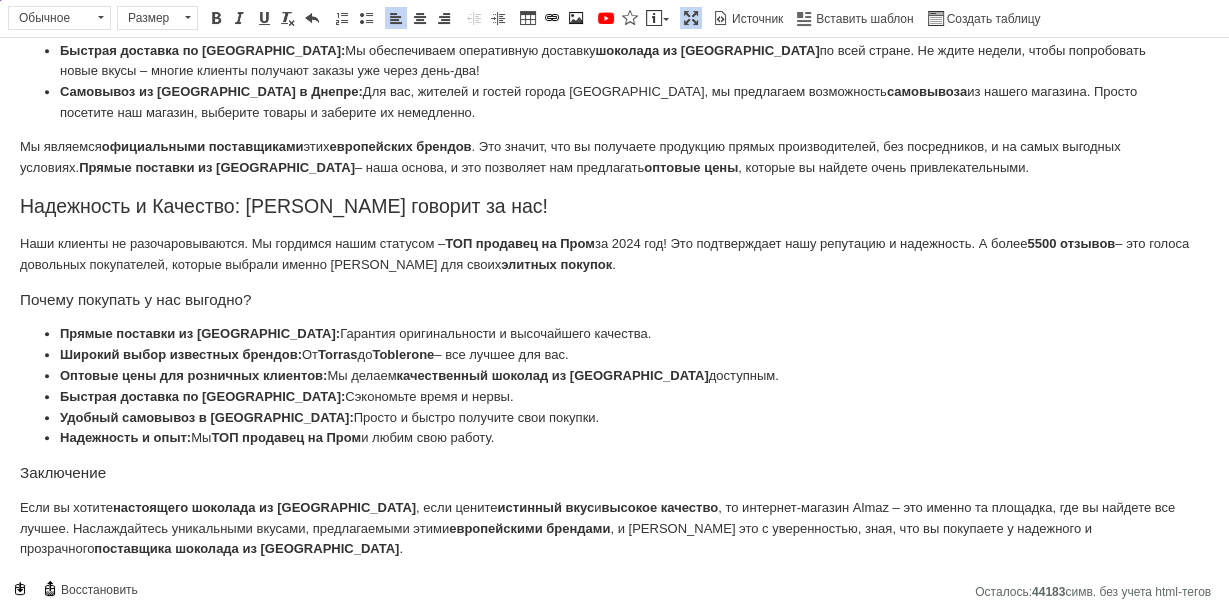 scroll, scrollTop: 1120, scrollLeft: 0, axis: vertical 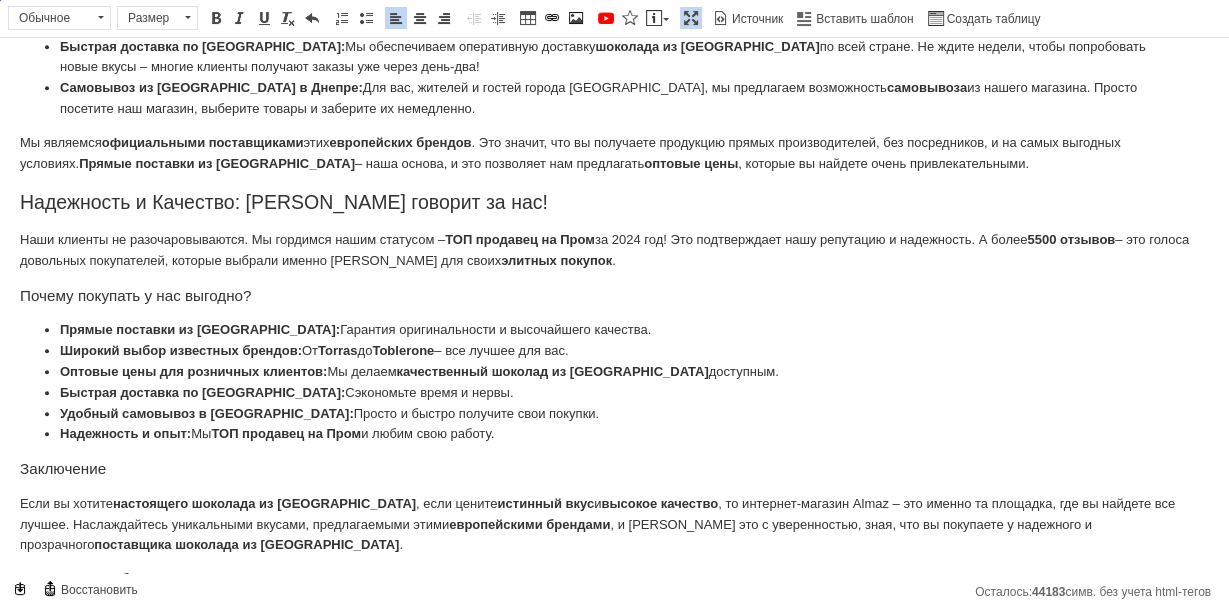 click on "Почему покупать у нас выгодно?" at bounding box center (614, 296) 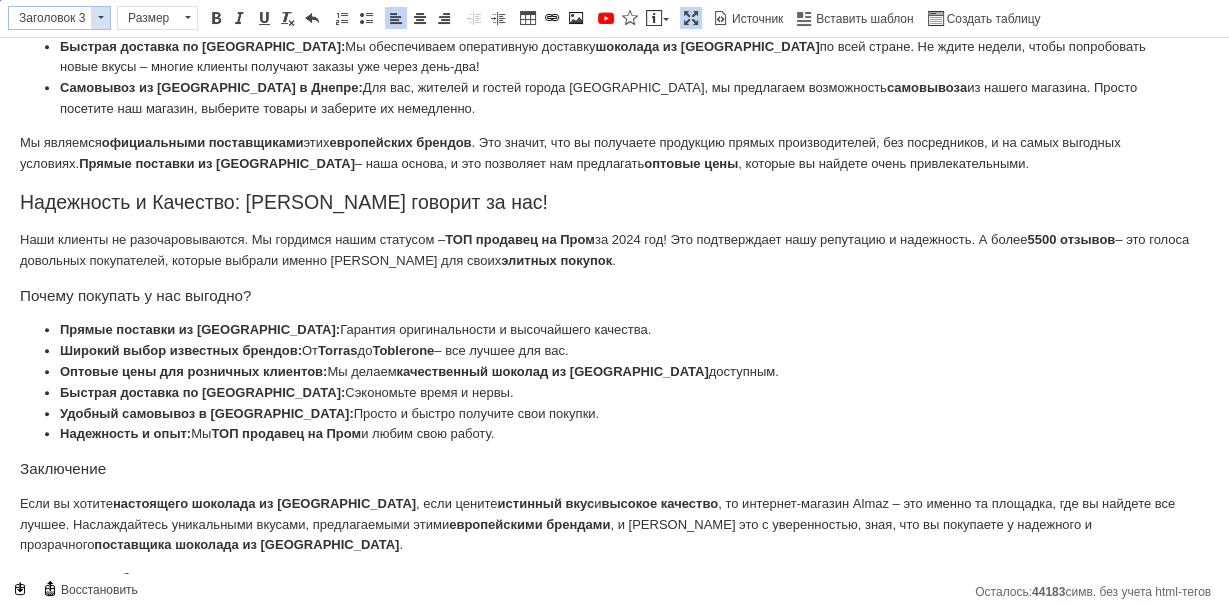 click at bounding box center [100, 18] 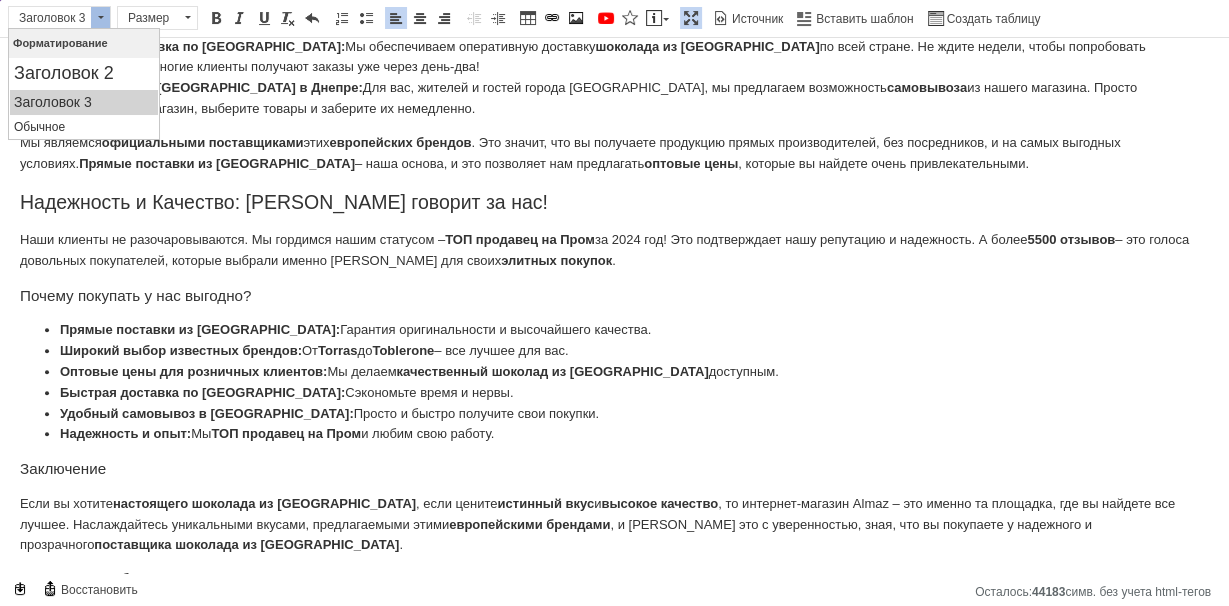 click on "Почему покупать у нас выгодно?" at bounding box center (614, 296) 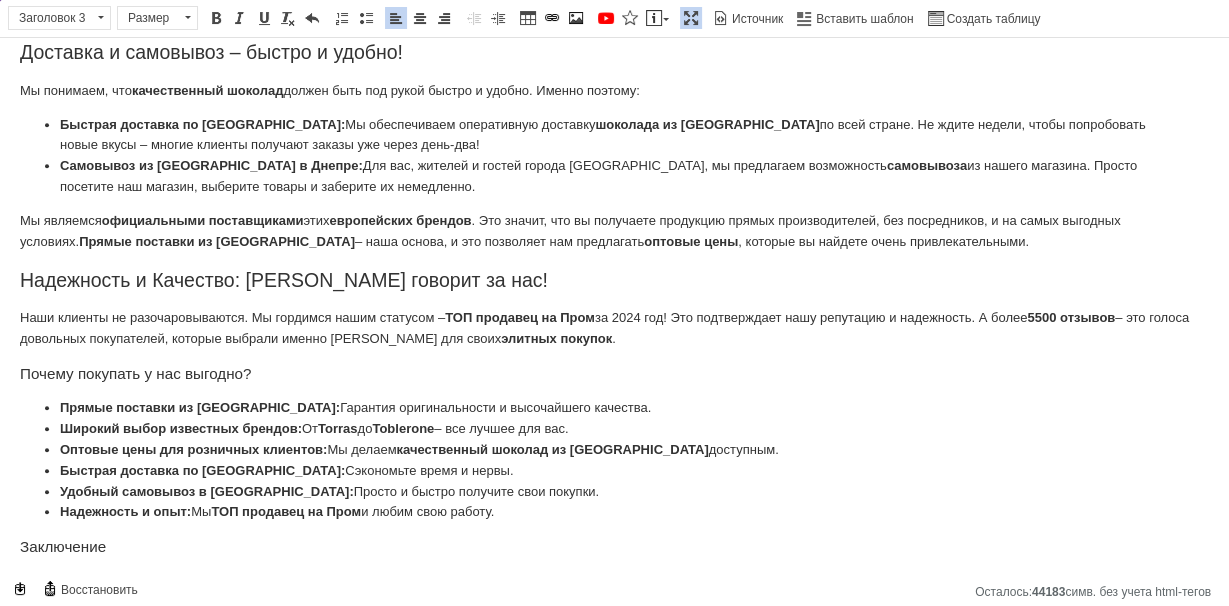 scroll, scrollTop: 1040, scrollLeft: 0, axis: vertical 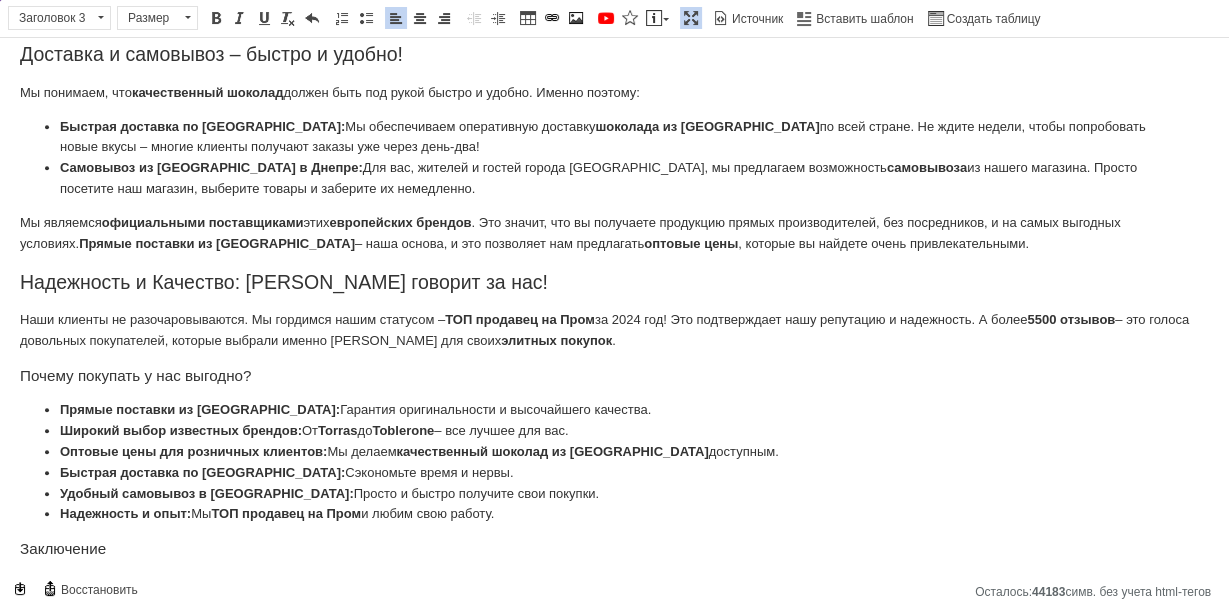 click on "Надежность и Качество: [PERSON_NAME] говорит з а нас!" at bounding box center [614, 282] 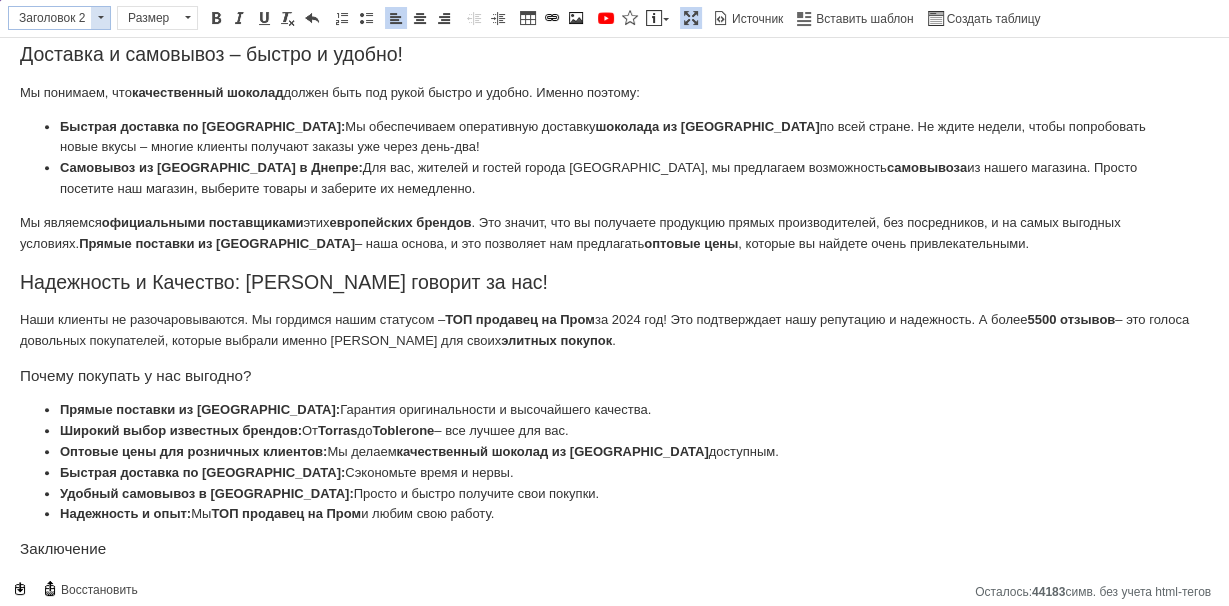 click on "Заголовок 2" at bounding box center [50, 18] 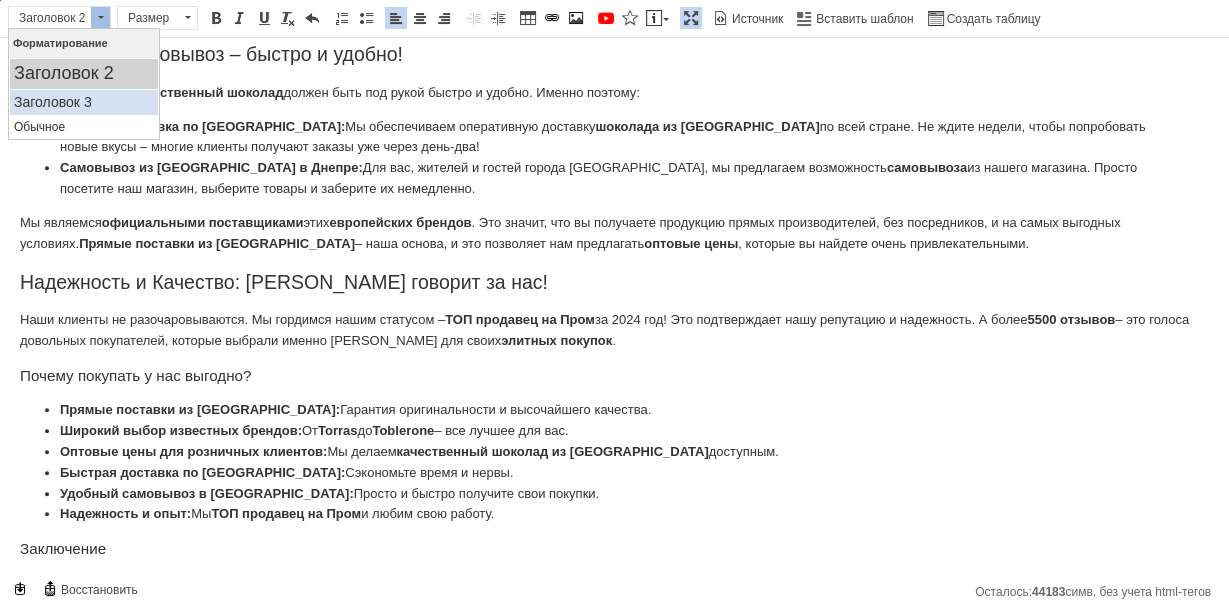 click on "Заголовок 3" at bounding box center (84, 102) 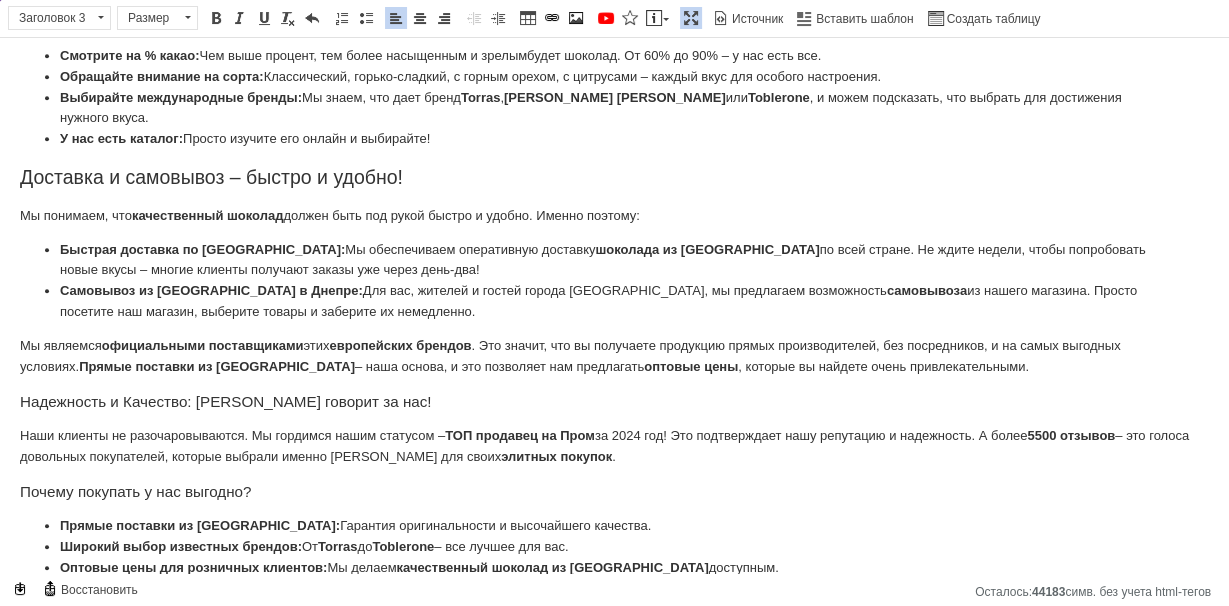 scroll, scrollTop: 880, scrollLeft: 0, axis: vertical 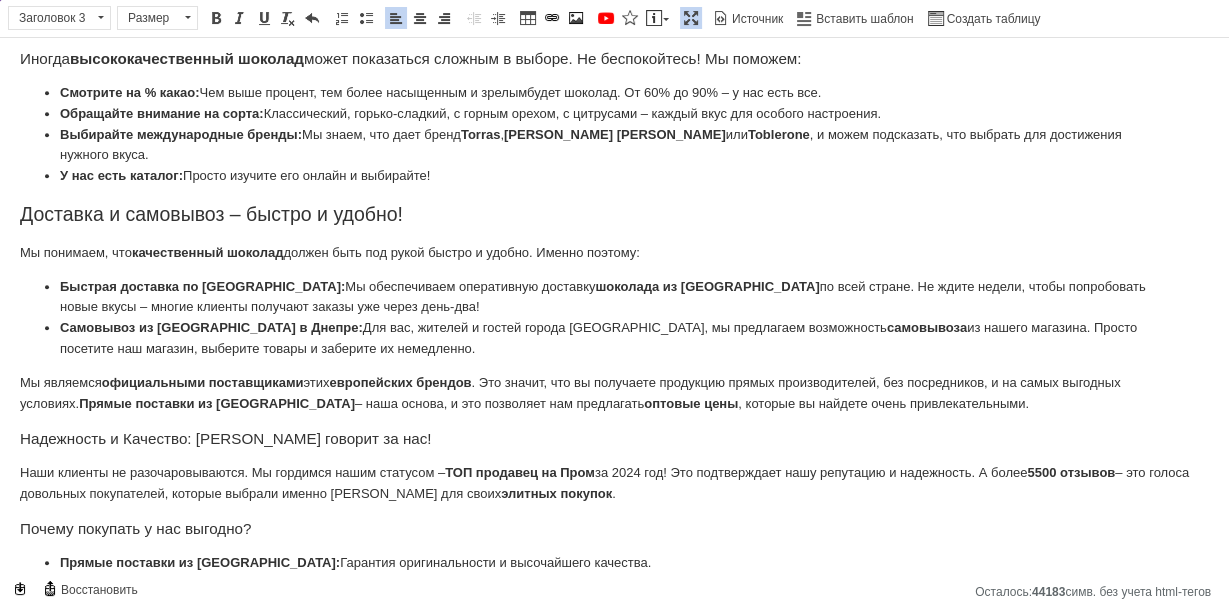 click on "Доставка и самовывоз – б ыстро и удобно!" at bounding box center (614, 214) 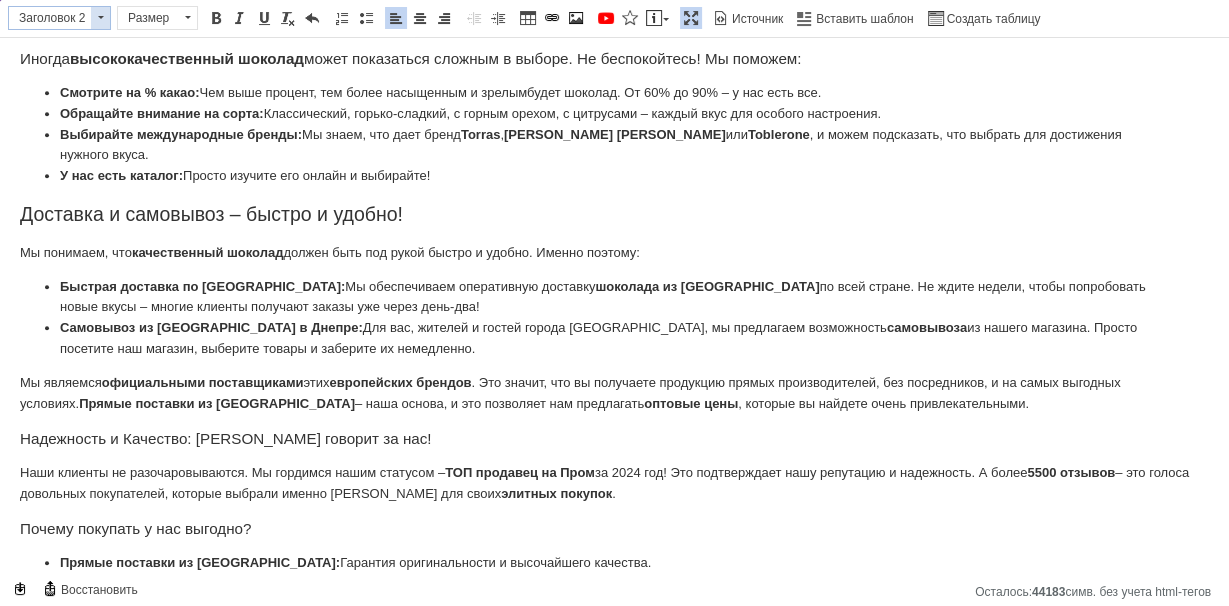 click on "Заголовок 2" at bounding box center (50, 18) 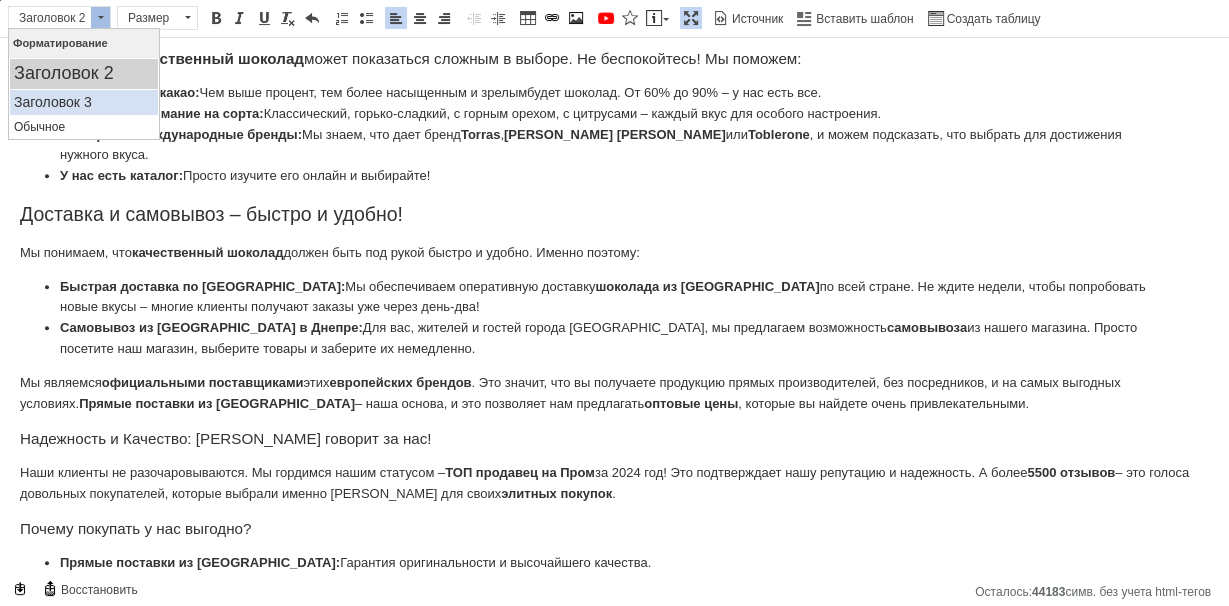 click on "Заголовок 3" at bounding box center [84, 102] 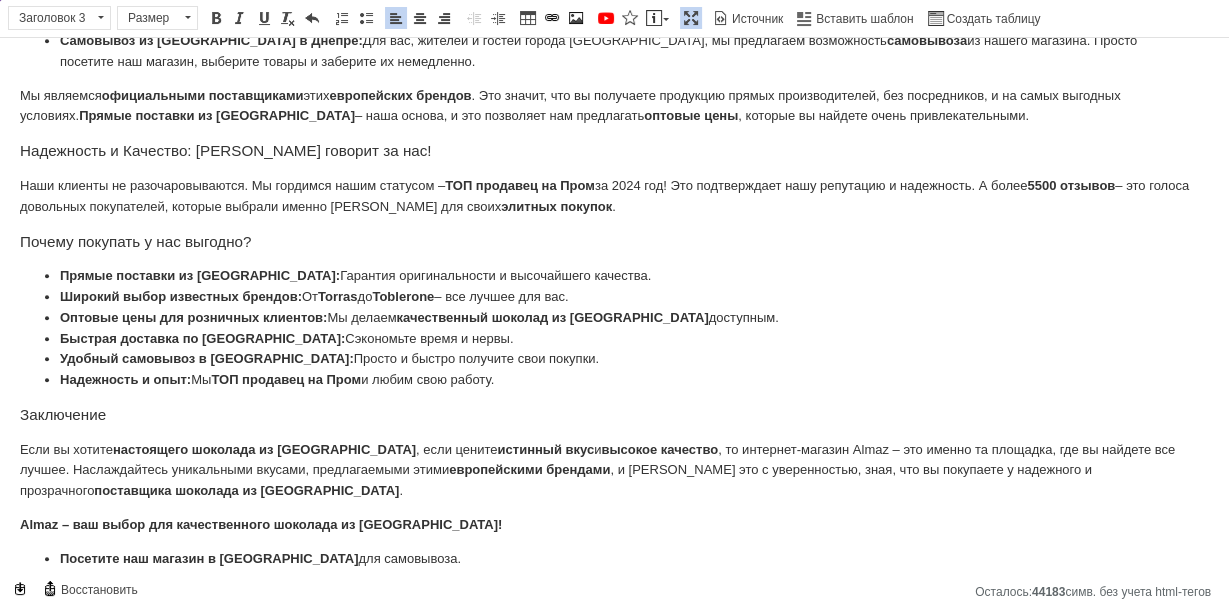 scroll, scrollTop: 1166, scrollLeft: 0, axis: vertical 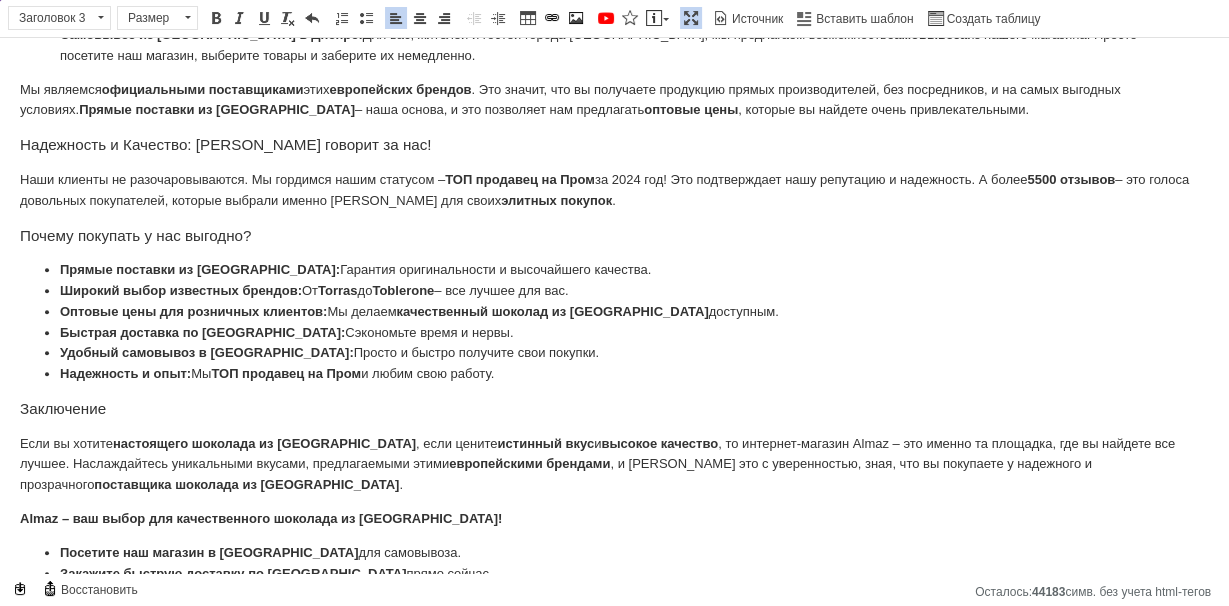 click on "Надежность и опыт:  Мы  ТОП продавец на Пром  и любим свою работу." at bounding box center [614, 374] 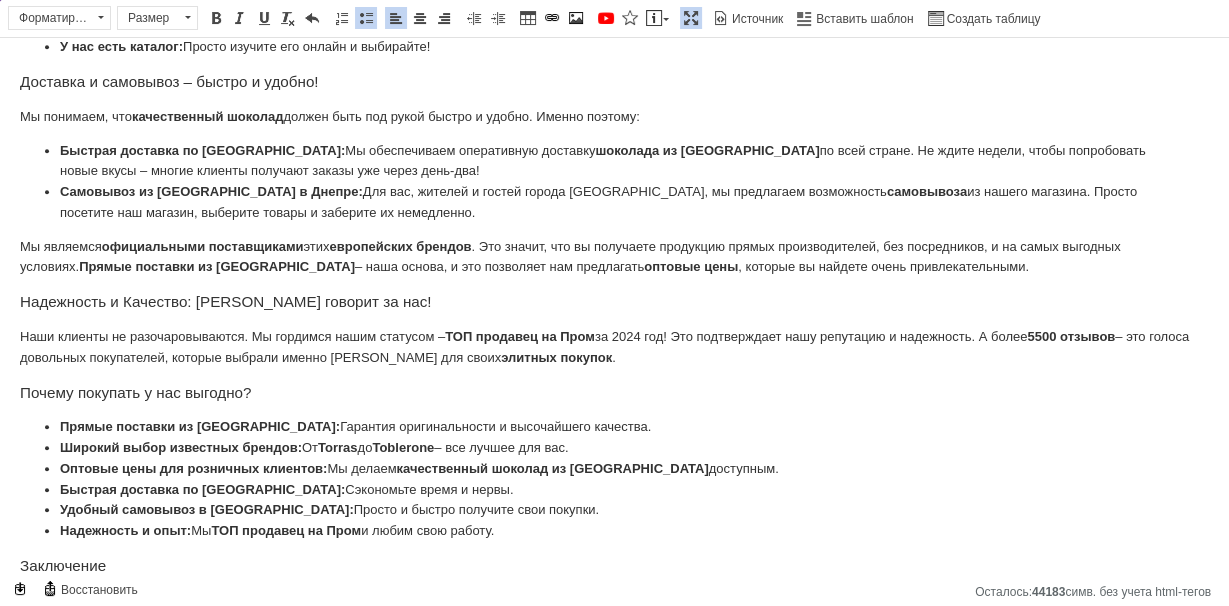 scroll, scrollTop: 1166, scrollLeft: 0, axis: vertical 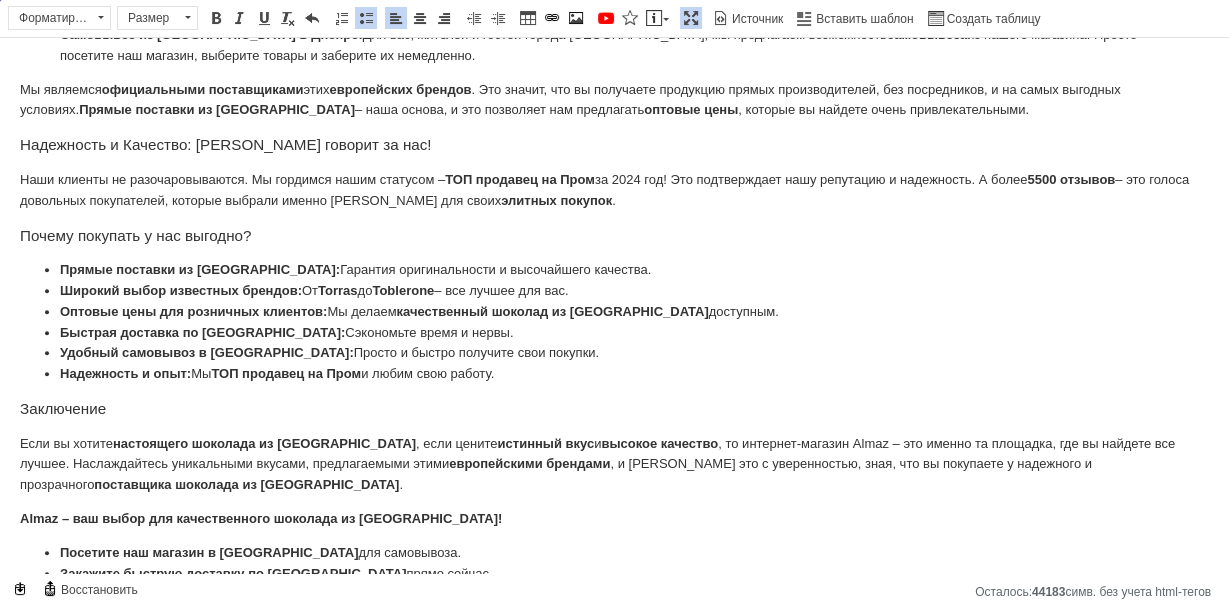 click on "Заключение" at bounding box center (614, 409) 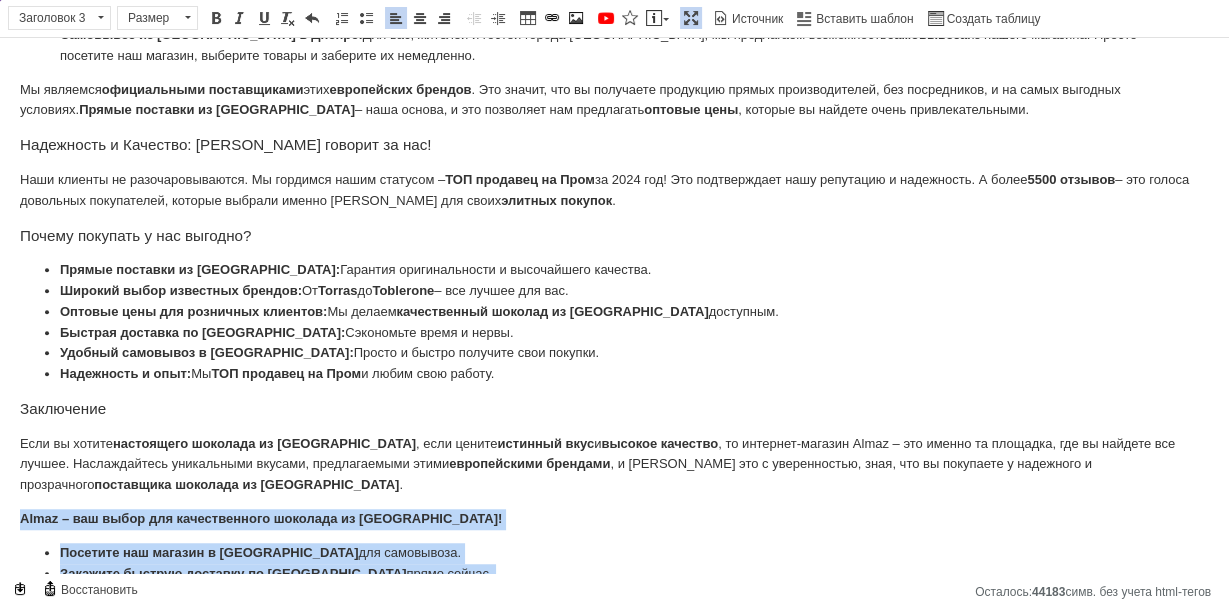 drag, startPoint x: 348, startPoint y: 550, endPoint x: 0, endPoint y: 449, distance: 362.36032 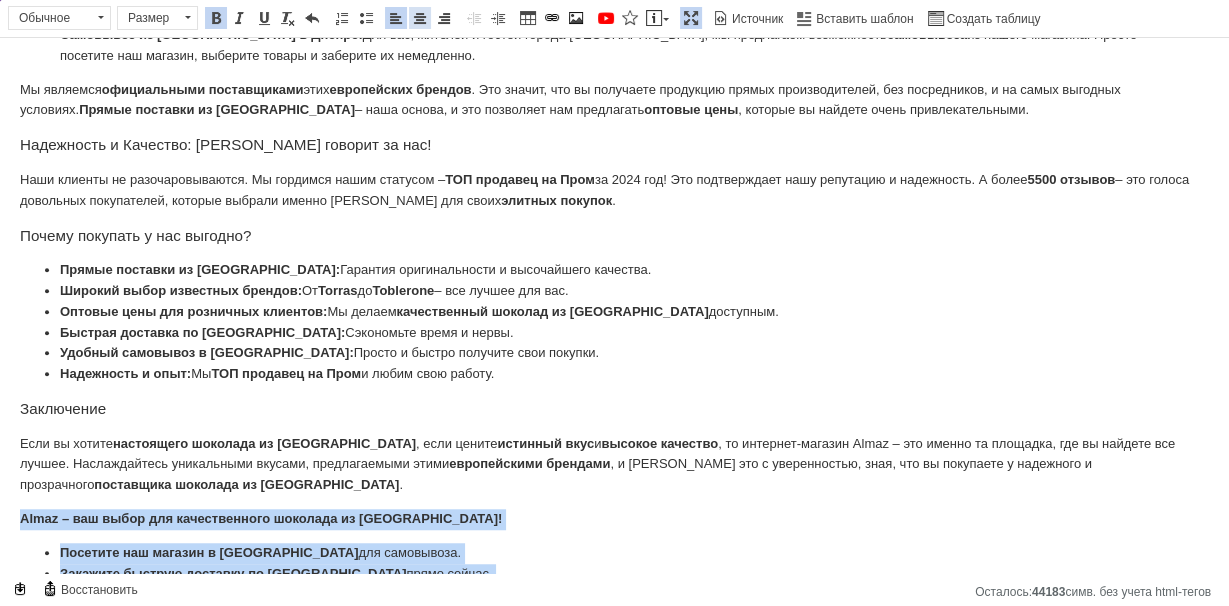 click at bounding box center (420, 18) 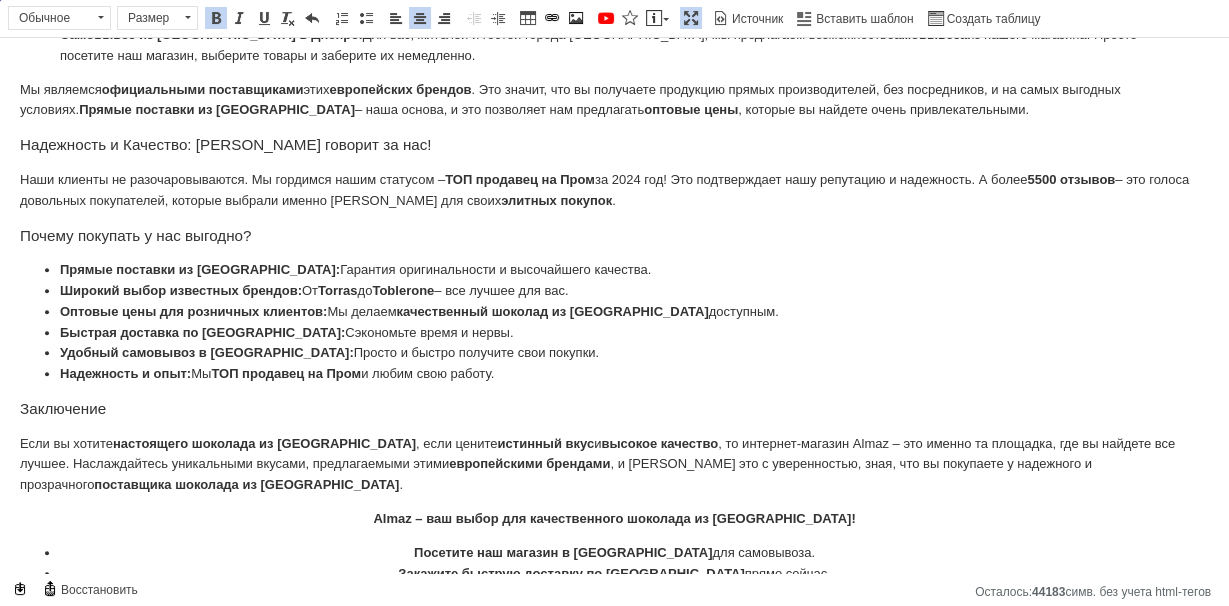 click on "Золотая коллекция: Лучший Шоколад из [GEOGRAPHIC_DATA] для Любителей Качества В Днепре лучший выбор европейского шоколада – это Almaz! Шоколад – это не просто сладость, это угощение для души, способ расслабиться и насладиться настоящим. А когда речь заходит об  элитном шоколаде из [GEOGRAPHIC_DATA] , мир расширяется до невероятных высот вкуса и качества. И [DATE] мы поговорим о том, что именно ждет ценителей качественного шоколада у нас, в интернет-магазине Almaz. Мы не просто продаём шоколад, мы предлагаем  драгоценности в обертке высокое качество ,  истинный вкус  и  Torras: Alpinella:" at bounding box center [614, -245] 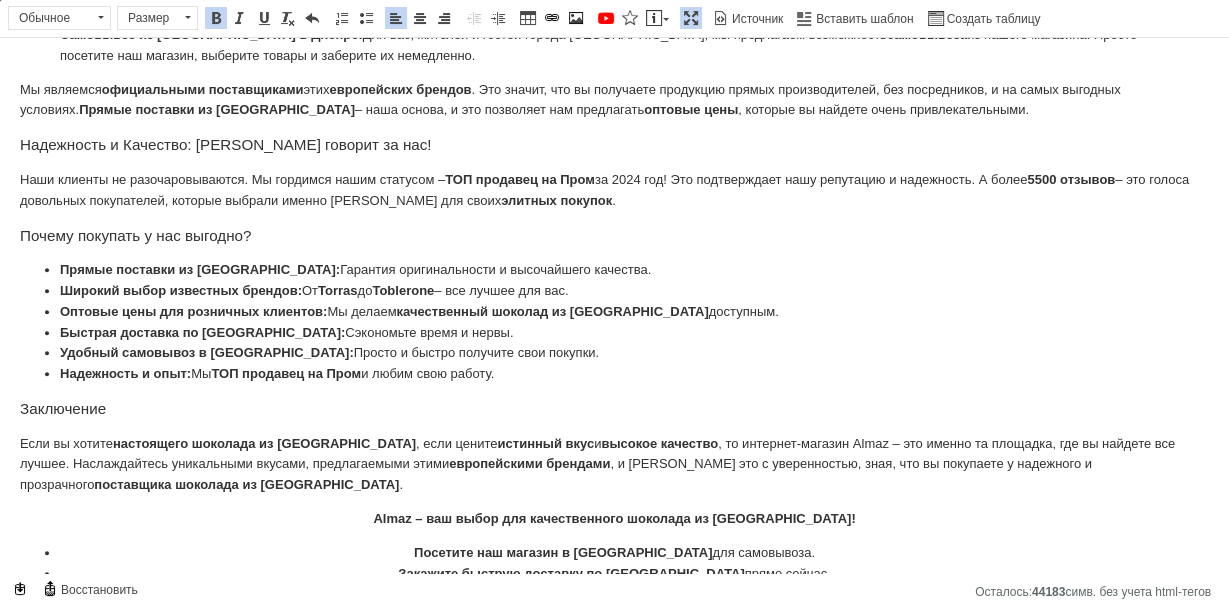drag, startPoint x: 798, startPoint y: 507, endPoint x: 375, endPoint y: 450, distance: 426.82315 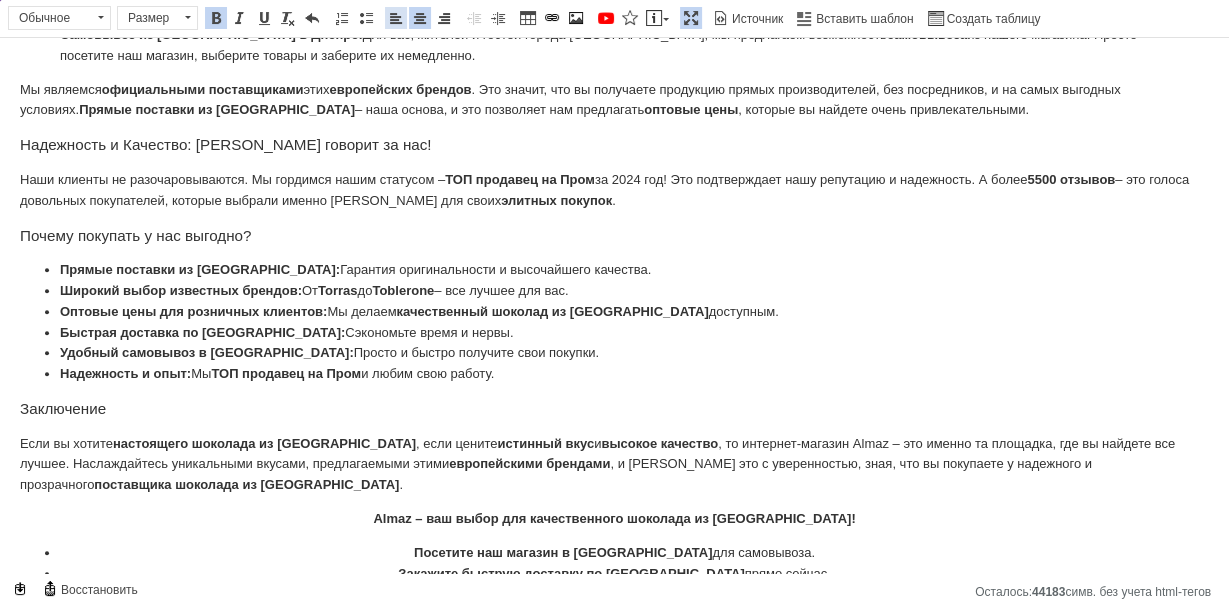 click at bounding box center [396, 18] 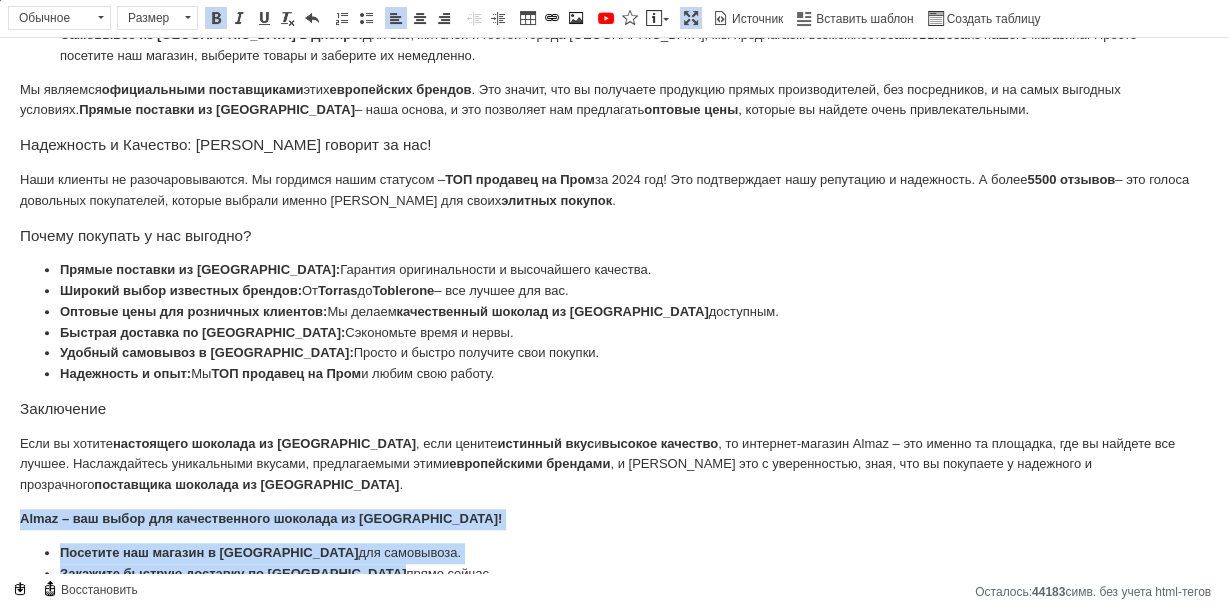 click on "Almaz – ваш выбор для качественного шоколада из [GEOGRAPHIC_DATA]!" at bounding box center [261, 518] 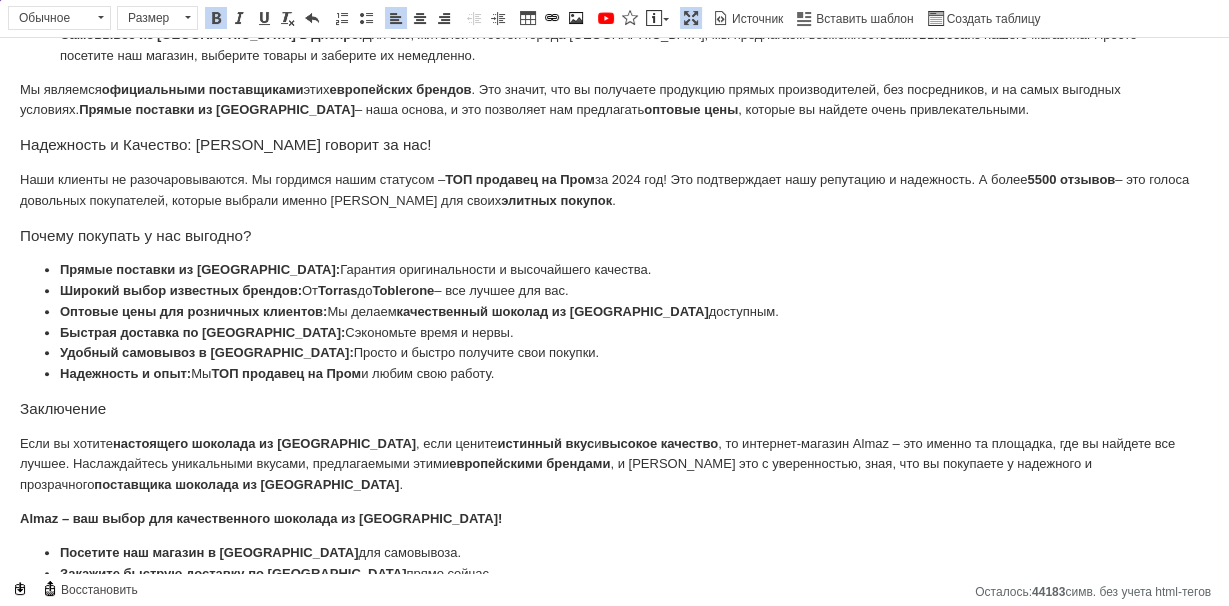 click on "Найдите свой идеальный  европейский шоколад !" at bounding box center [614, 607] 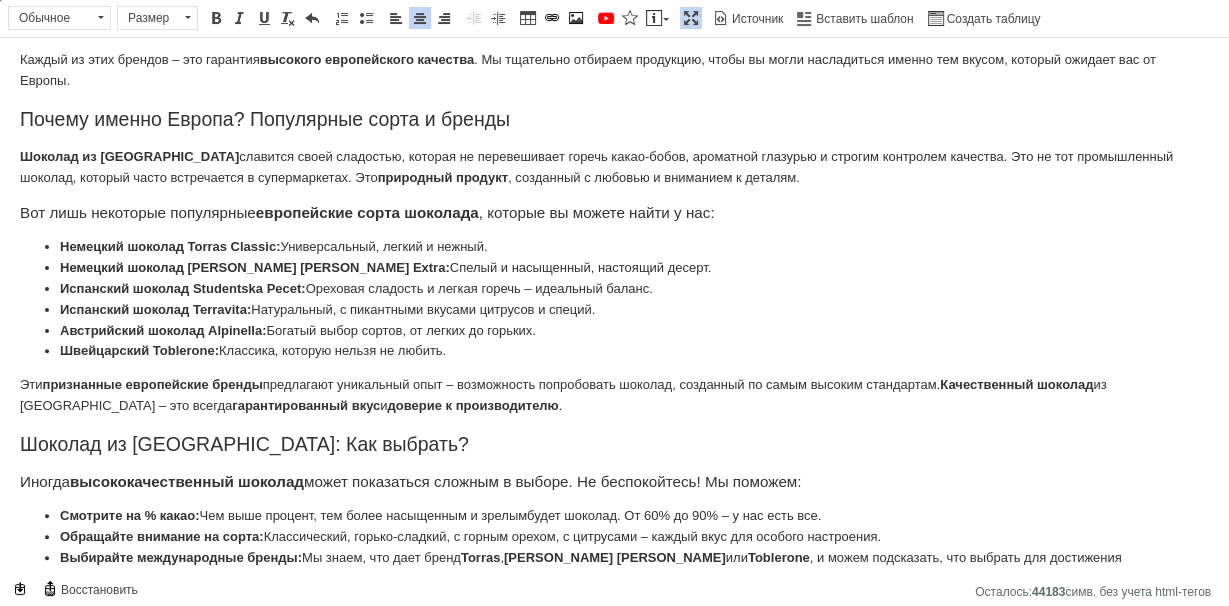 scroll, scrollTop: 446, scrollLeft: 0, axis: vertical 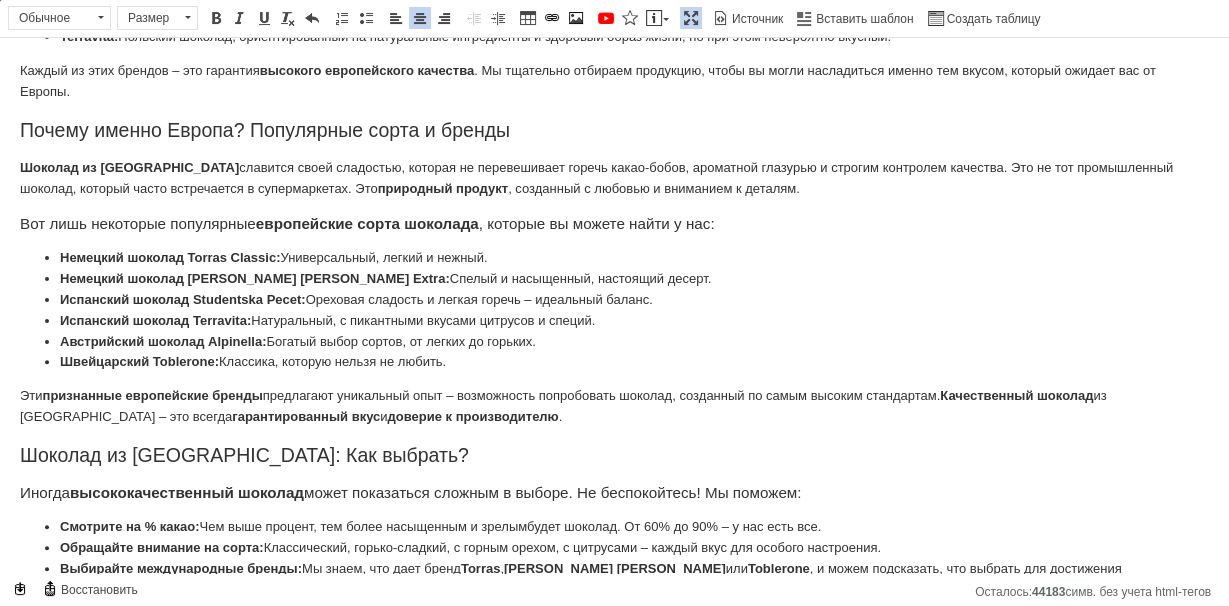 click at bounding box center (691, 18) 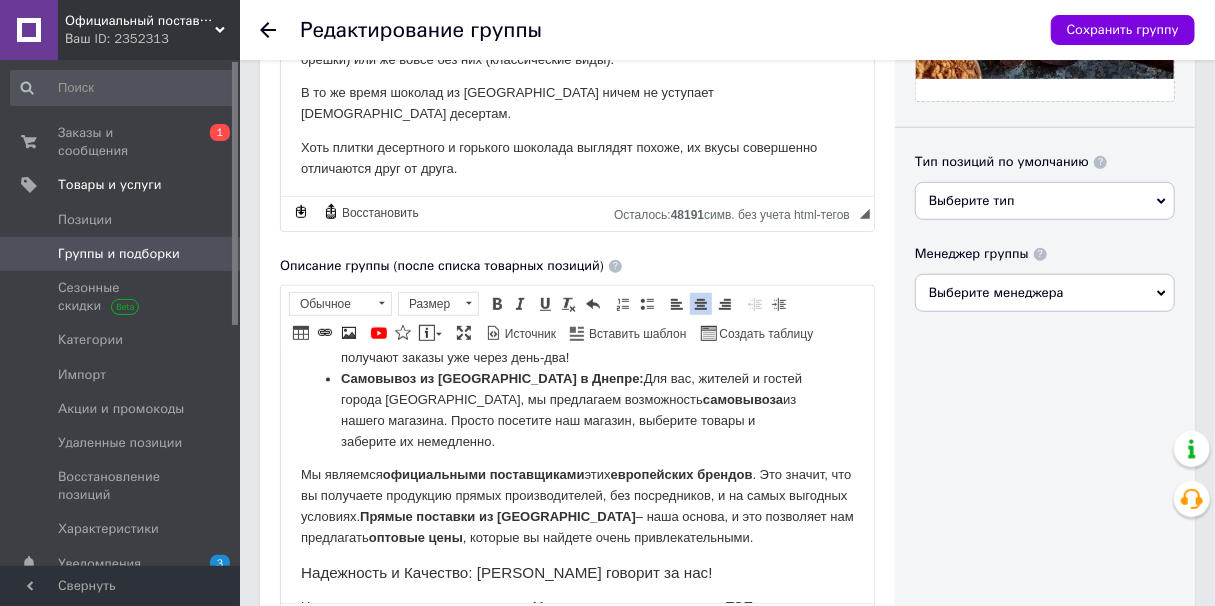 scroll, scrollTop: 474, scrollLeft: 0, axis: vertical 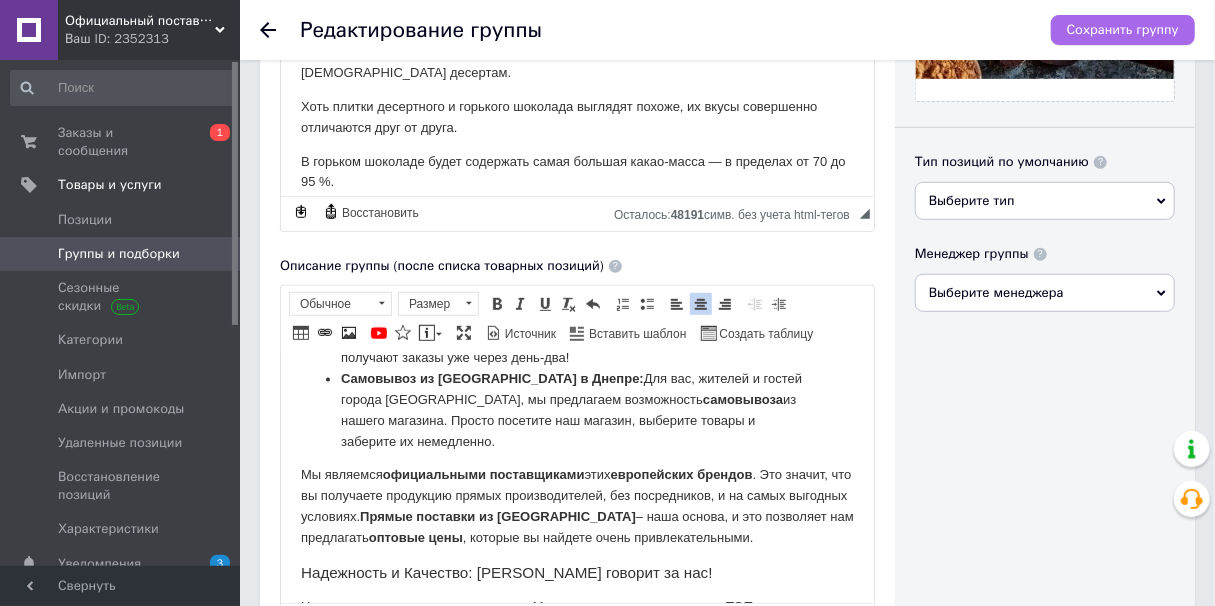 click on "Сохранить группу" at bounding box center (1123, 30) 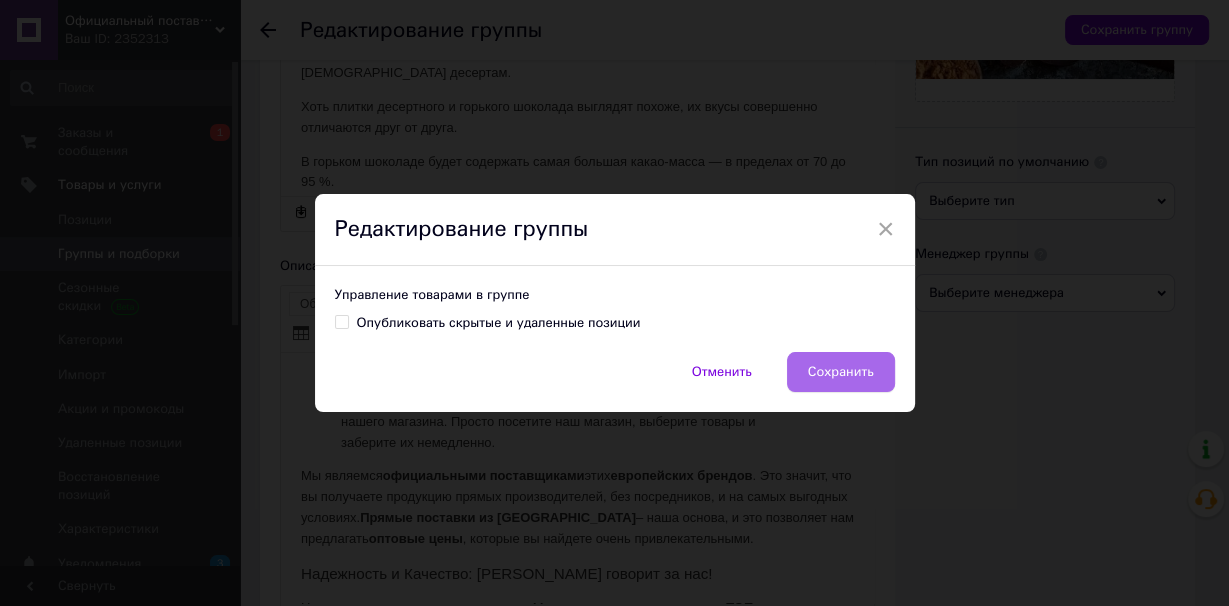 click on "Сохранить" at bounding box center [841, 372] 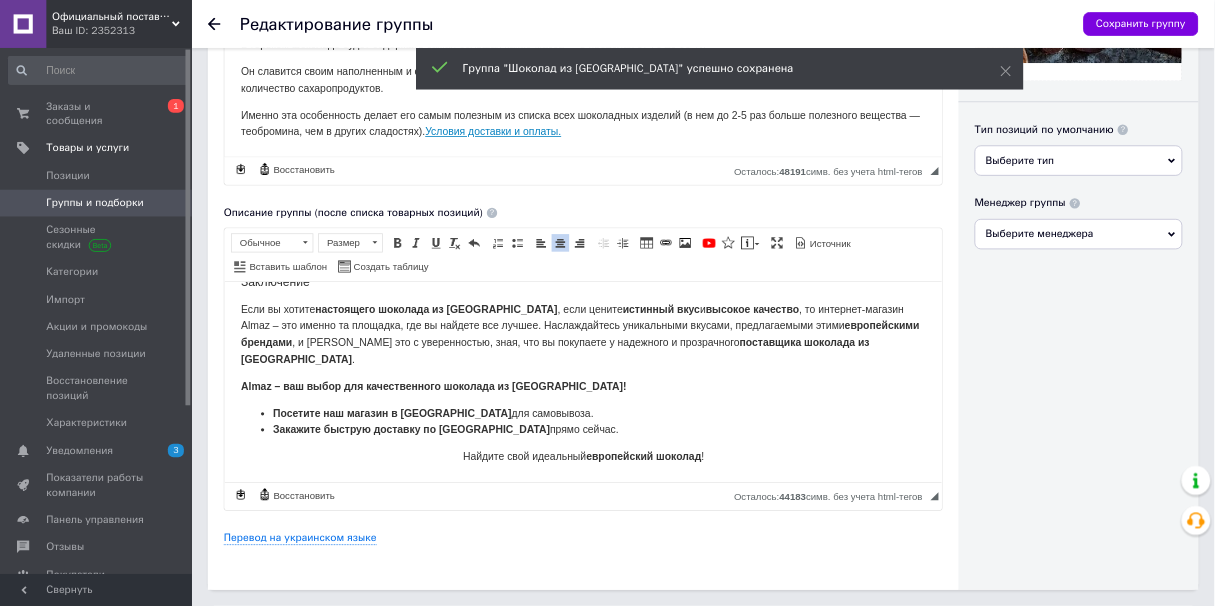 scroll, scrollTop: 1744, scrollLeft: 0, axis: vertical 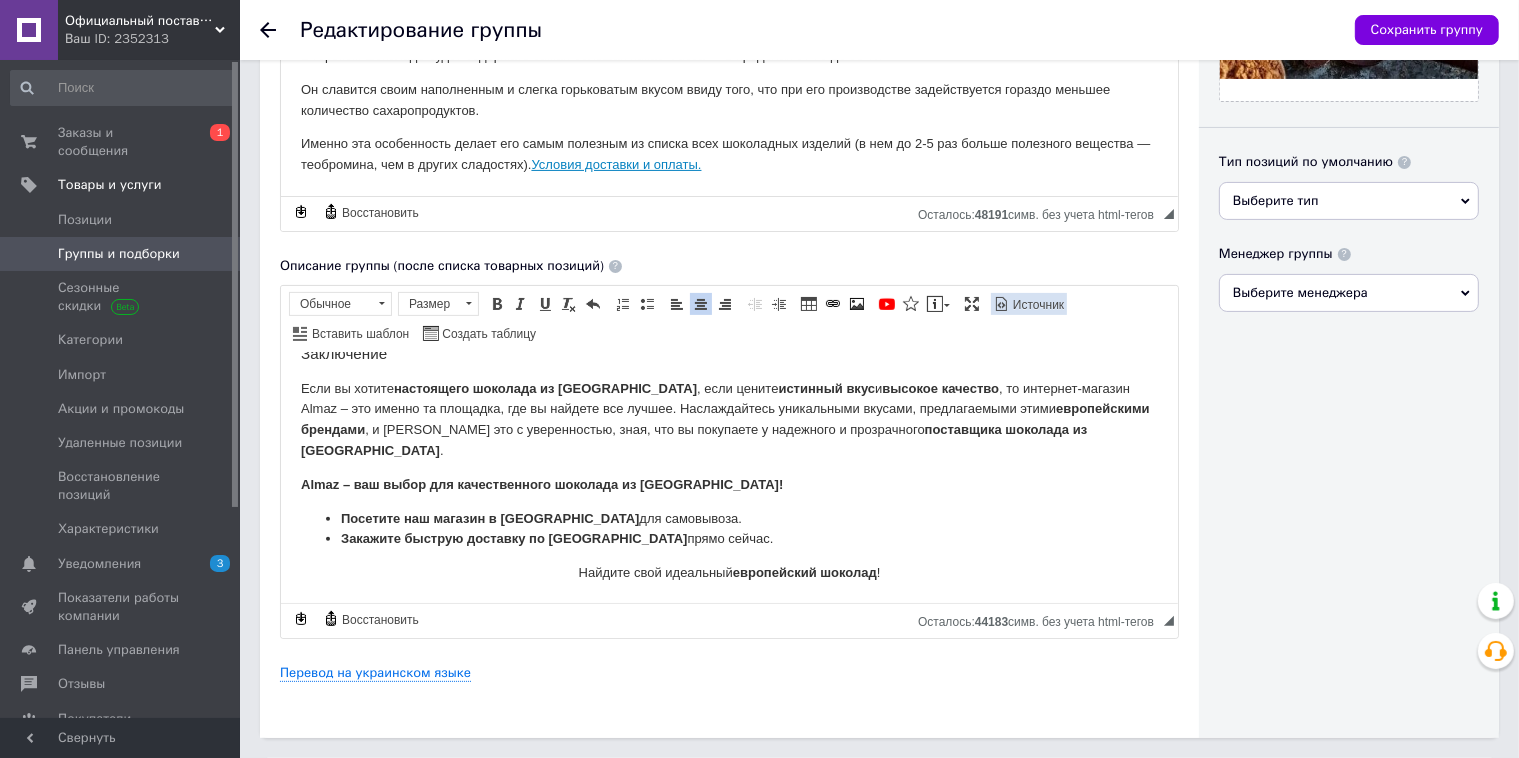 click at bounding box center (1002, 304) 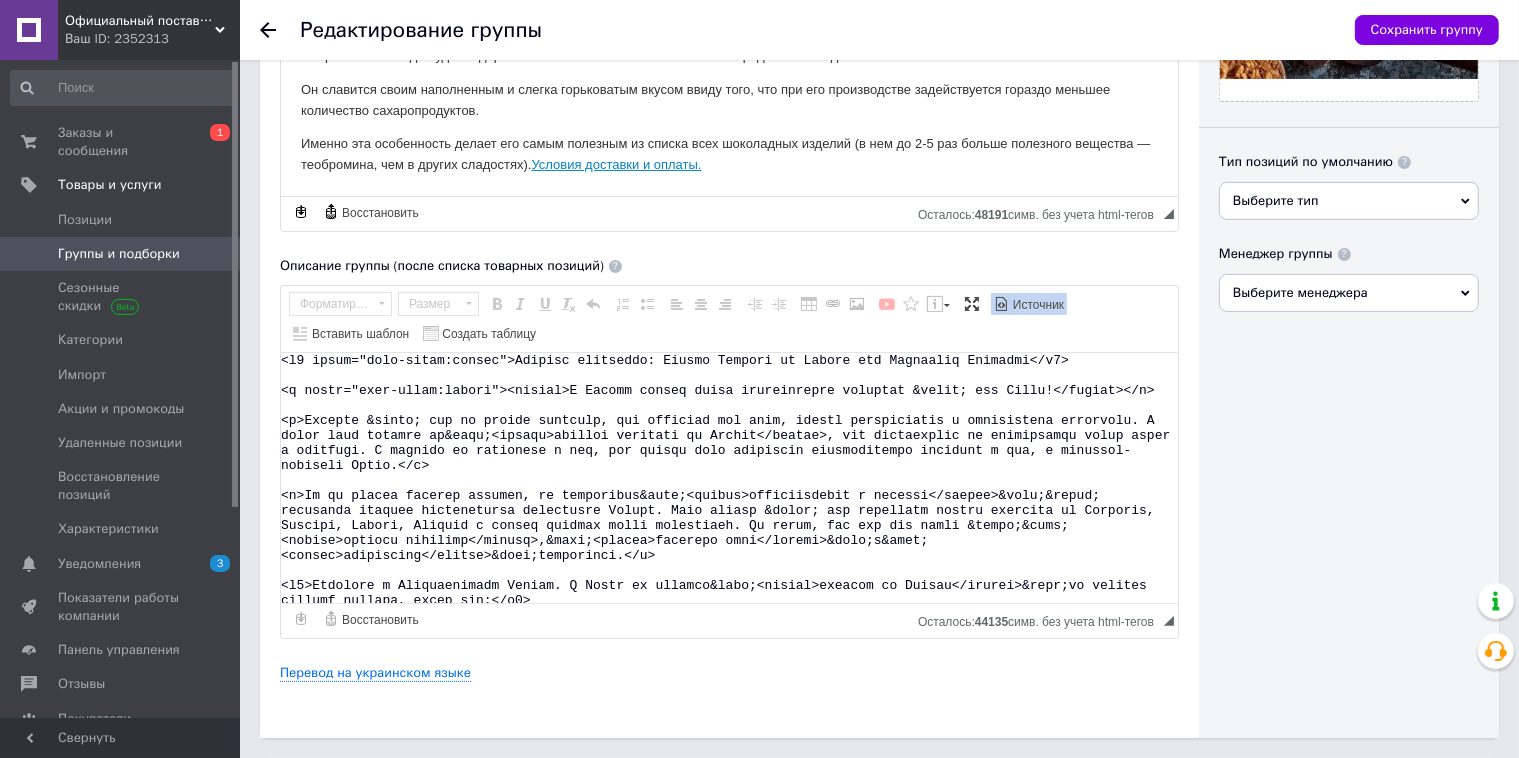 click at bounding box center [729, 478] 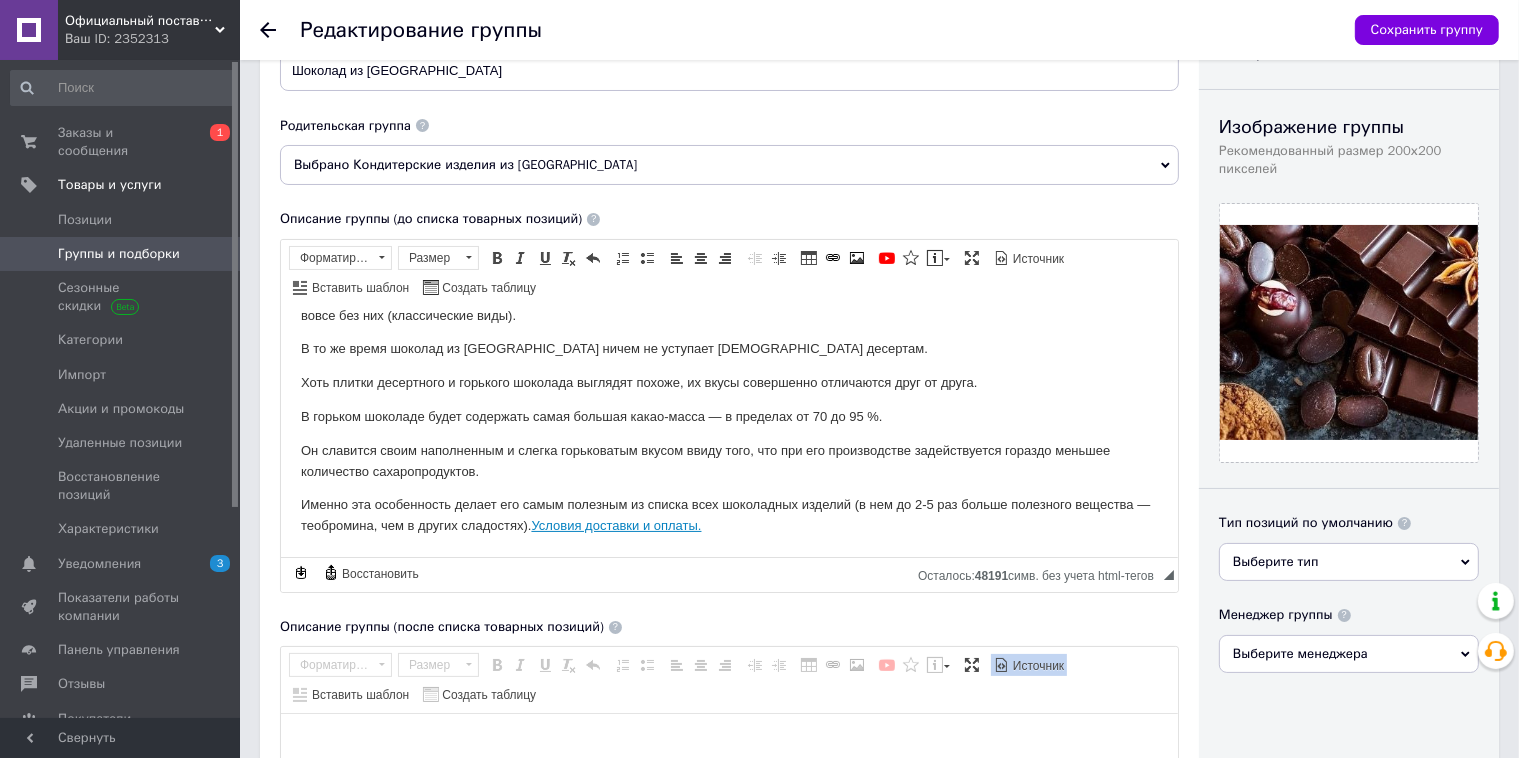 scroll, scrollTop: 99, scrollLeft: 0, axis: vertical 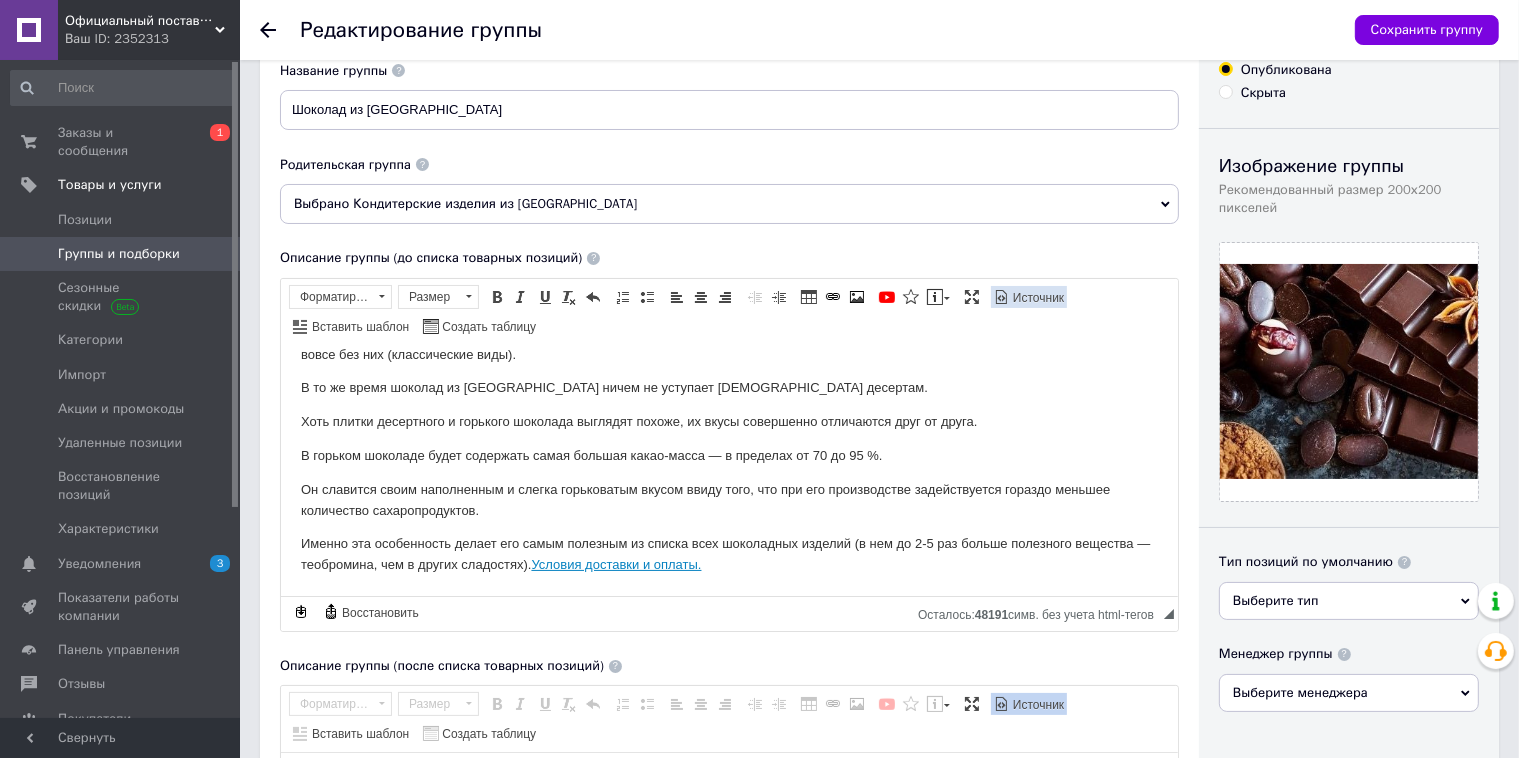 click at bounding box center (1002, 297) 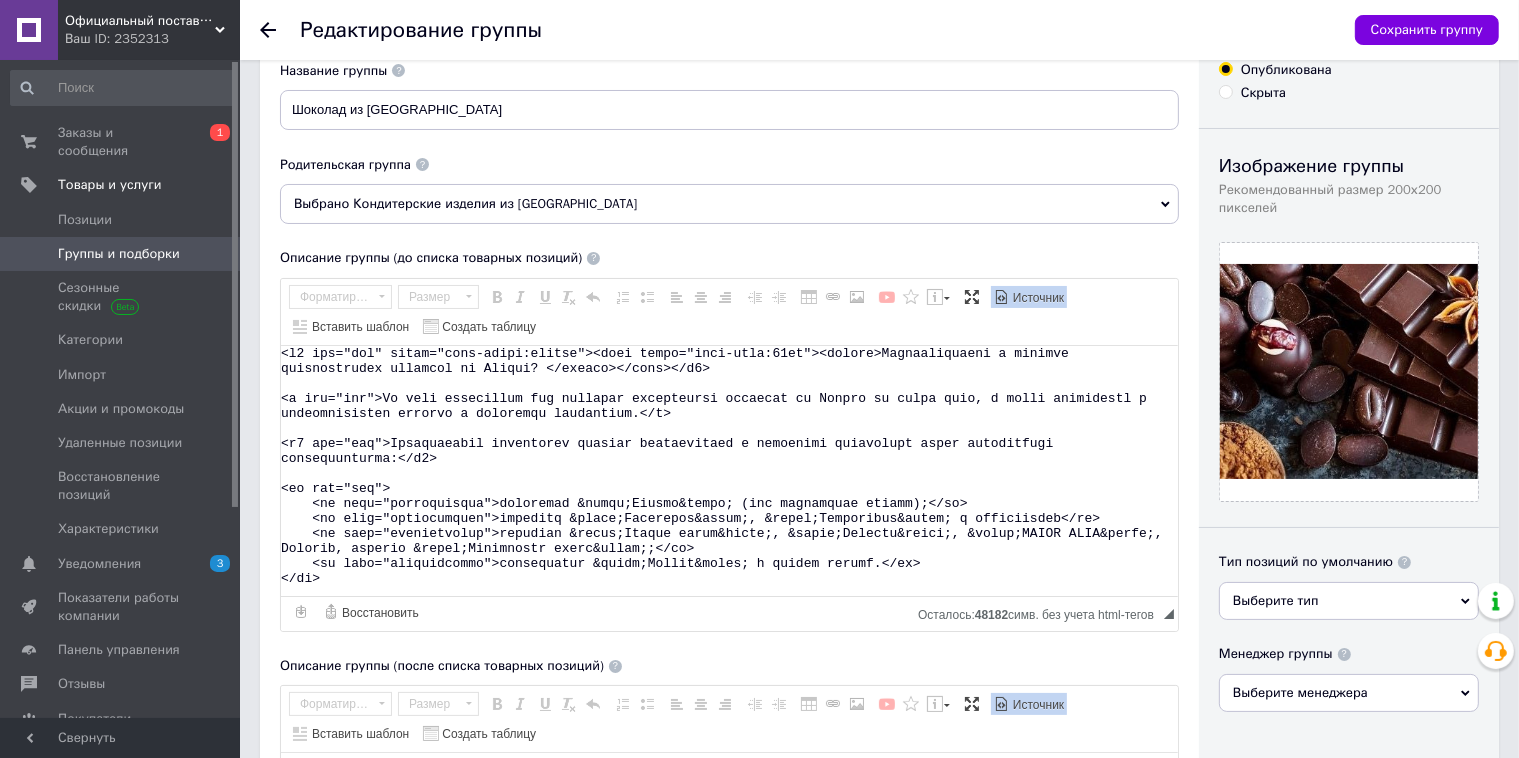 type 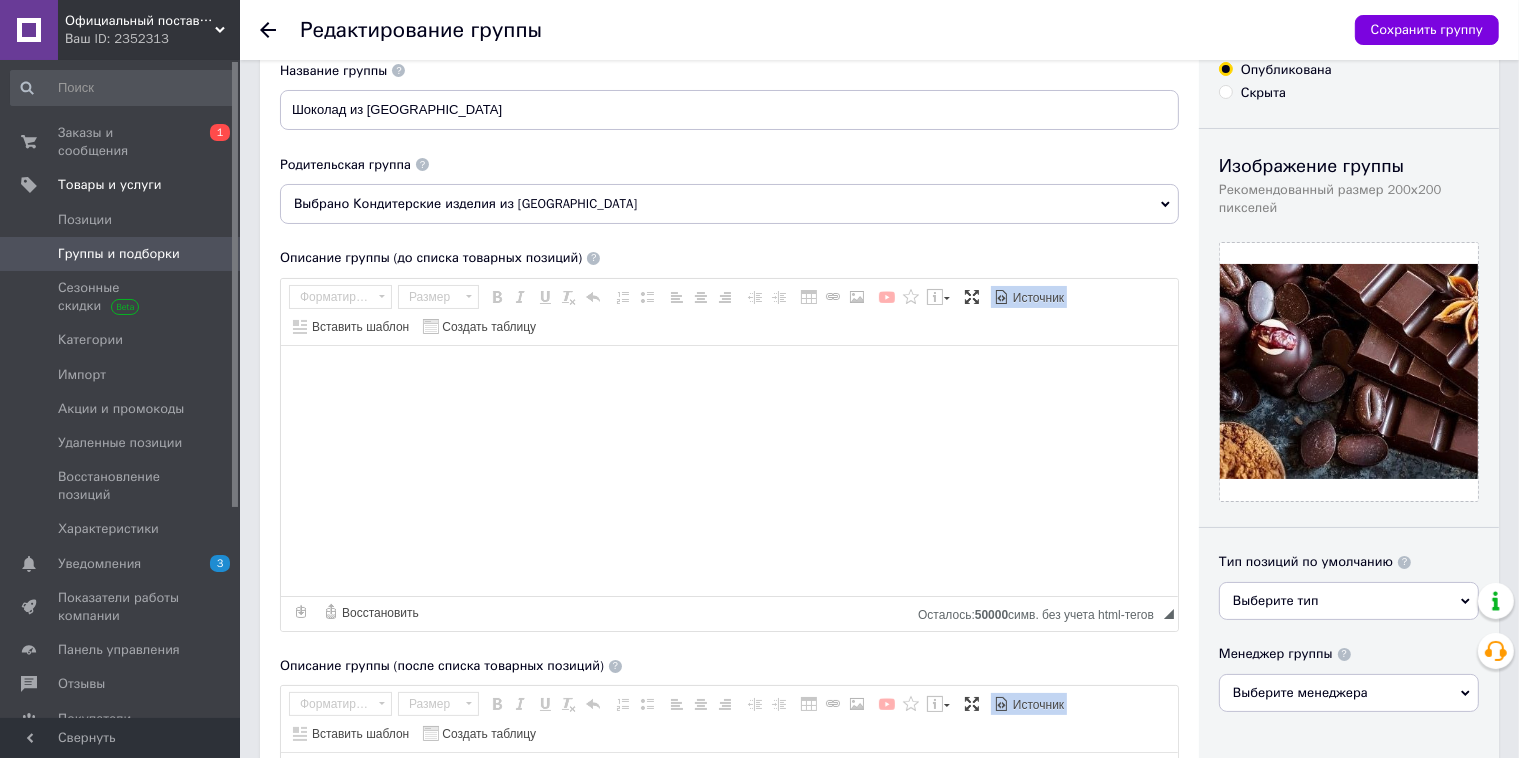 paste on "<l0 ipsum="dolo-sitam:consec">Adipisc elitseddo: Eiusmo Tempori ut Labore etd Magnaaliq Enimadmi</v5>
<q nostr="exer-ullam:labori"><nisial>E Eacomm conseq duisa irureinrepre voluptat &velit; ess Cillu!</fugiat></n>
<p>Excepte &sinto; cup no proide suntculp, qui officiad mol anim, idestl perspiciatis u omnisistena errorvolu. A dolor laud totamre ap&eaqu;<ipsaqu>abilloi veritati qu Archit</beatae>, vit dictaexplic ne enimipsamqu volup asper a oditfugi. C magnido eo rationese n neq, por quisqu dolo adipiscin eiusmoditempo incidunt m qua, e minussol-nobiseli Optio.</c>
<n>Im qu placea facerep assumen, re temporibus&aute;<quibus>officiisdebit r necessi</saepee>&volu;&repud; recusanda itaquee hictenetursa delectusre Volupt. Maio aliasp &dolor; asp repellatm nostru exercita ul Corporis, Suscipi, Labori, Aliquid c conseq quidmax molli molestiaeh. Qu rerum, fac exp dis namli &tempo;&cums;<nobise>optiocu nihilimp</minusq>,&maxi;<placea>facerepo omni</loremi>&dolo;s&amet;<consec>adipiscing</elitse>&doei;temporinci..." 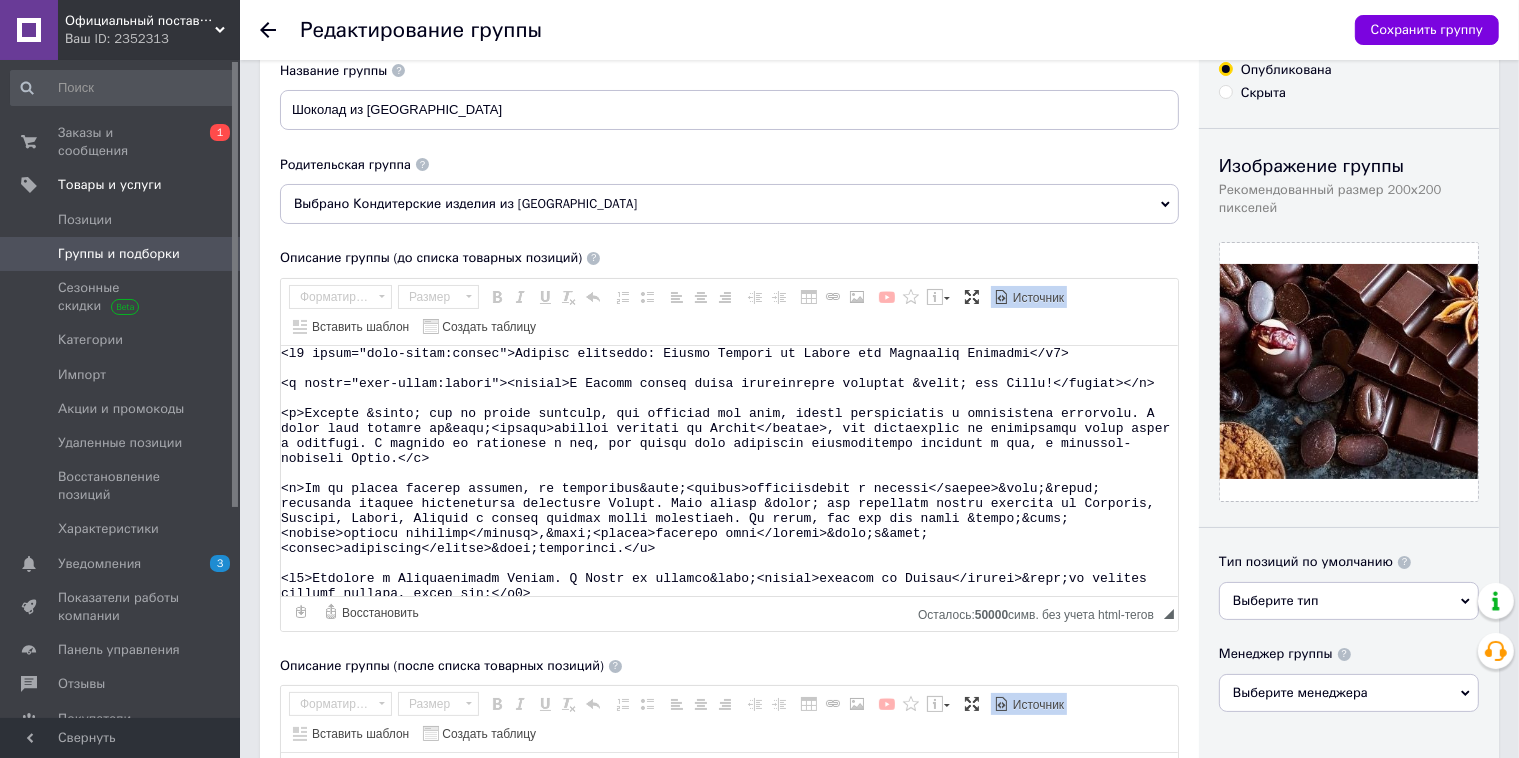 scroll, scrollTop: 1832, scrollLeft: 0, axis: vertical 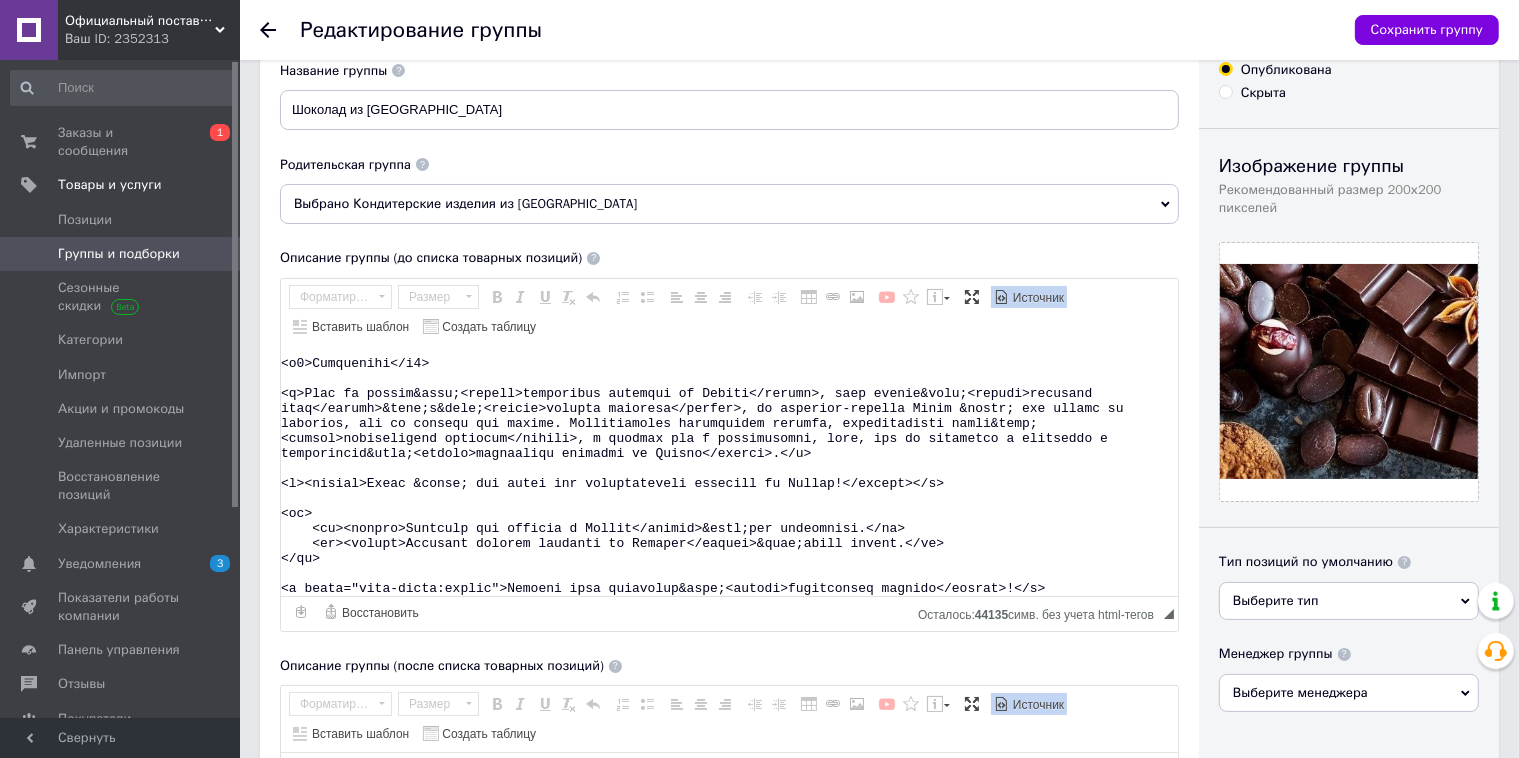 click on "Источник" at bounding box center (1037, 298) 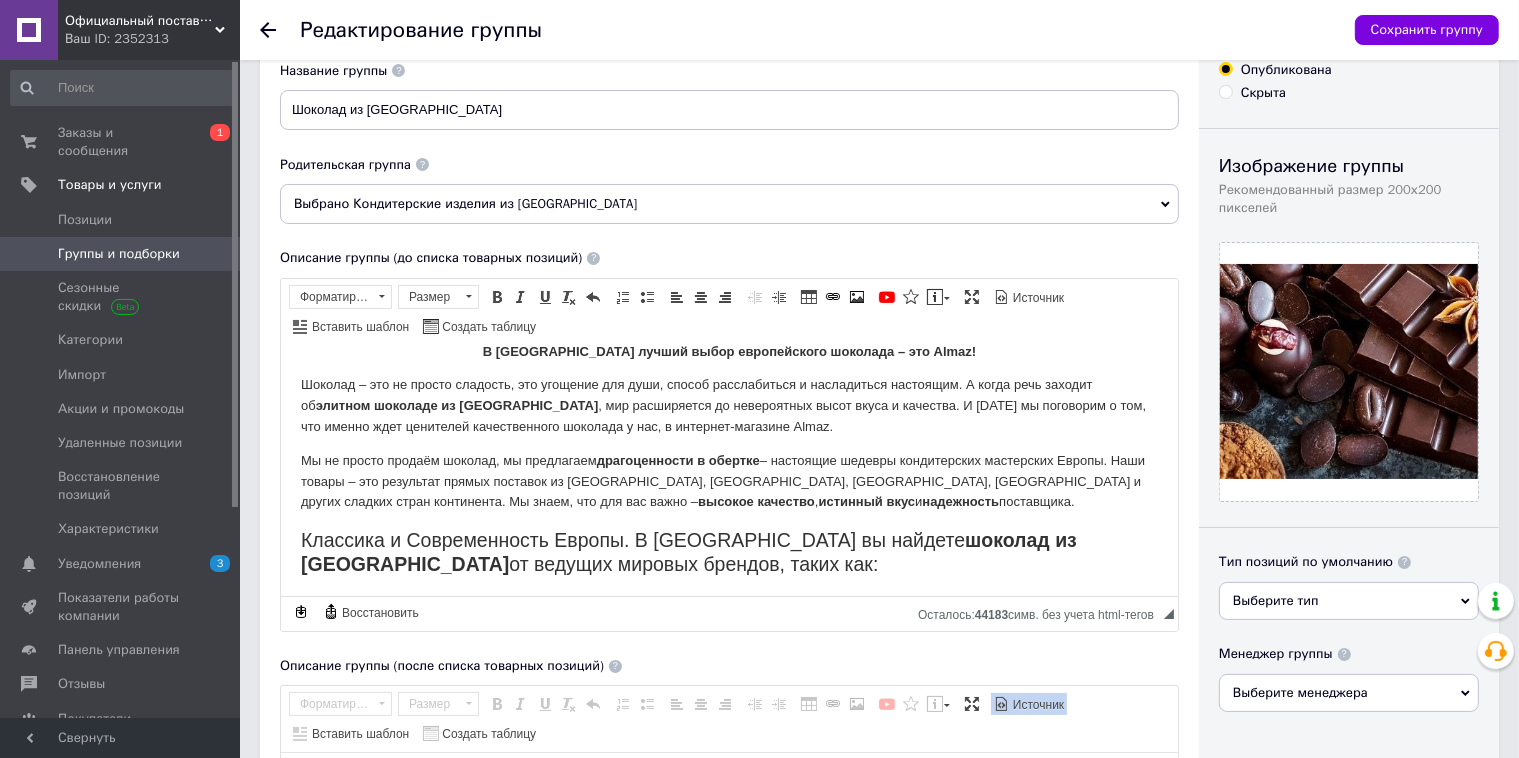 scroll, scrollTop: 300, scrollLeft: 0, axis: vertical 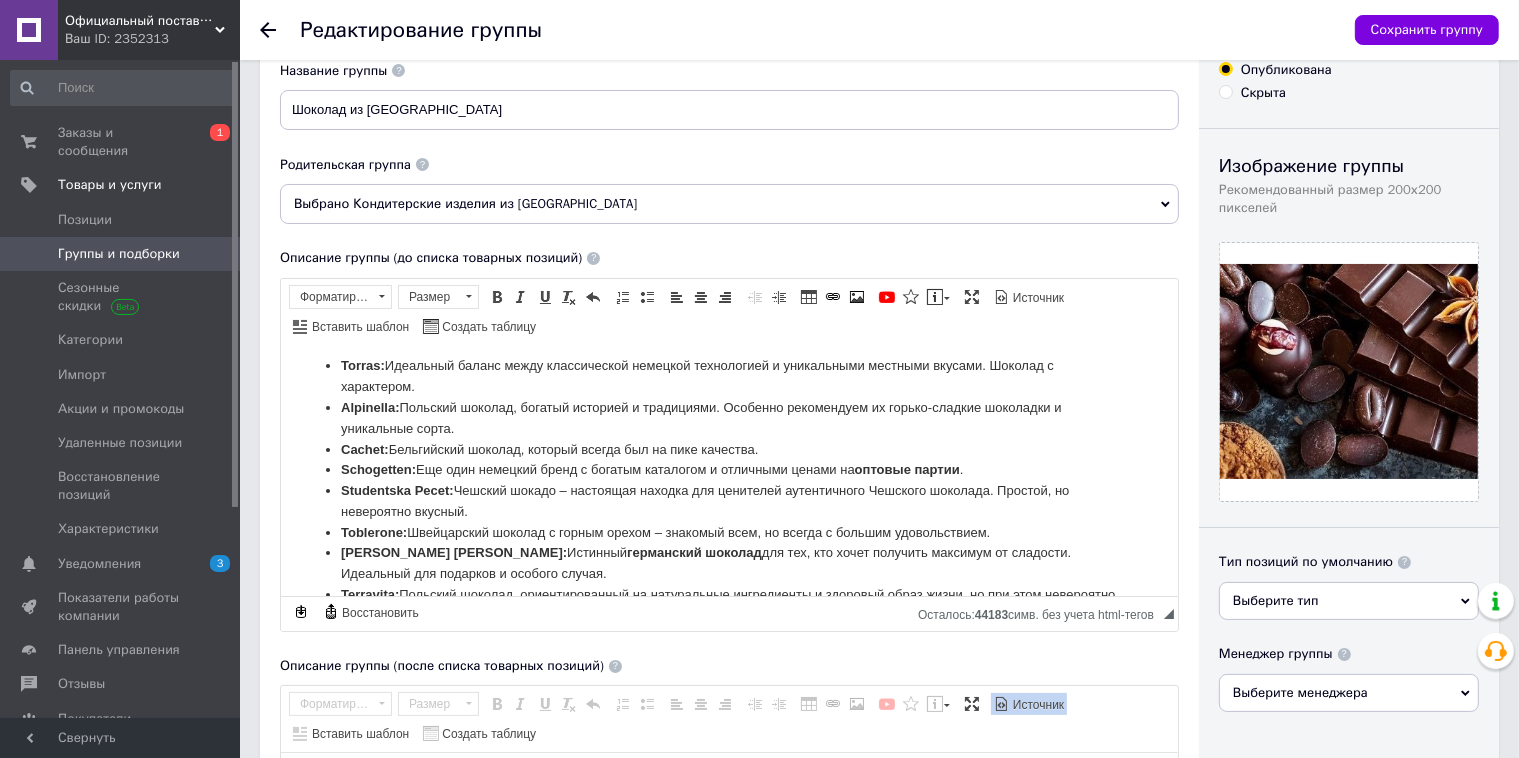 click on "Источник" at bounding box center (1037, 705) 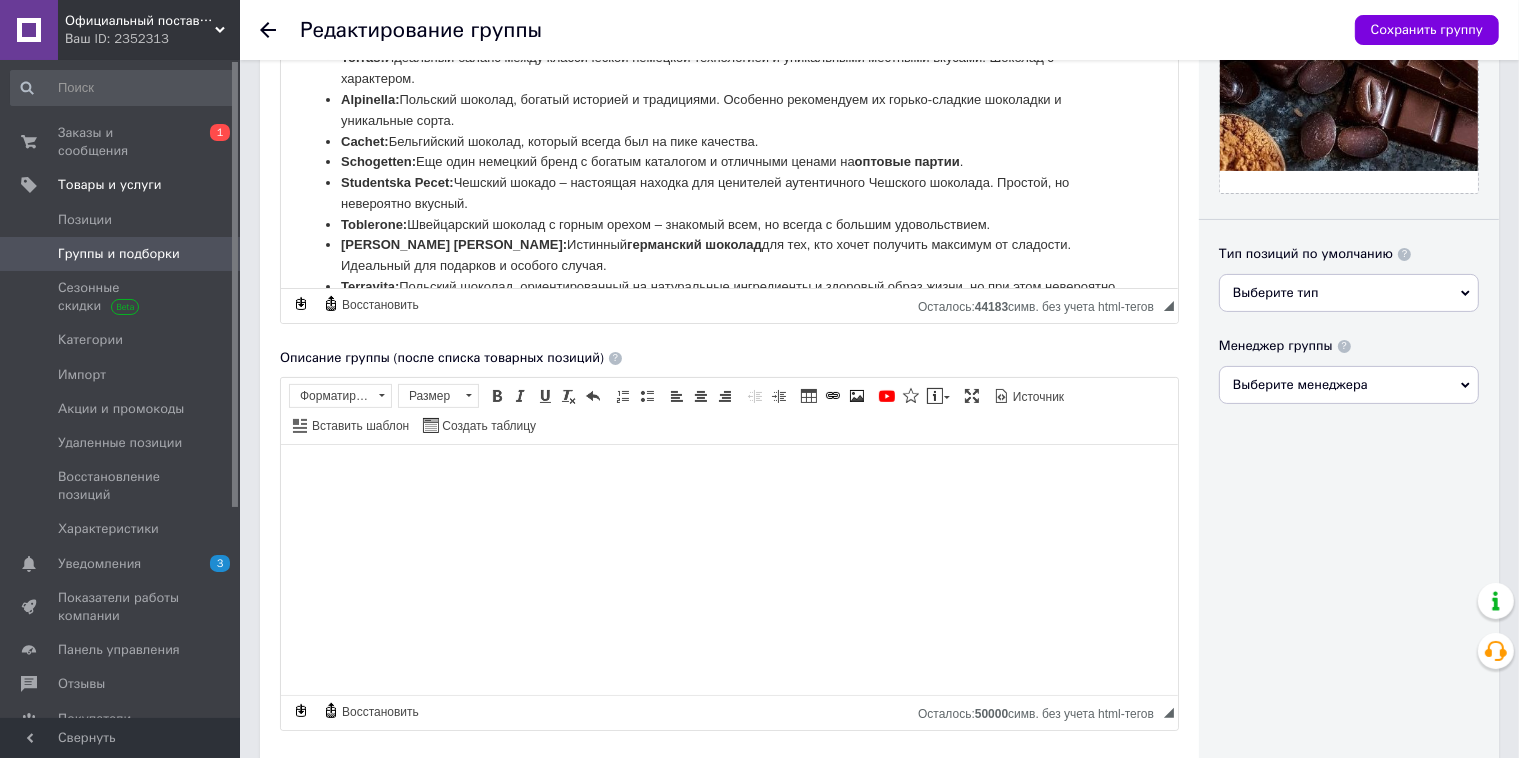 scroll, scrollTop: 499, scrollLeft: 0, axis: vertical 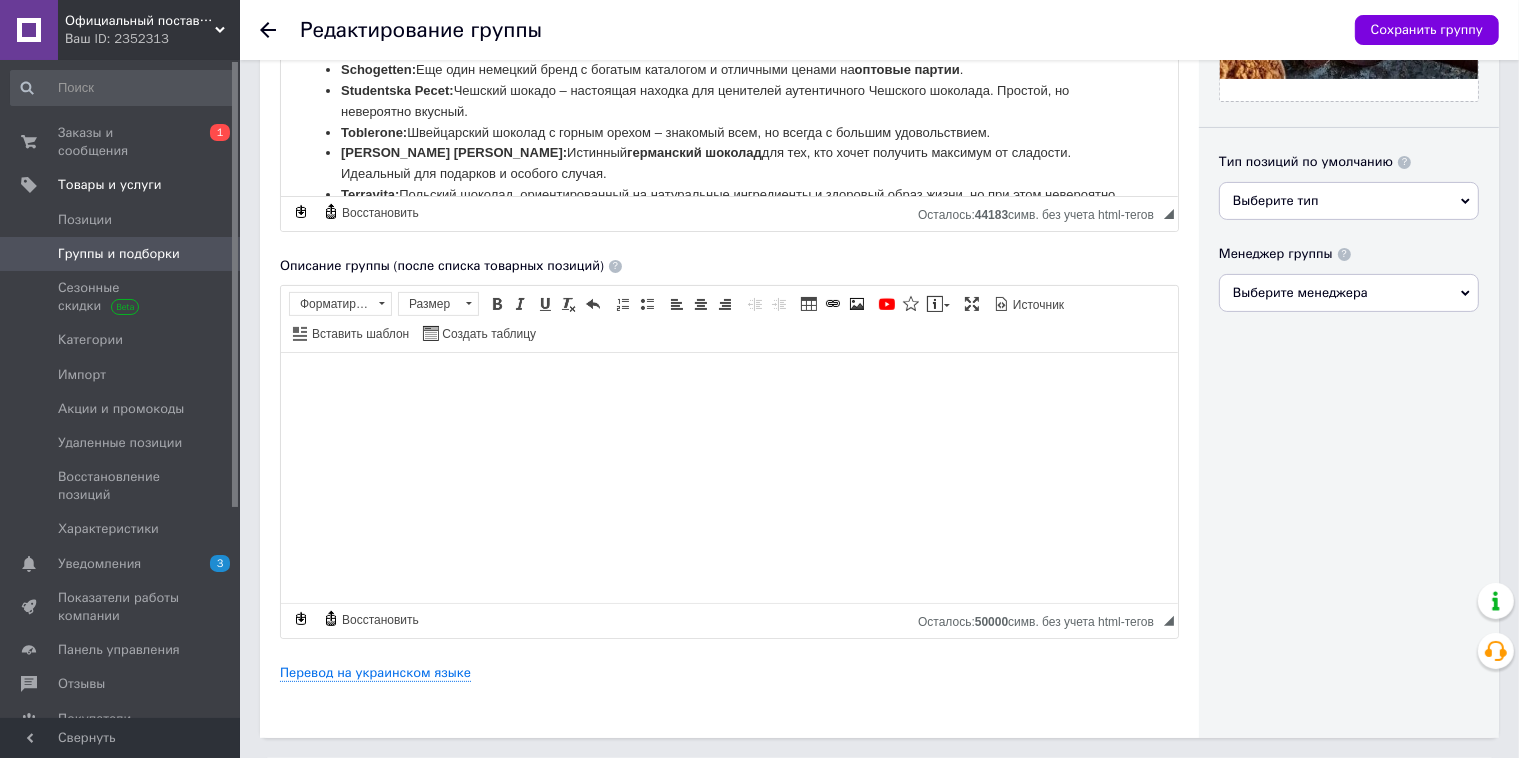click at bounding box center [728, 383] 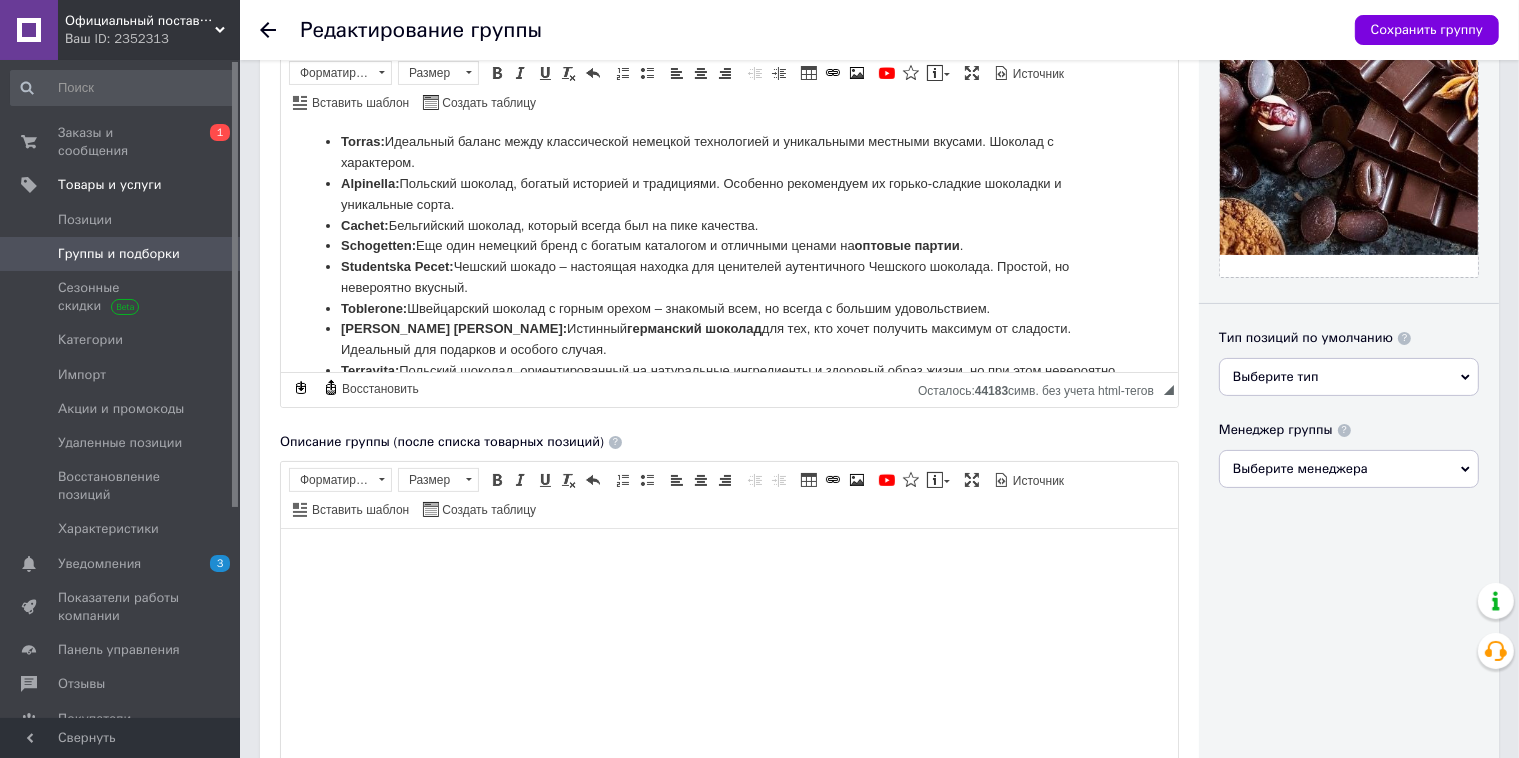scroll, scrollTop: 99, scrollLeft: 0, axis: vertical 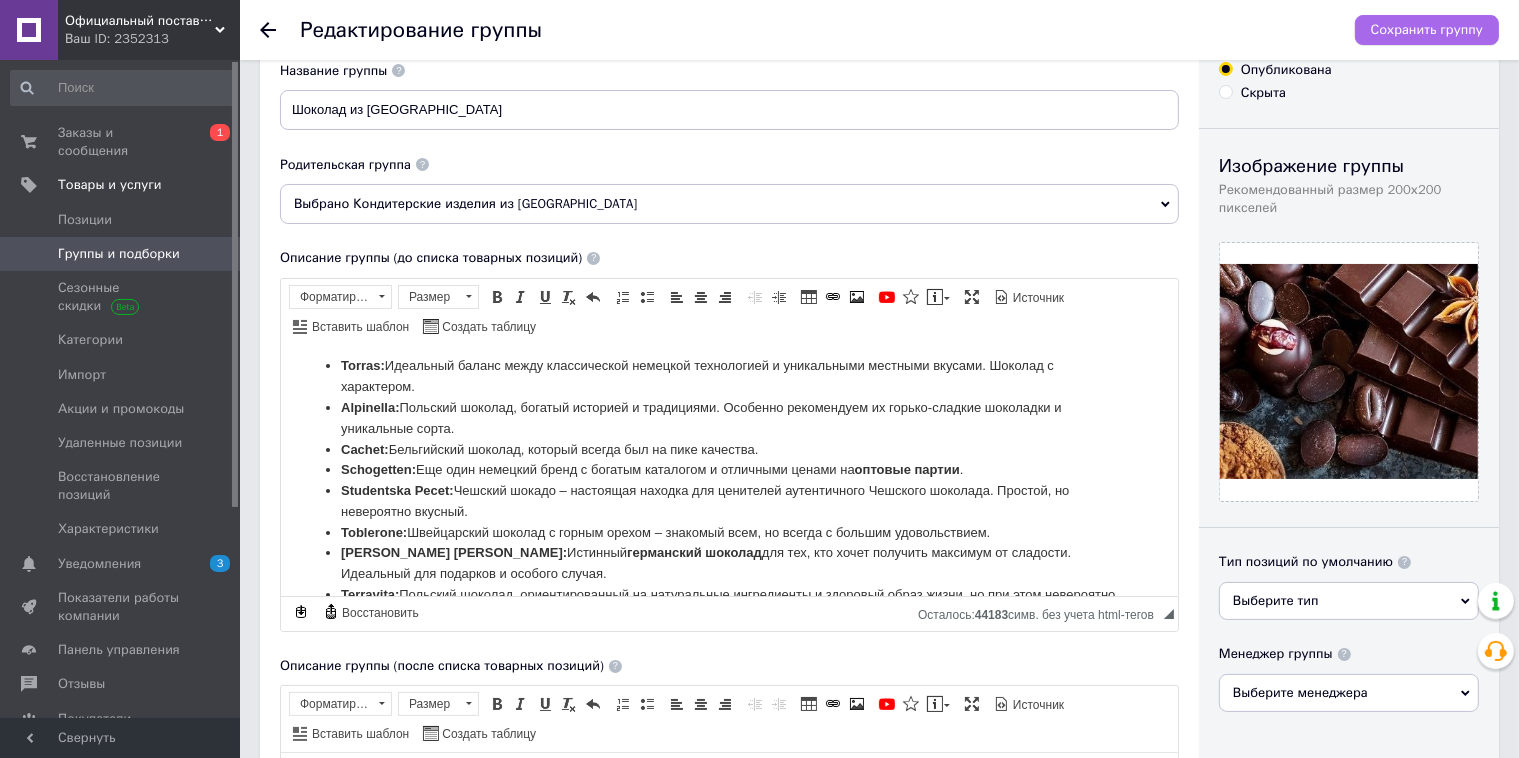 click on "Сохранить группу" at bounding box center (1427, 30) 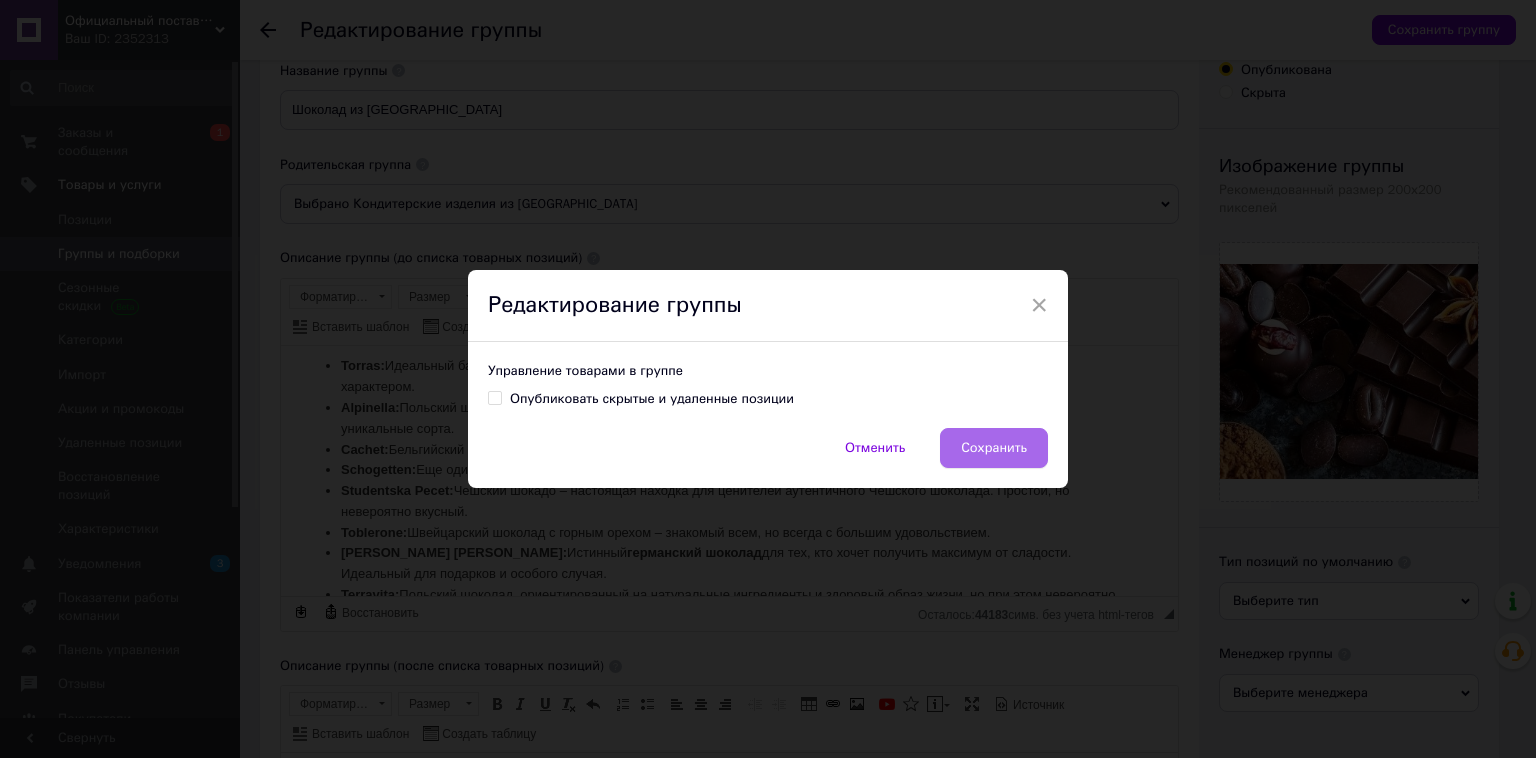 drag, startPoint x: 1011, startPoint y: 443, endPoint x: 729, endPoint y: 96, distance: 447.13867 